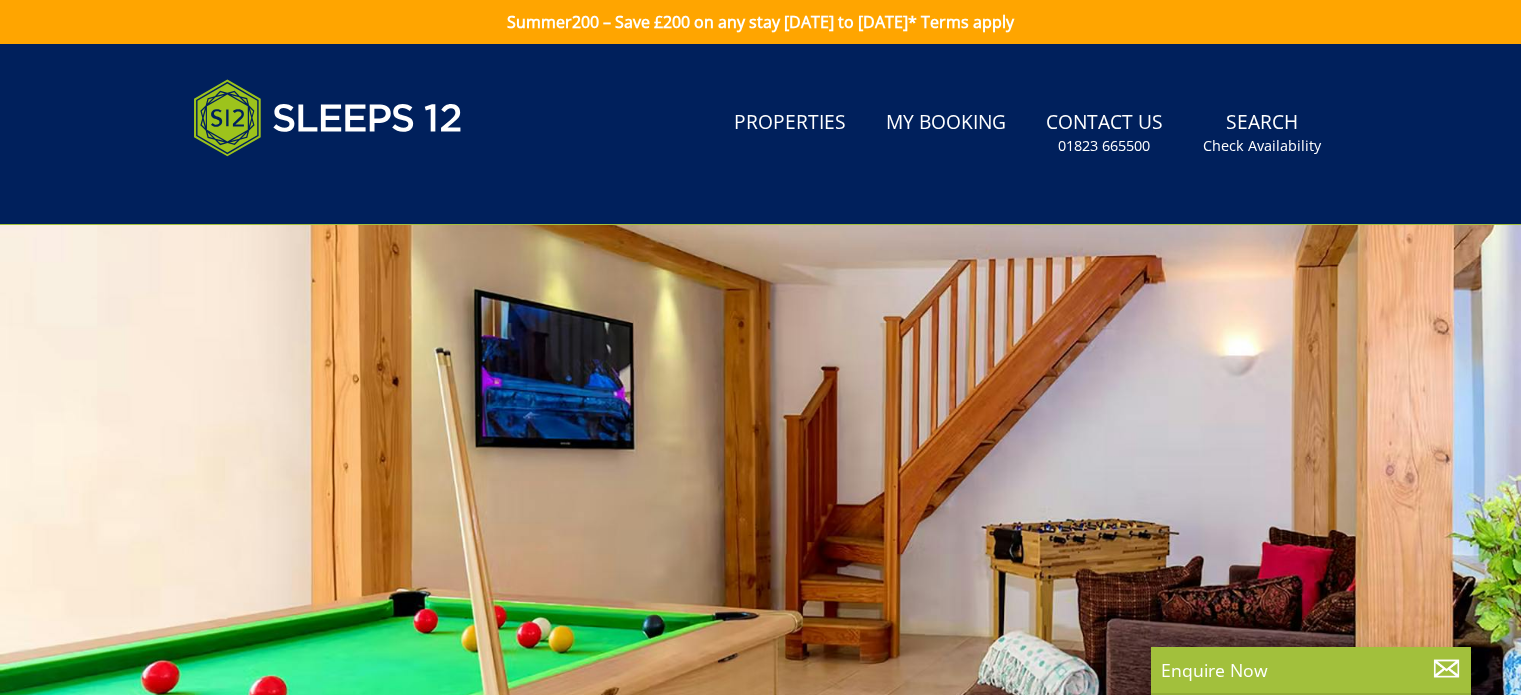 scroll, scrollTop: 0, scrollLeft: 0, axis: both 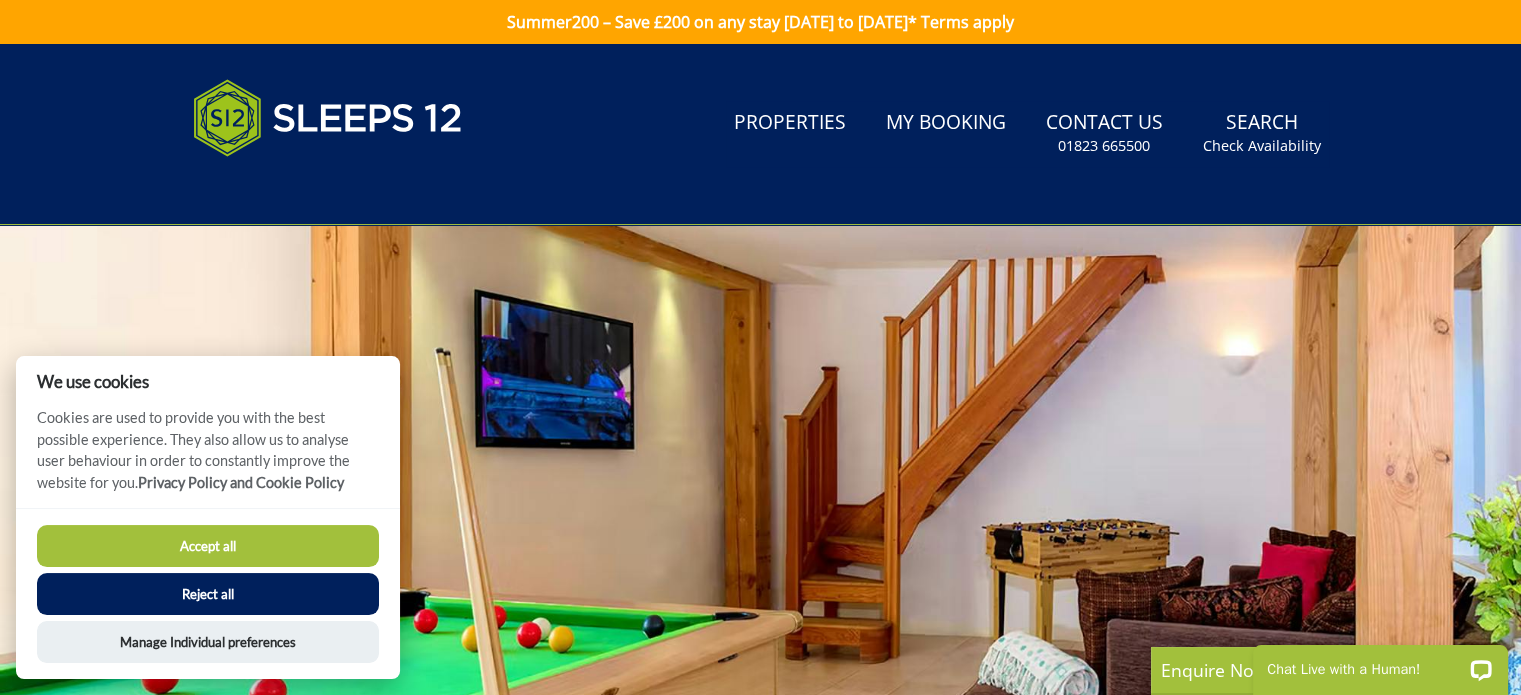 click on "Reject all" at bounding box center [208, 594] 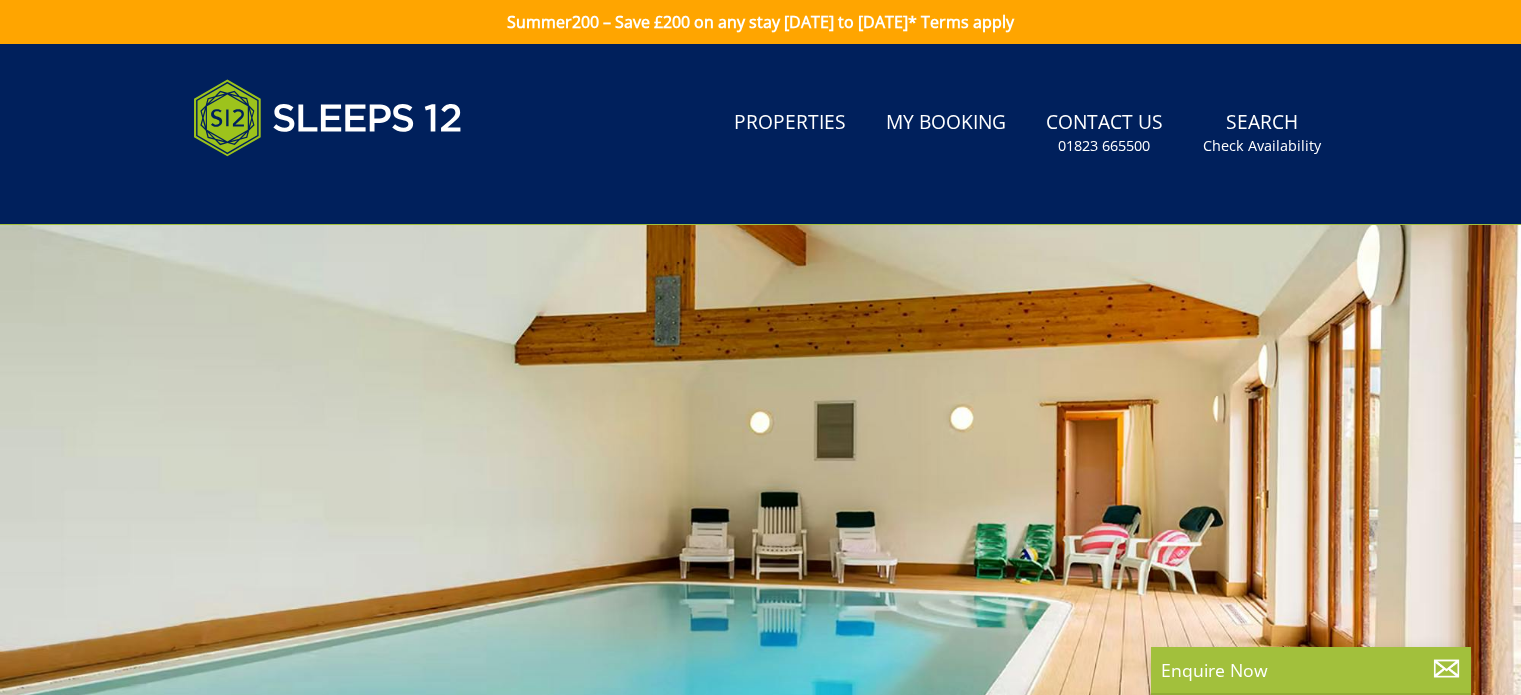 scroll, scrollTop: 0, scrollLeft: 0, axis: both 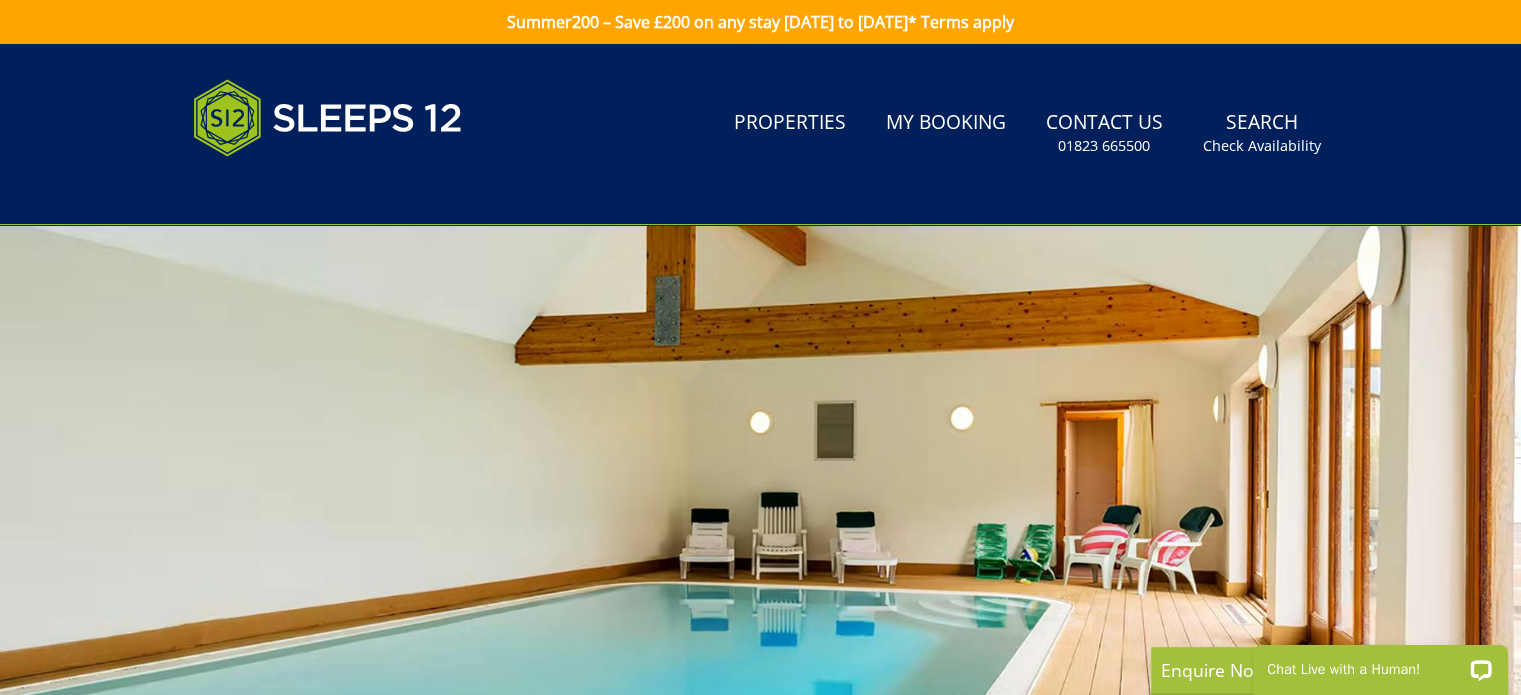 click at bounding box center (760, 575) 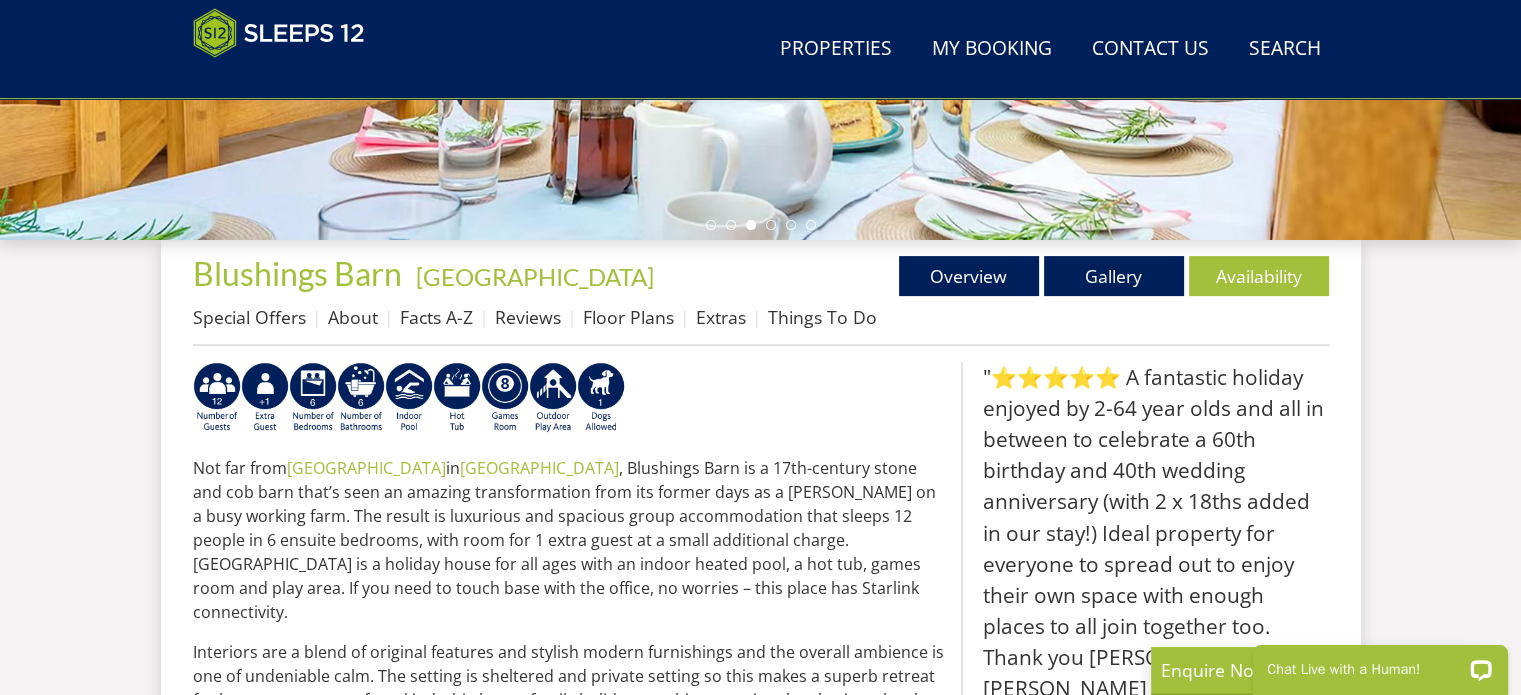 scroll, scrollTop: 606, scrollLeft: 0, axis: vertical 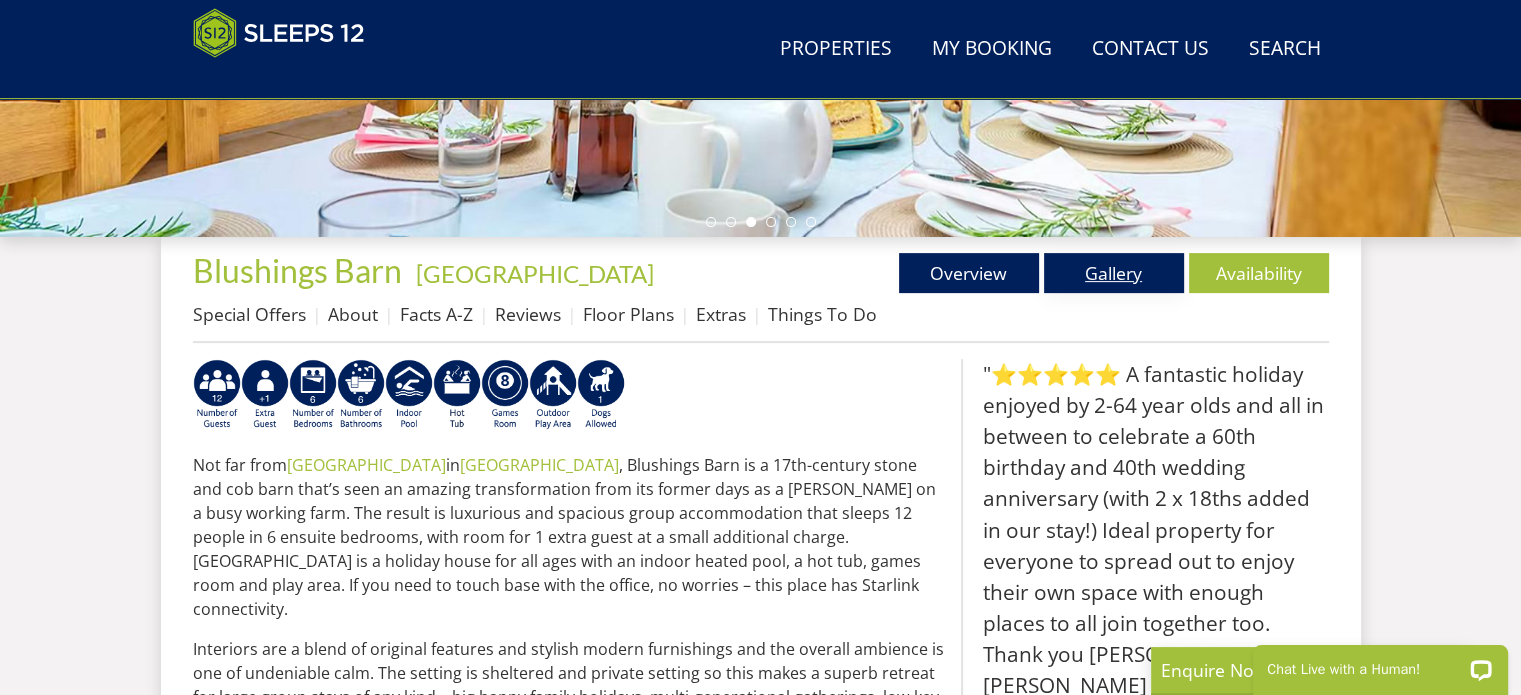 click on "Gallery" at bounding box center [1114, 273] 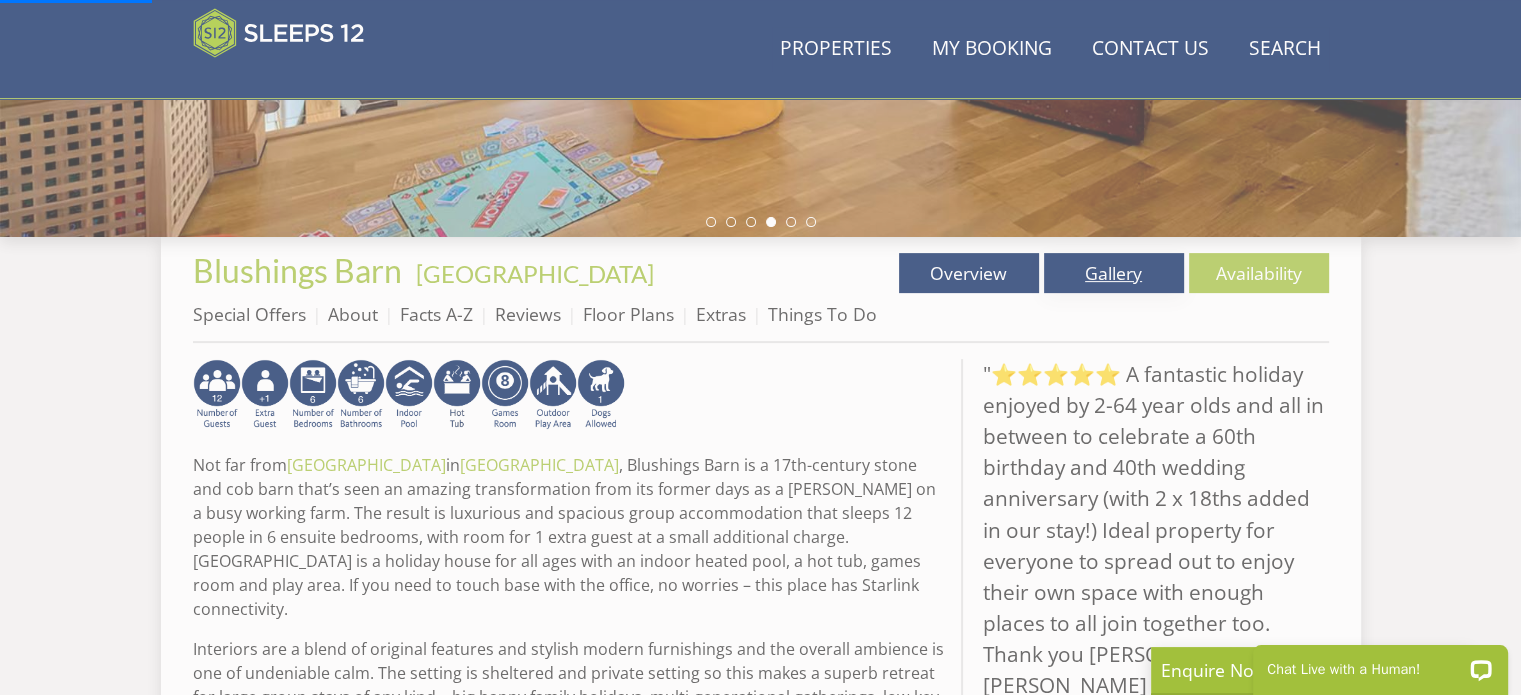 scroll, scrollTop: 0, scrollLeft: 0, axis: both 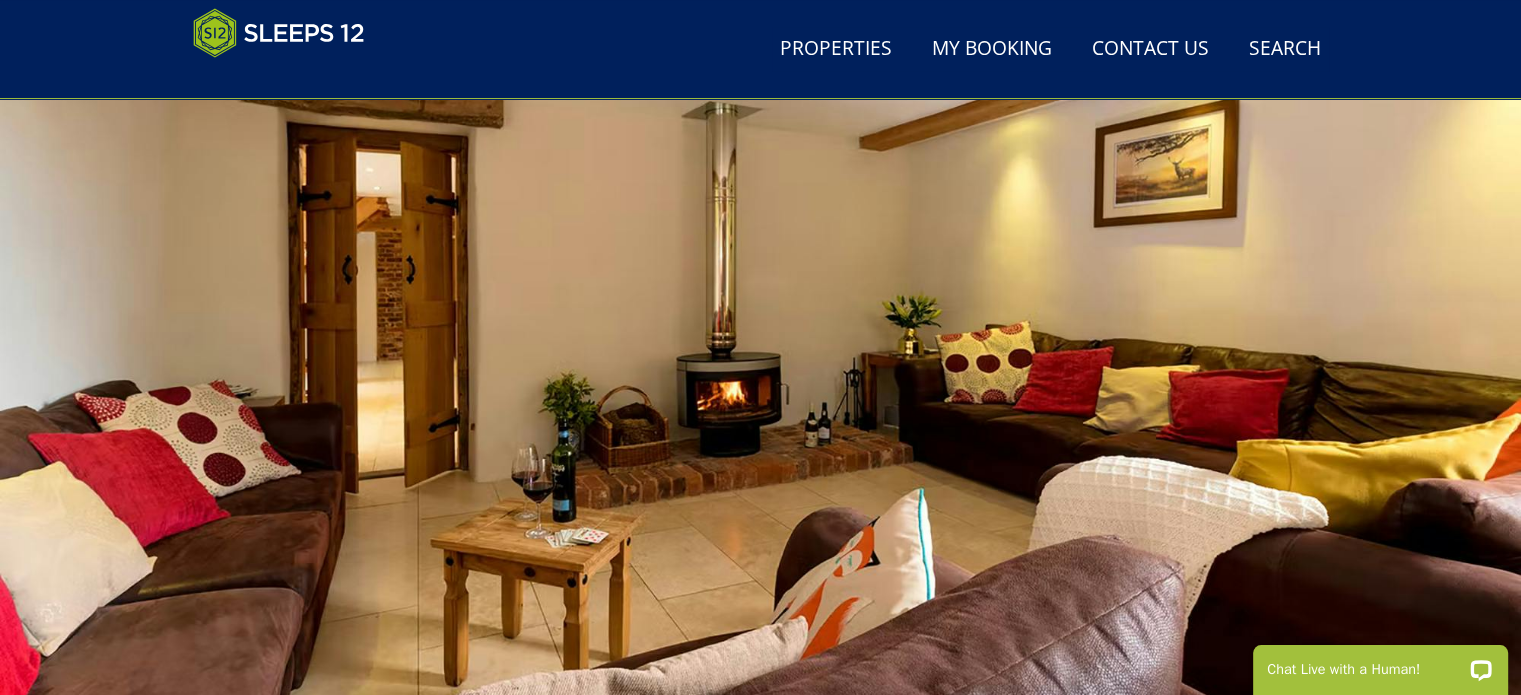 click at bounding box center [760, 365] 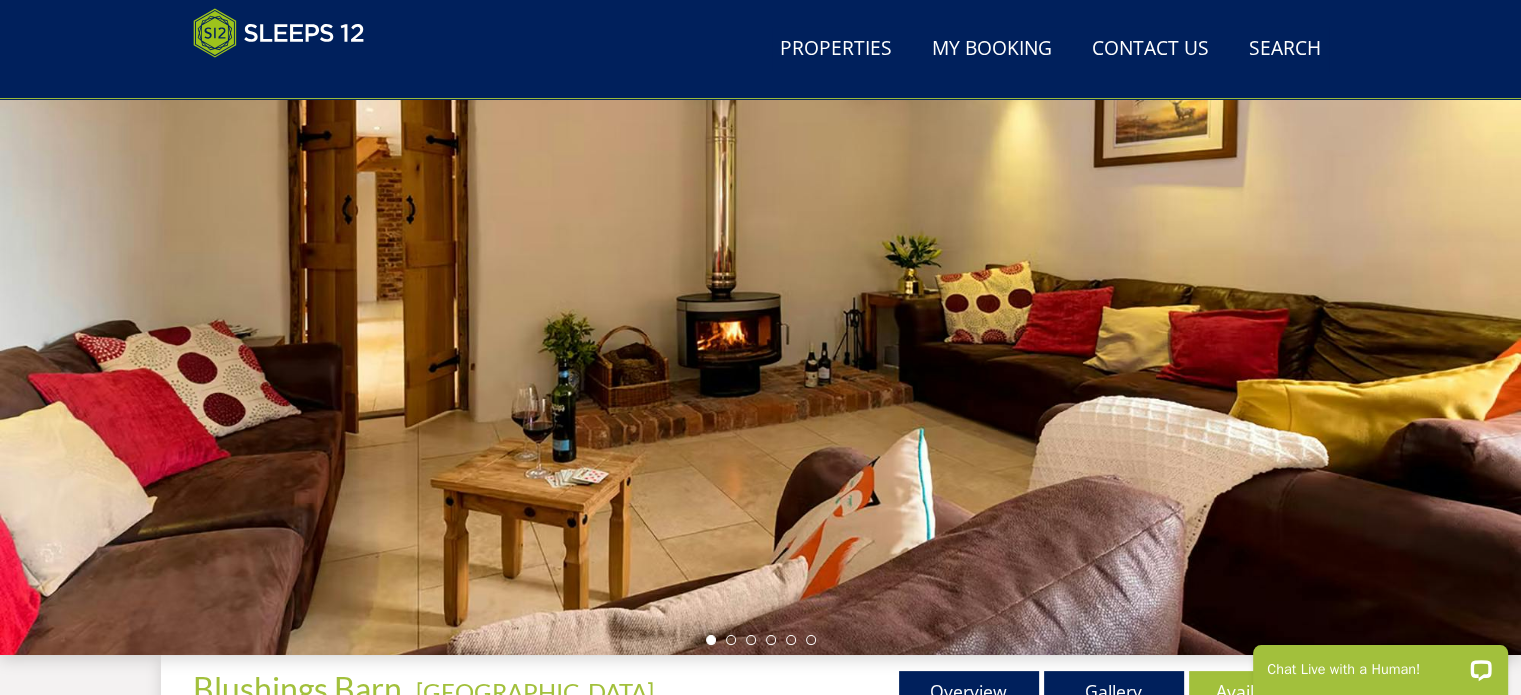 scroll, scrollTop: 183, scrollLeft: 0, axis: vertical 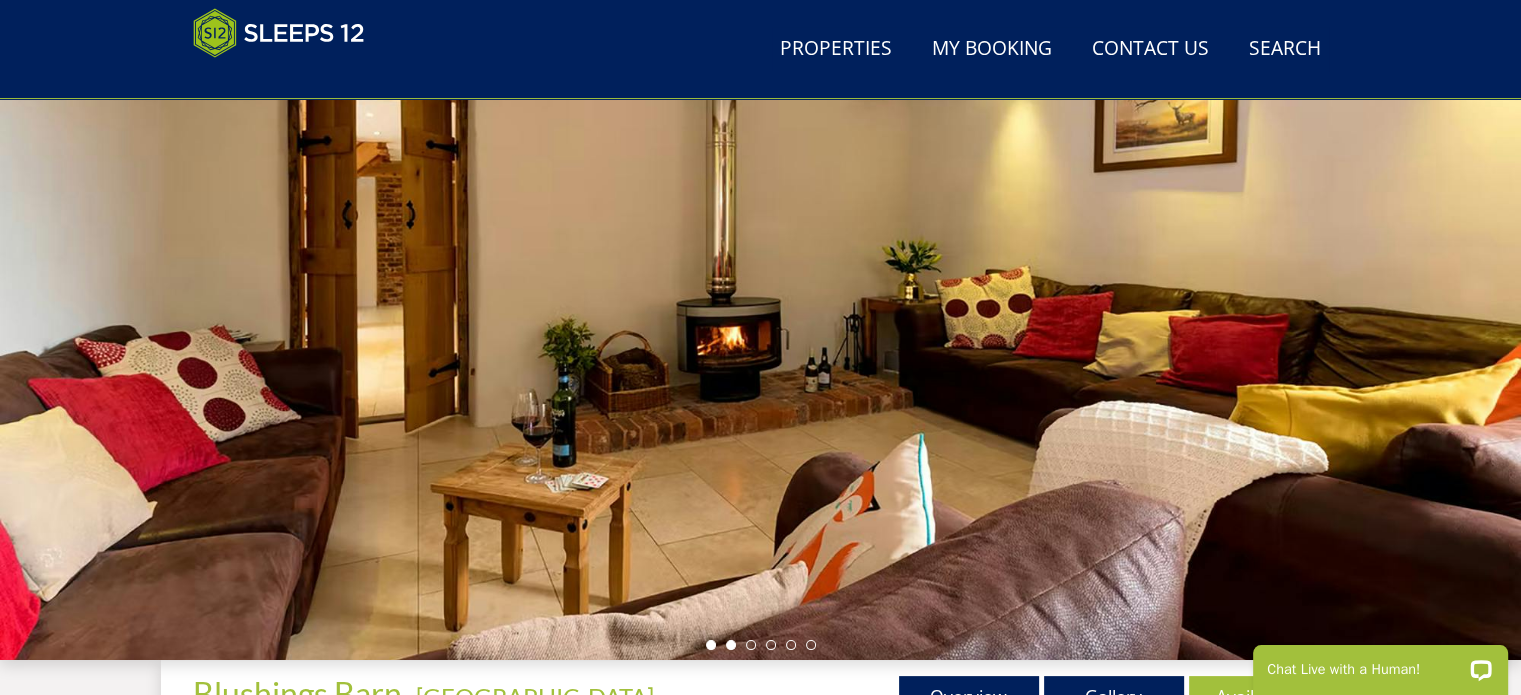 click at bounding box center [731, 645] 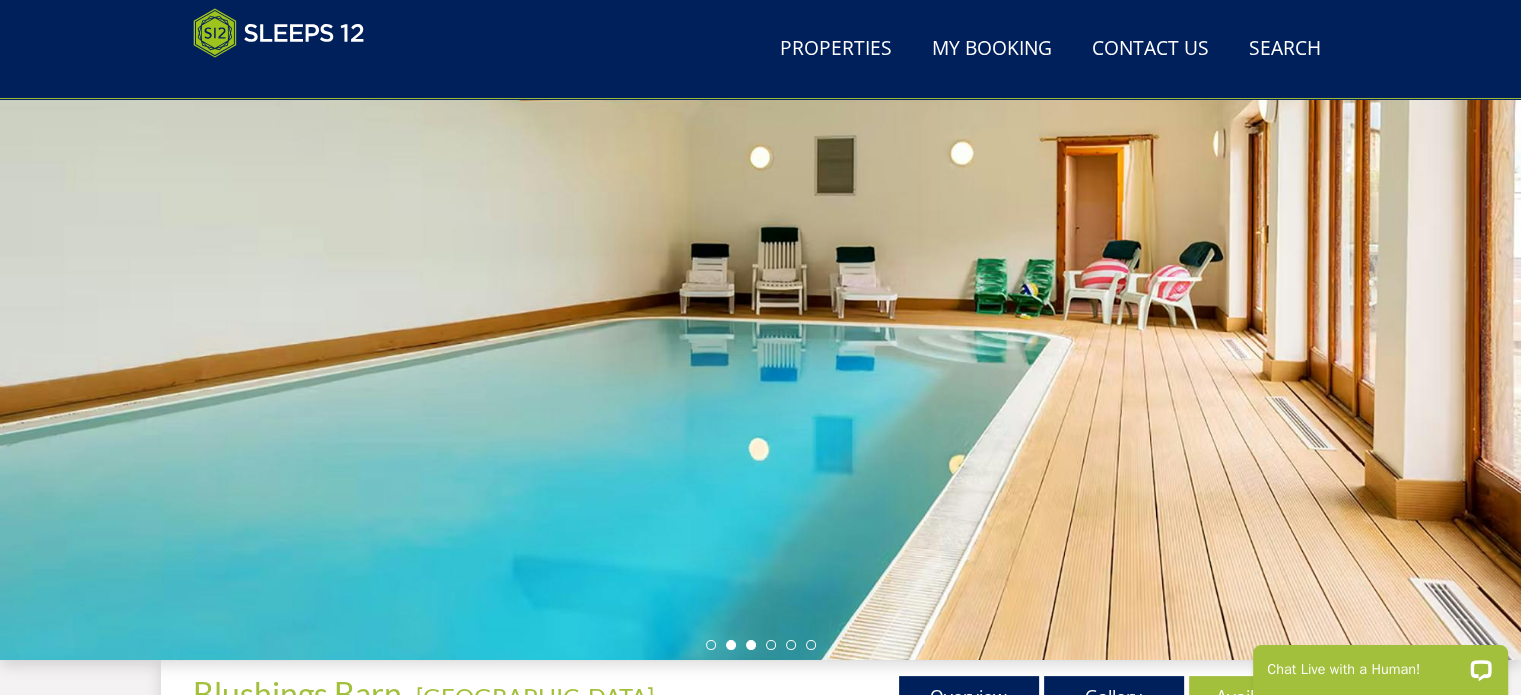 click at bounding box center [751, 645] 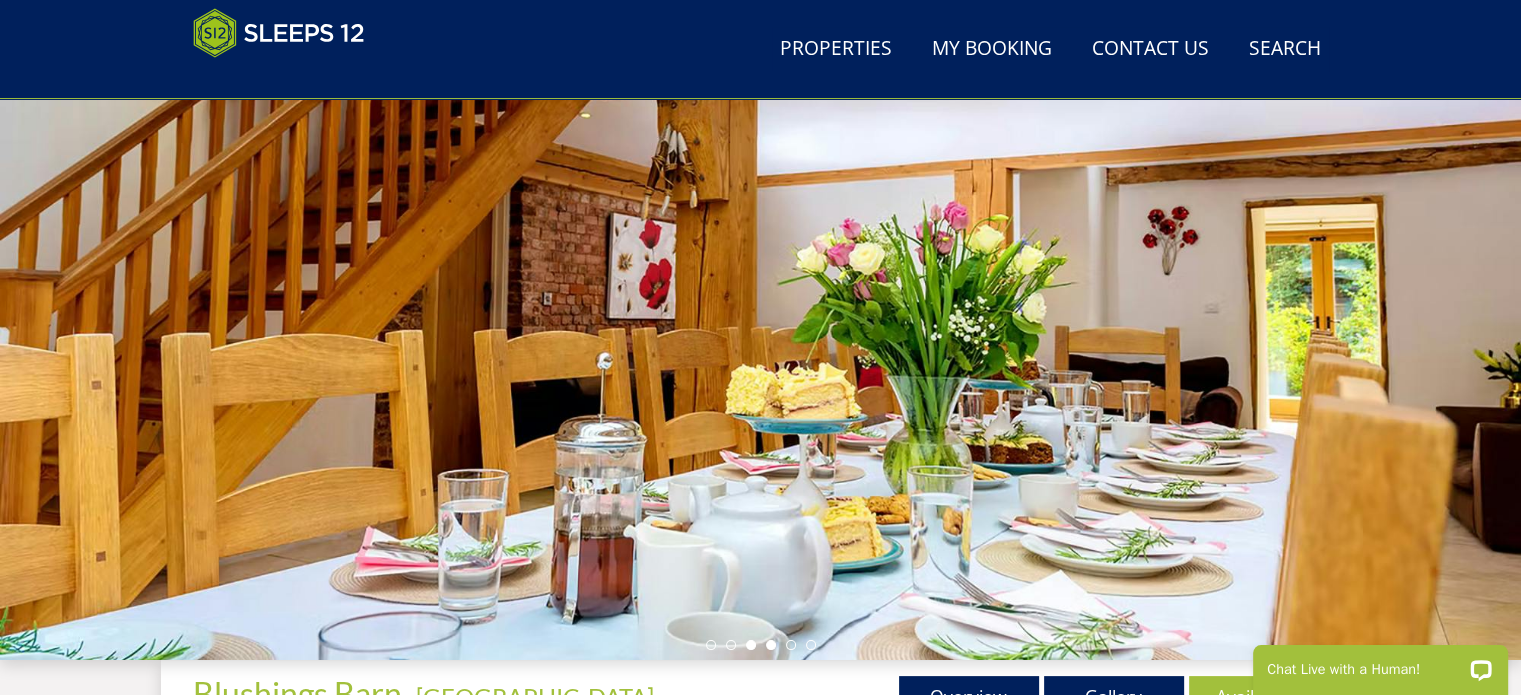 click at bounding box center (771, 645) 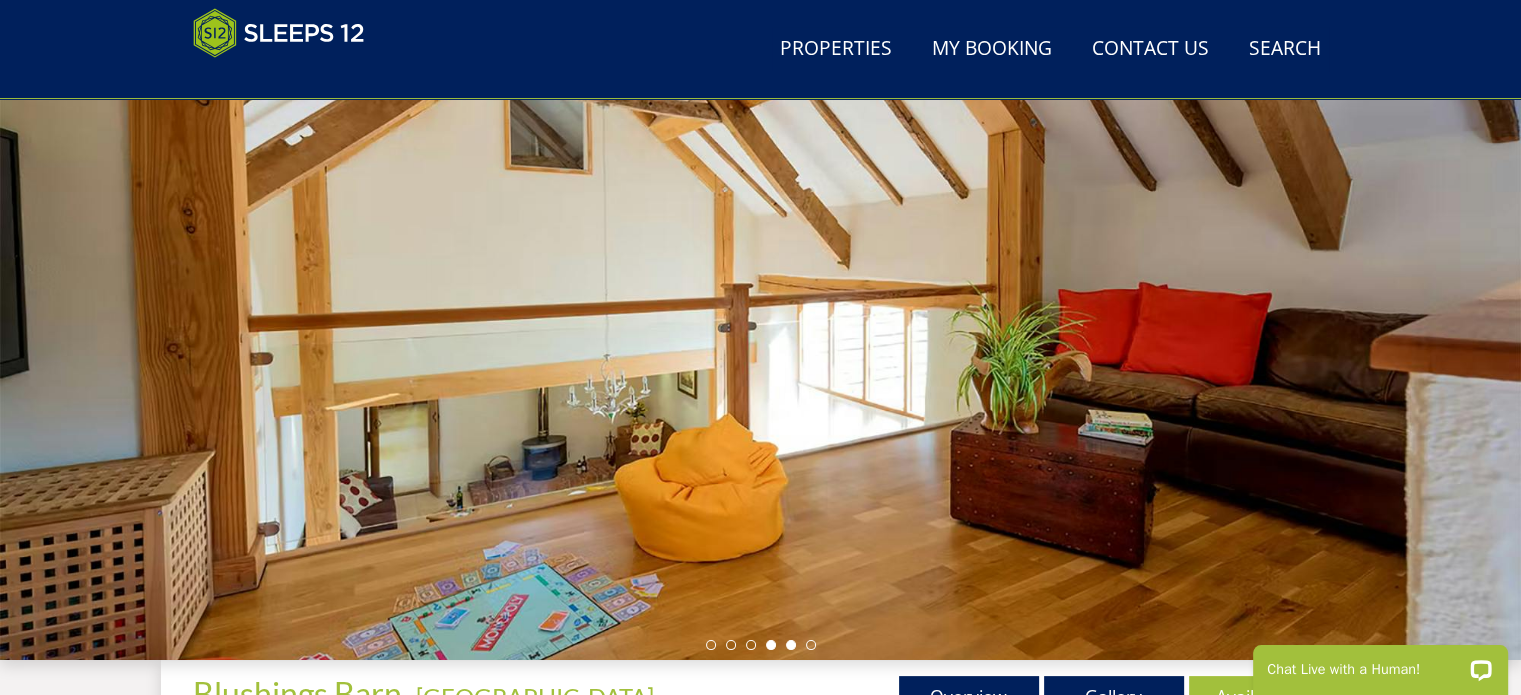 click at bounding box center (791, 645) 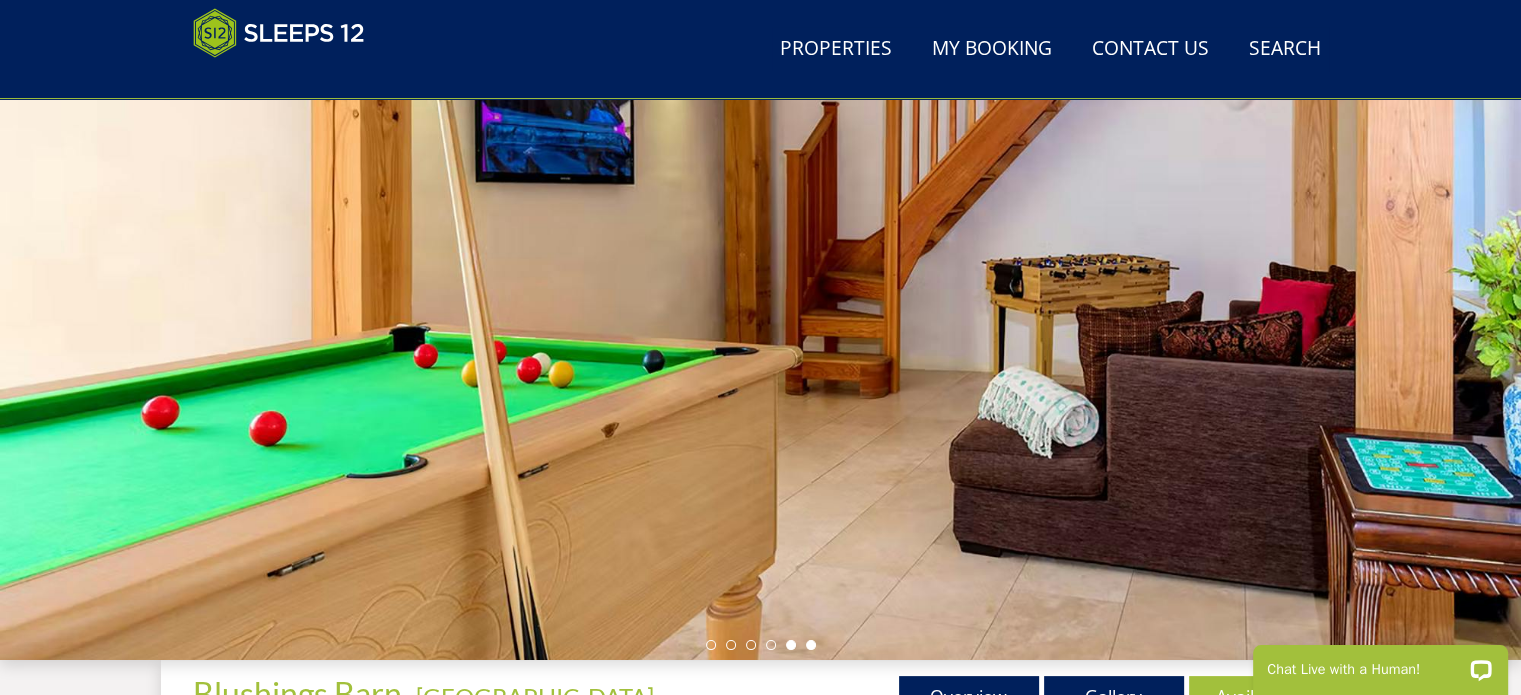 click at bounding box center [811, 645] 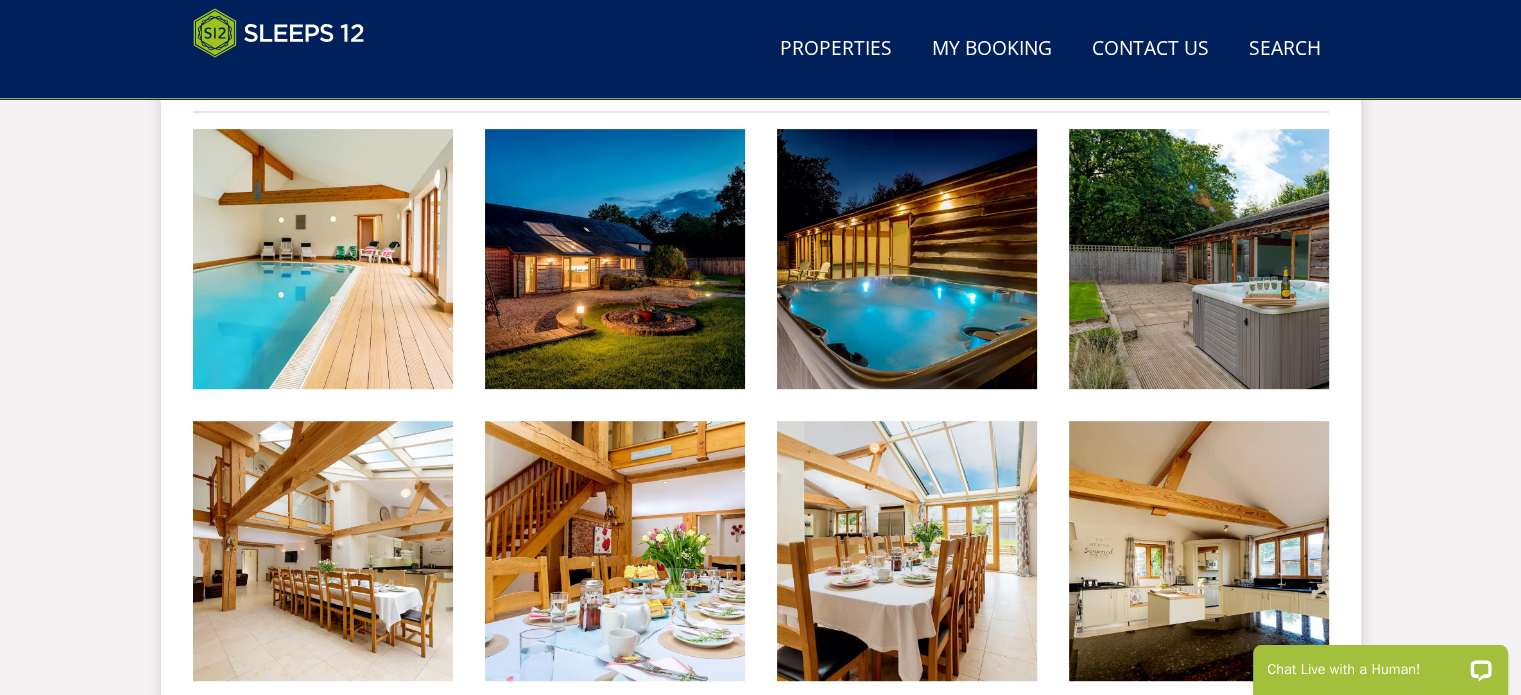 scroll, scrollTop: 826, scrollLeft: 0, axis: vertical 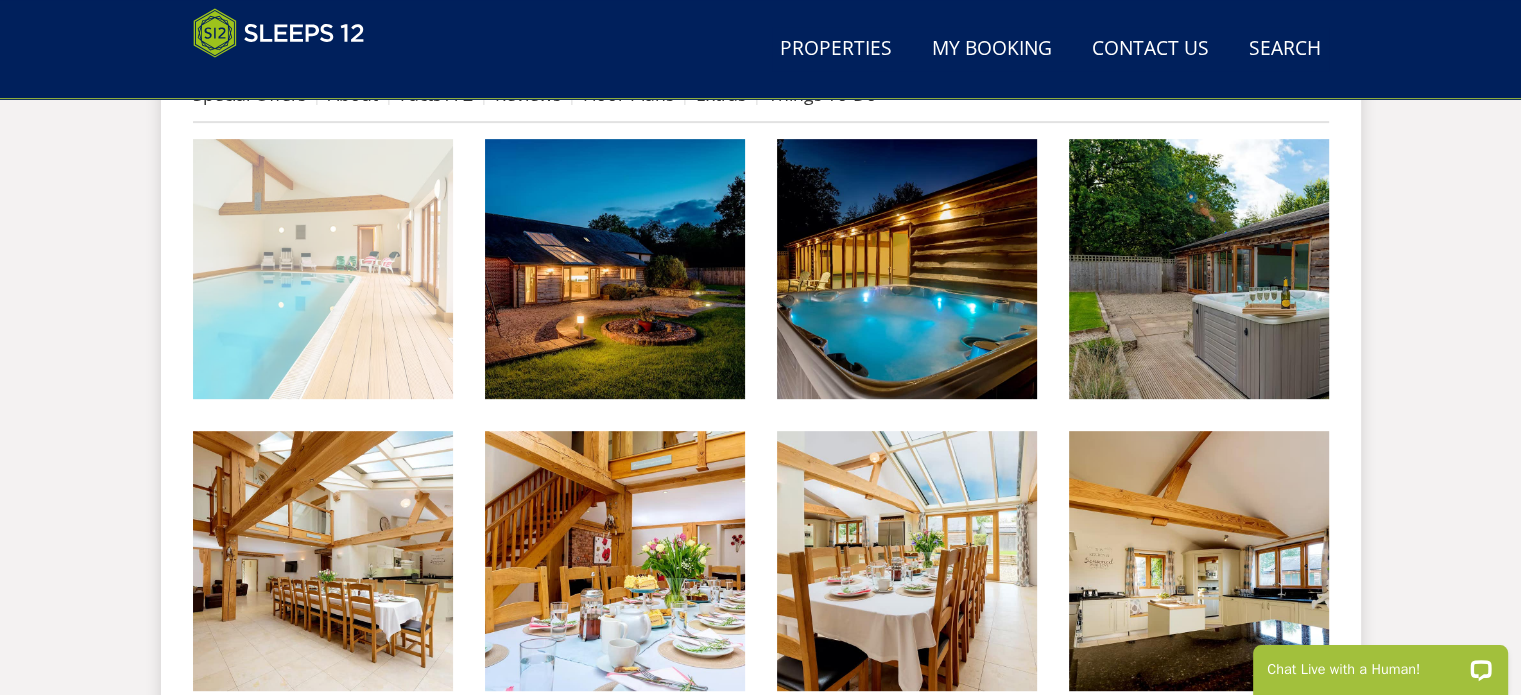 click at bounding box center [323, 269] 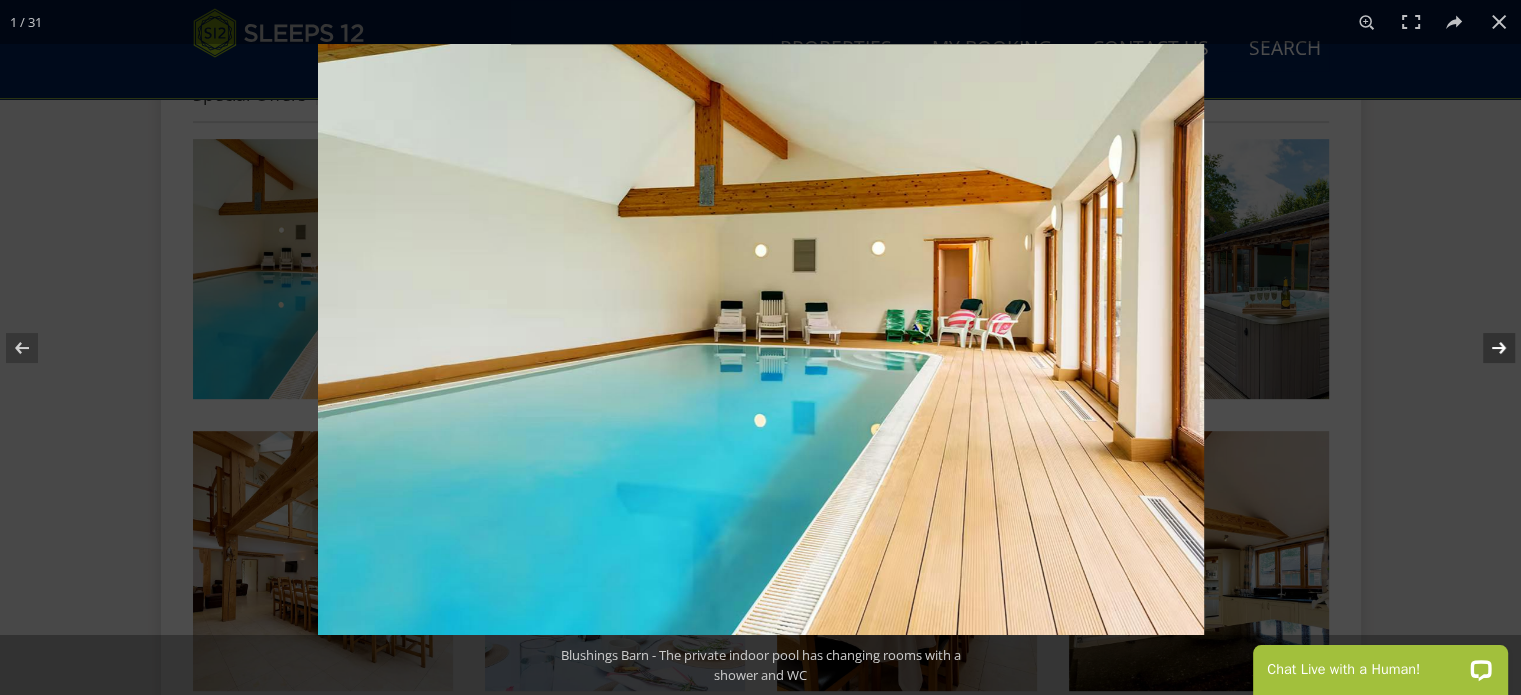 click at bounding box center [1486, 348] 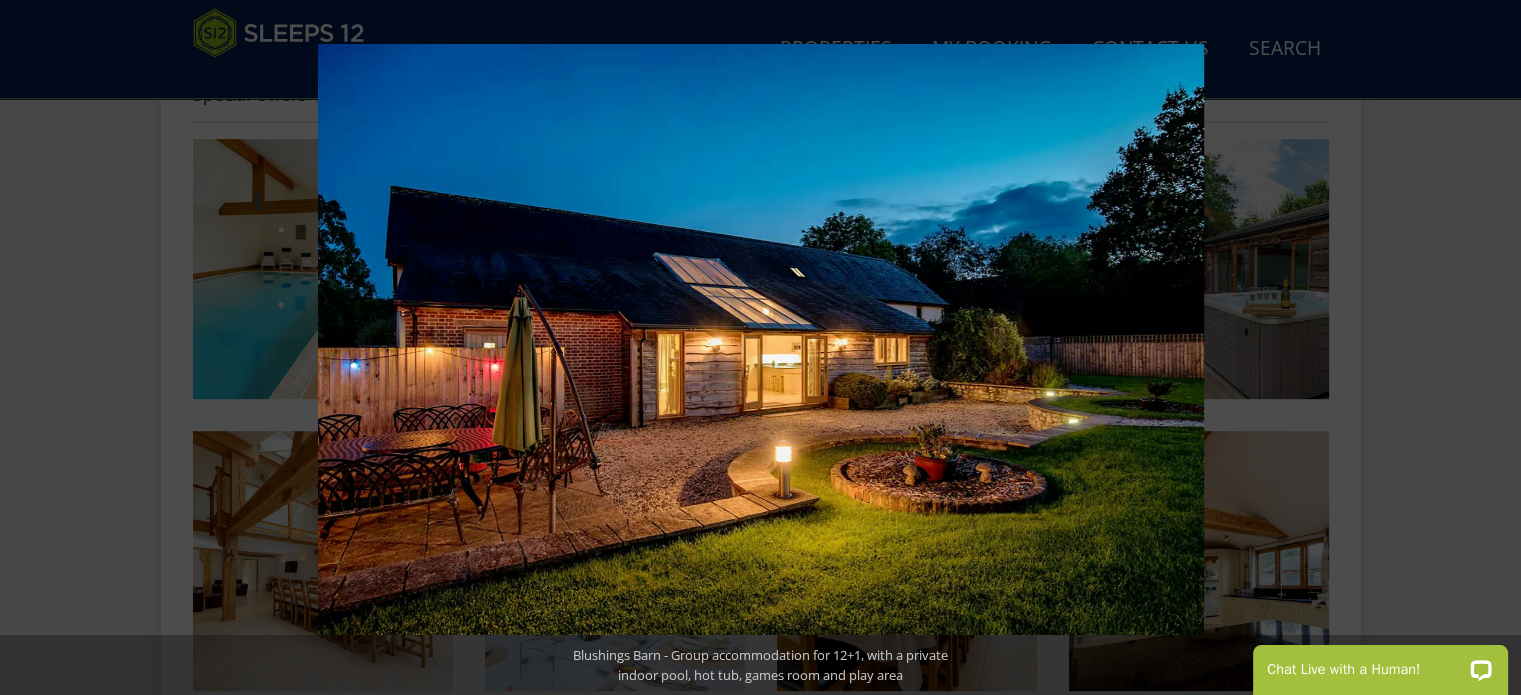 click at bounding box center [1486, 348] 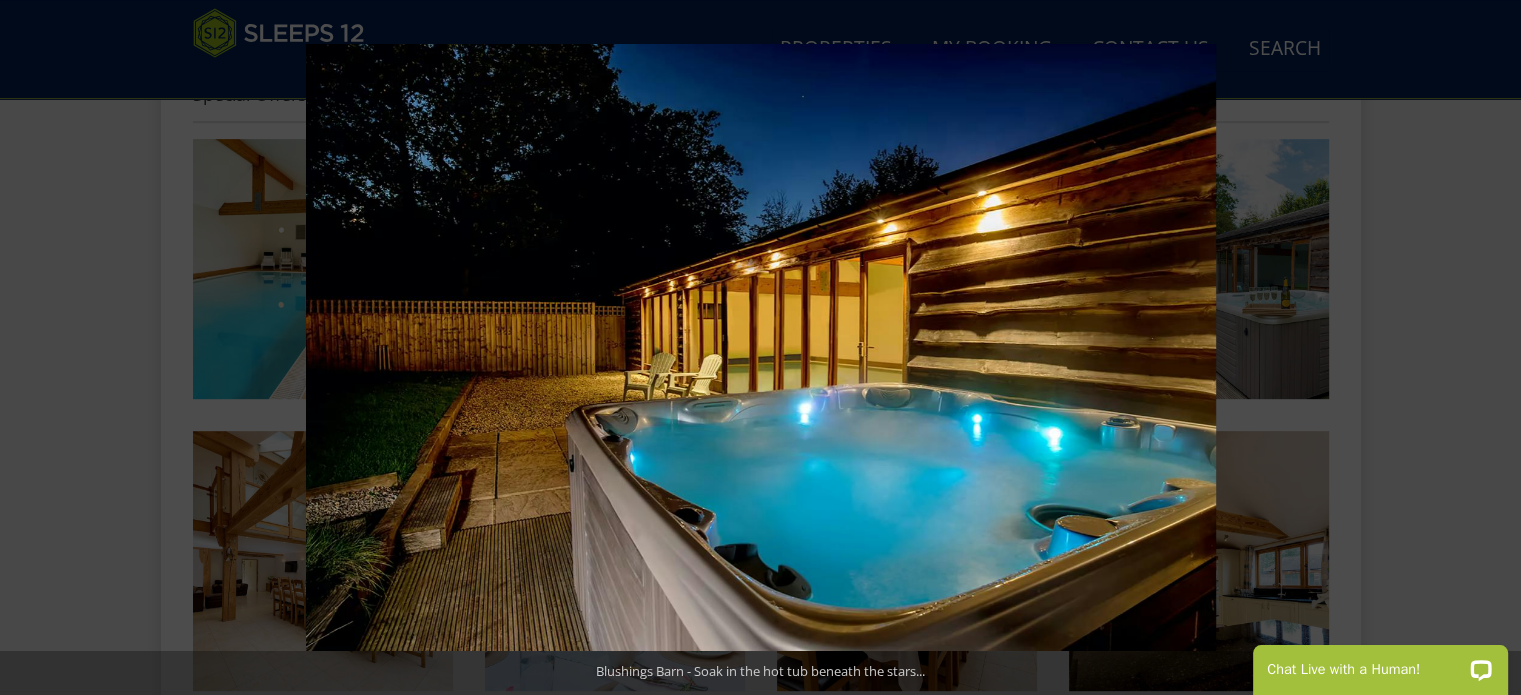 click at bounding box center [1486, 348] 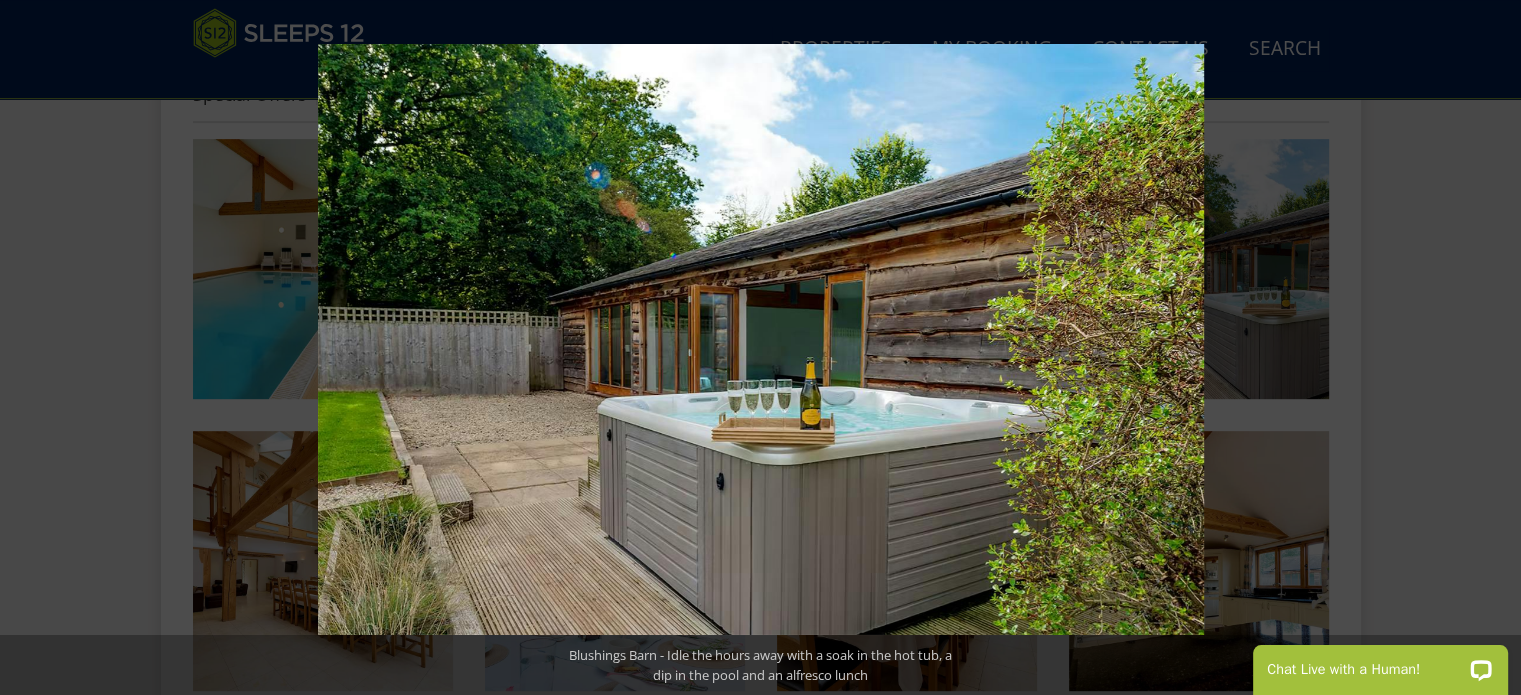 click at bounding box center (1486, 348) 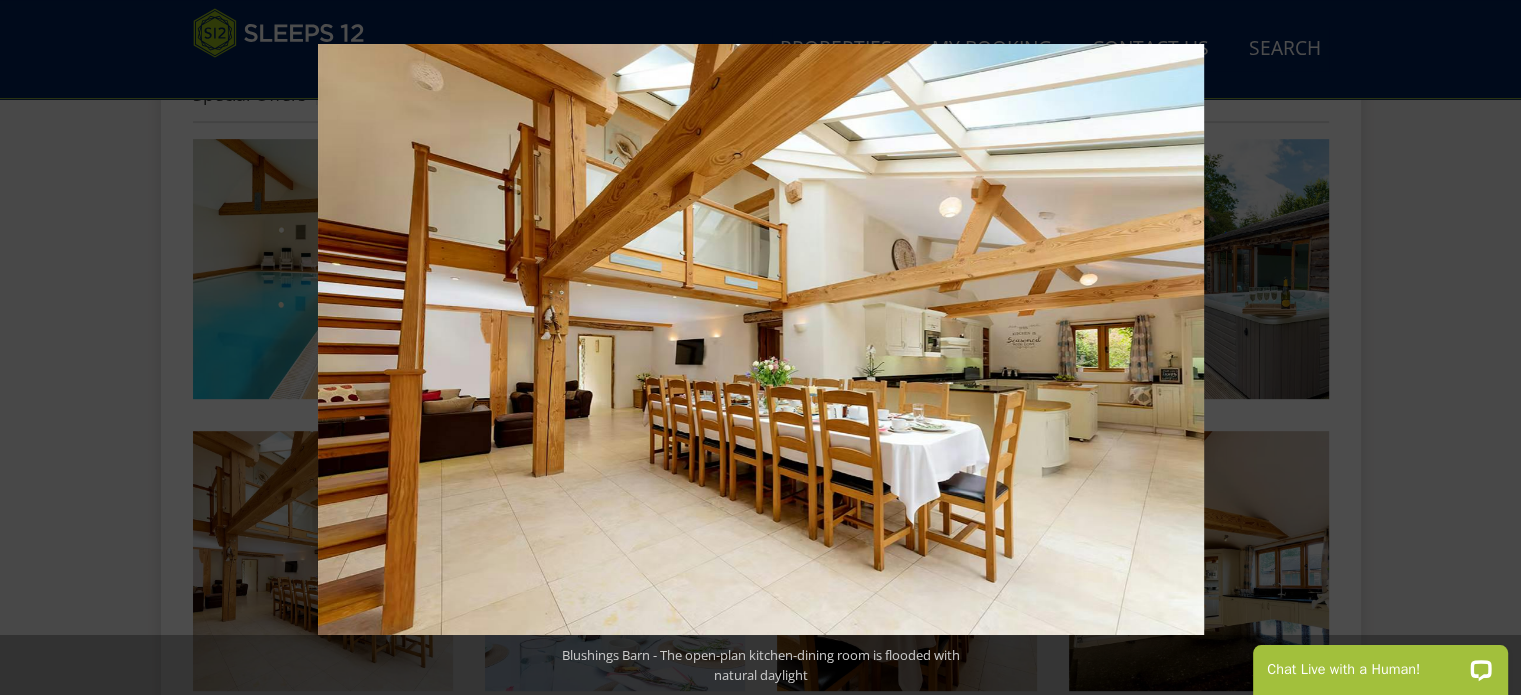 click at bounding box center [1486, 348] 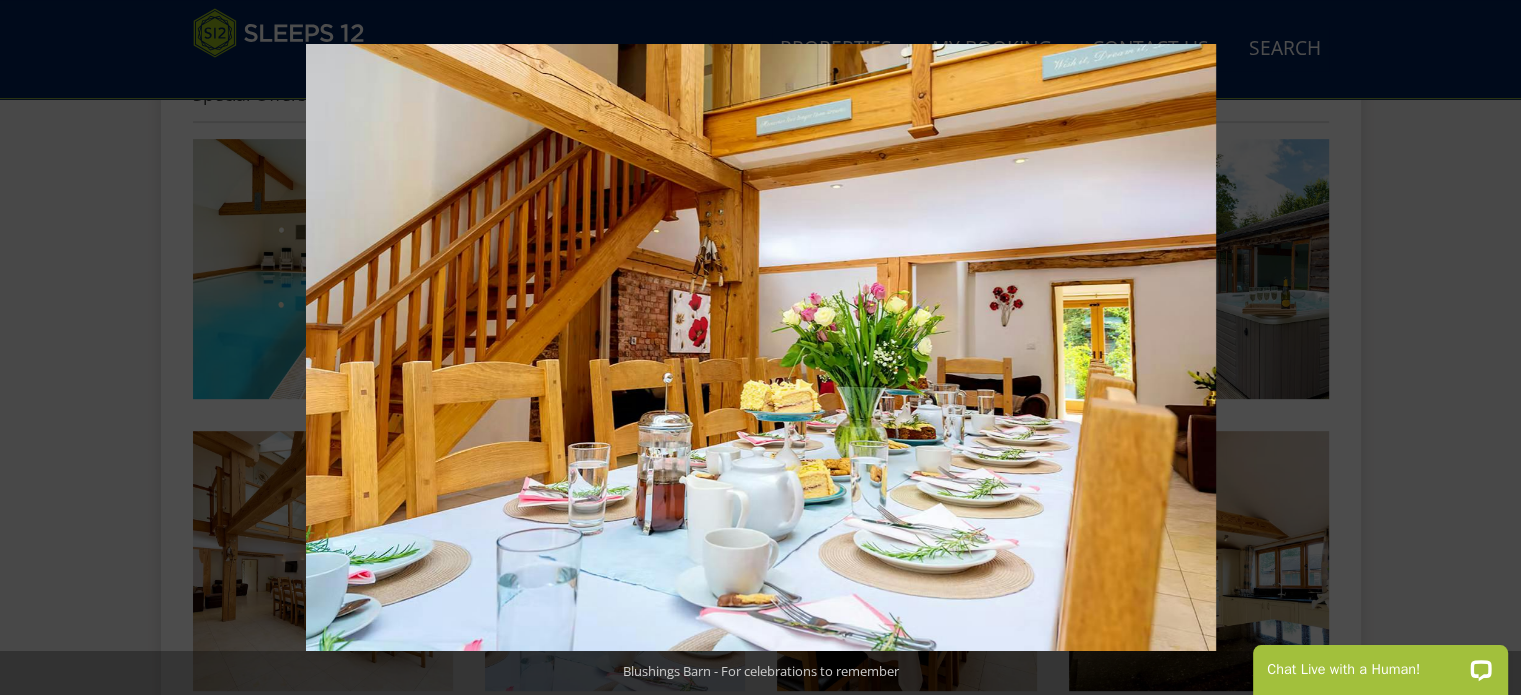click at bounding box center [1486, 348] 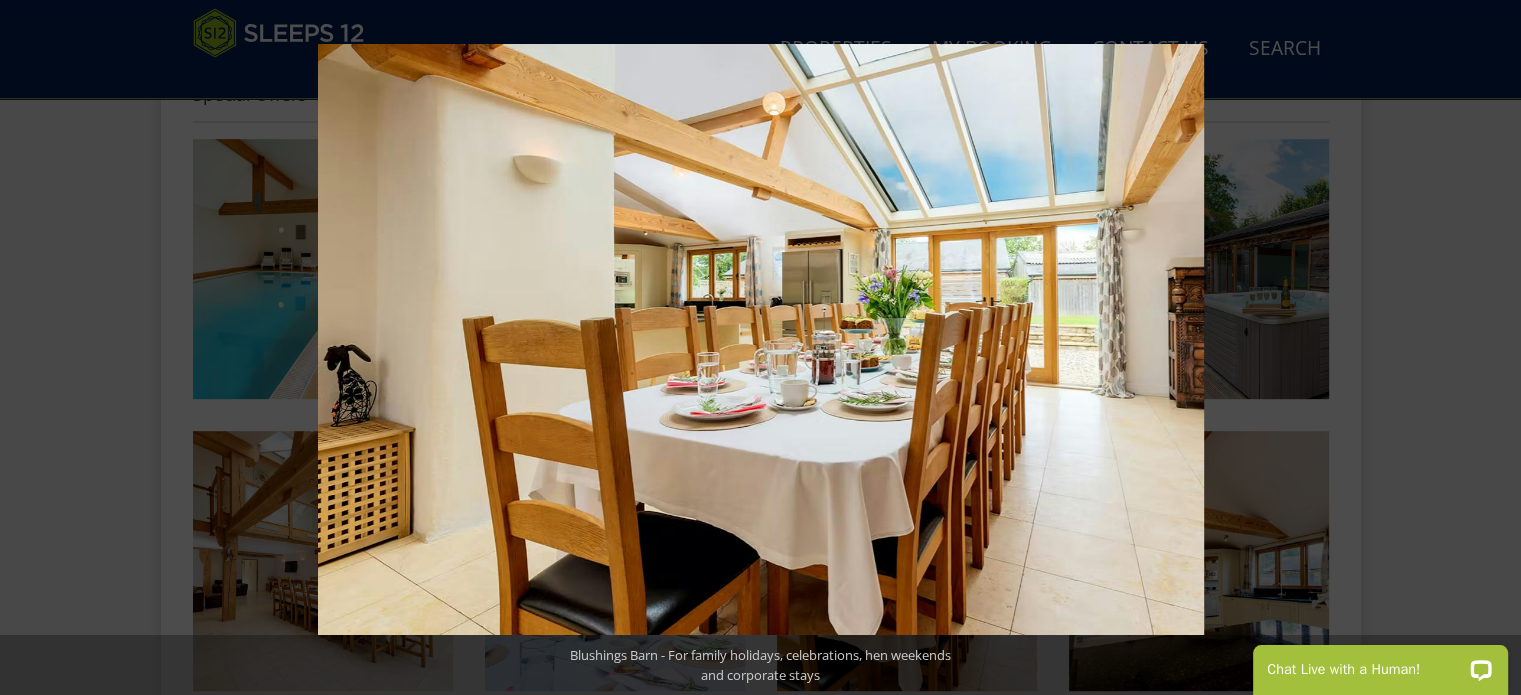 click at bounding box center (1486, 348) 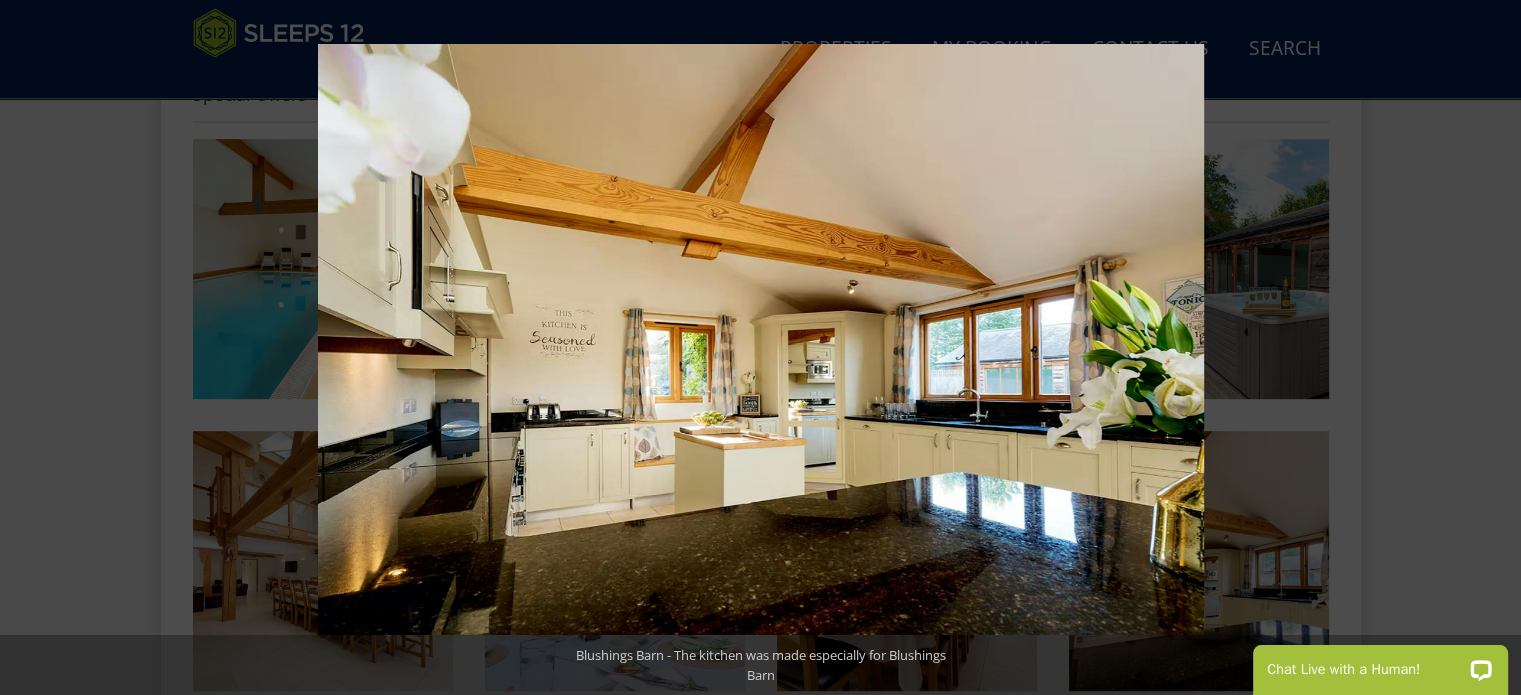 click at bounding box center [1486, 348] 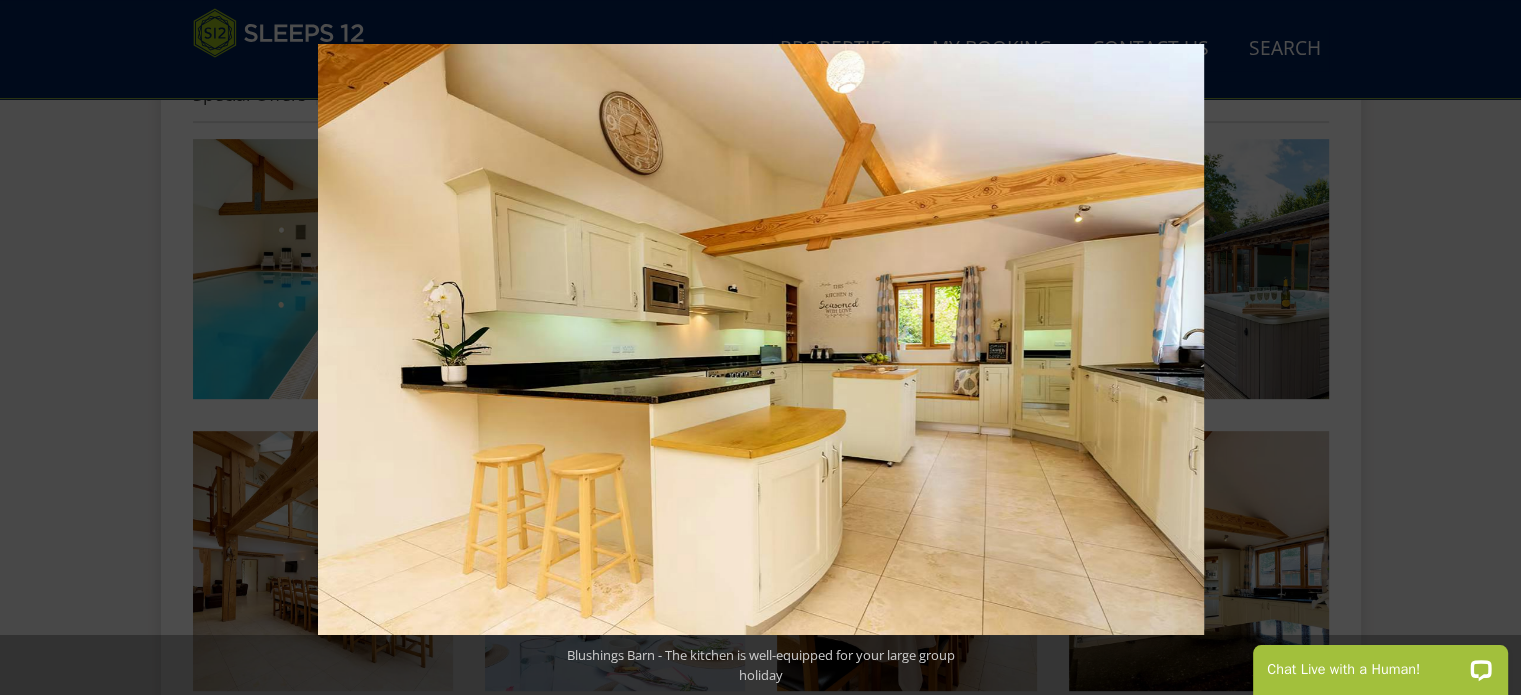 click at bounding box center (1486, 348) 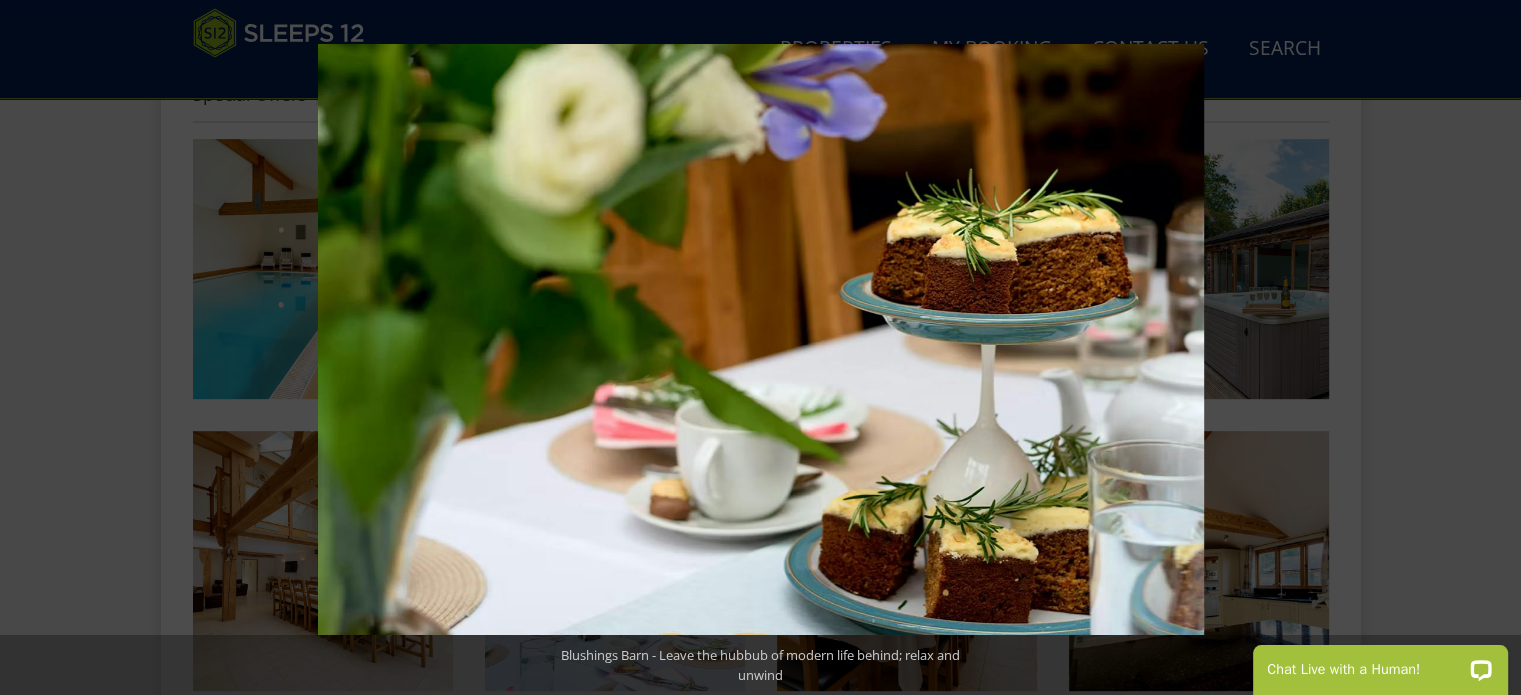 click at bounding box center [1486, 348] 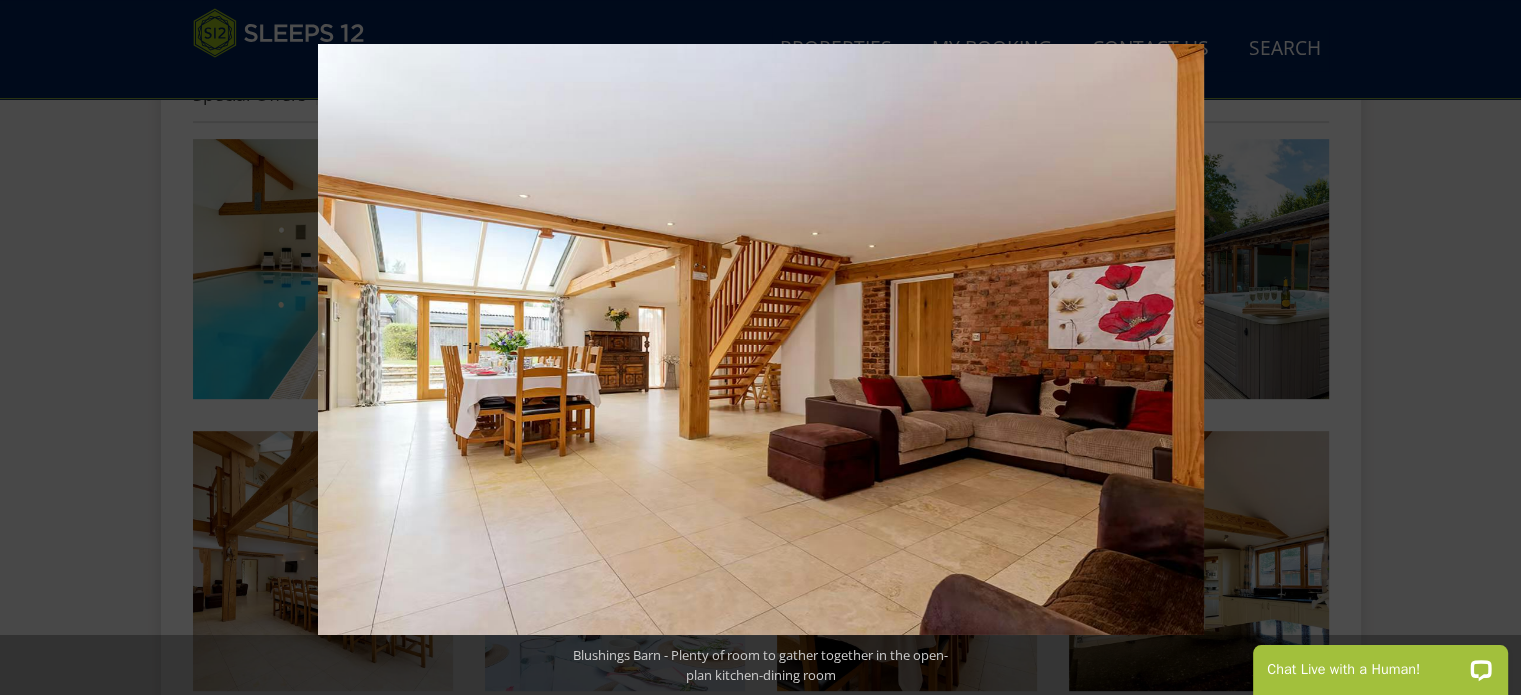 click at bounding box center (1486, 348) 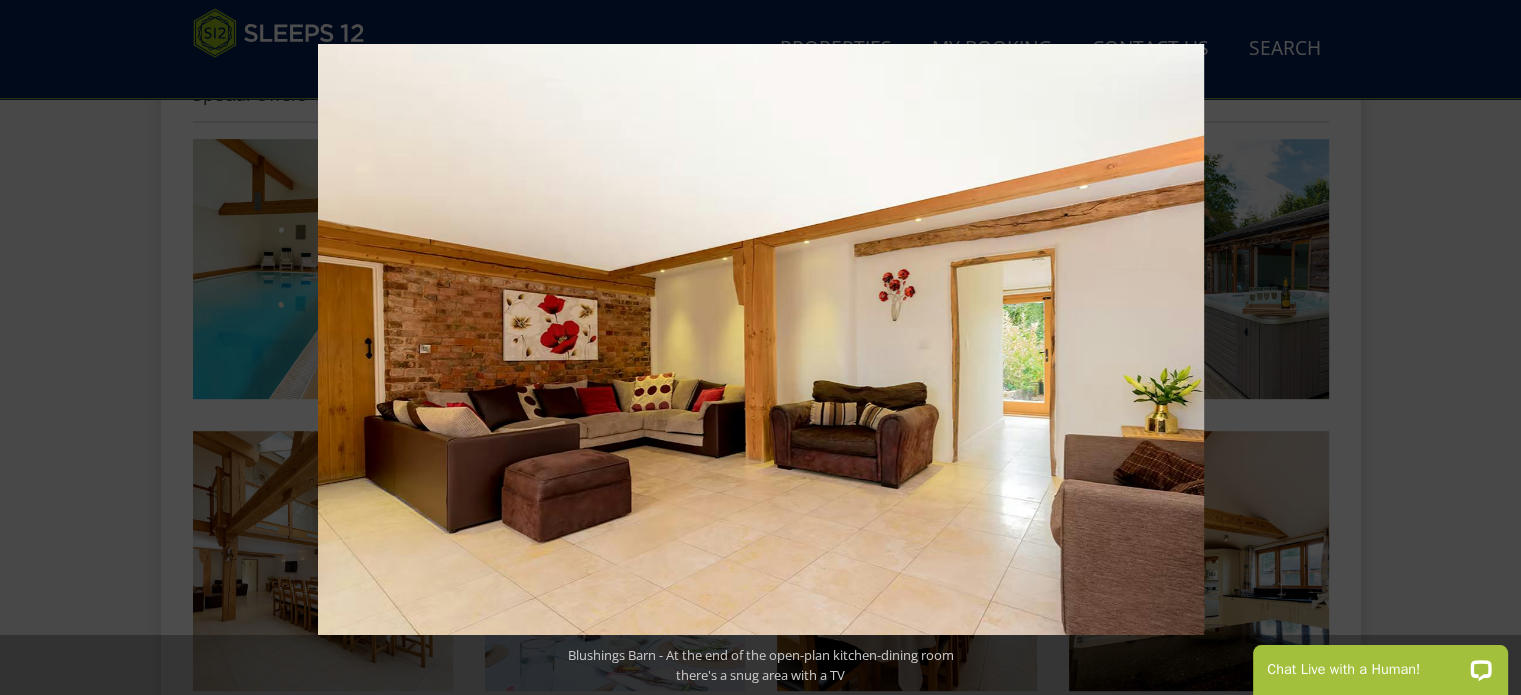 click at bounding box center [1486, 348] 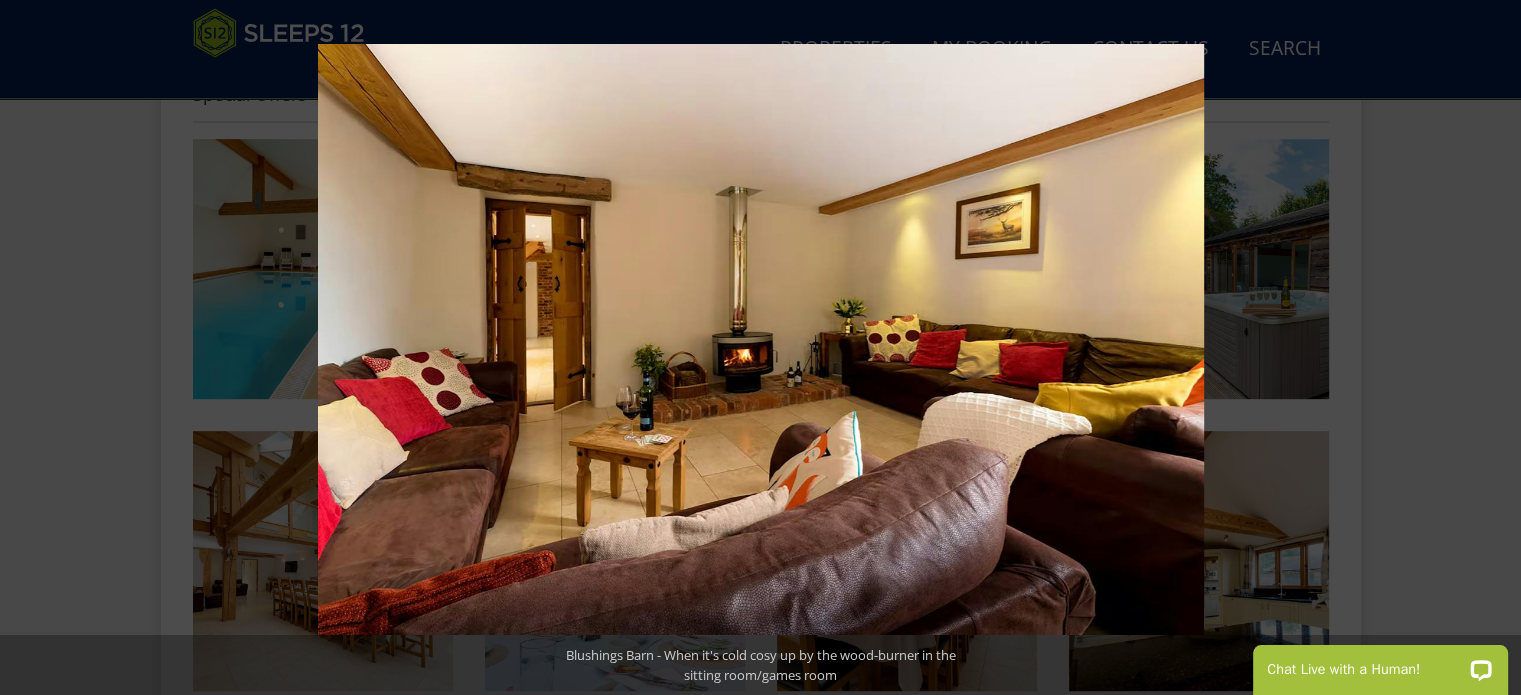 click at bounding box center (1486, 348) 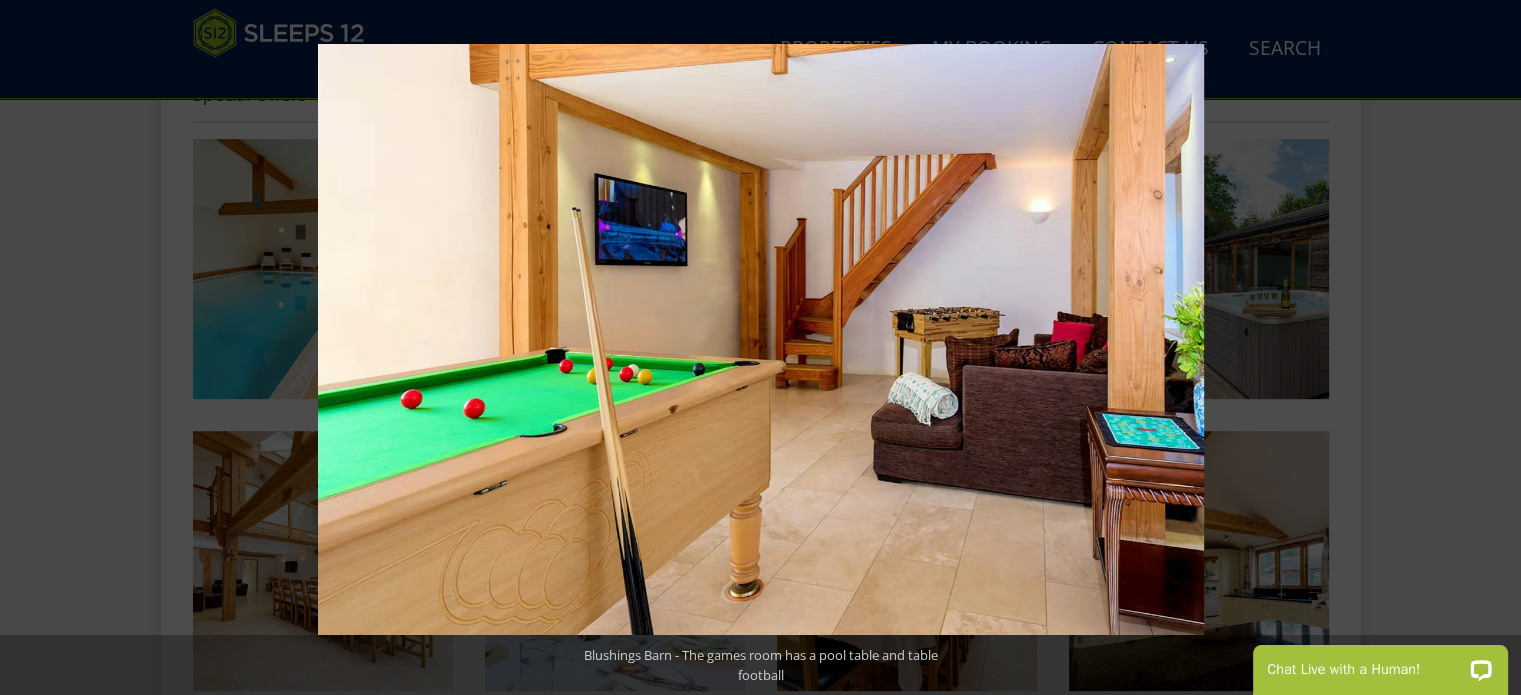click at bounding box center (1486, 348) 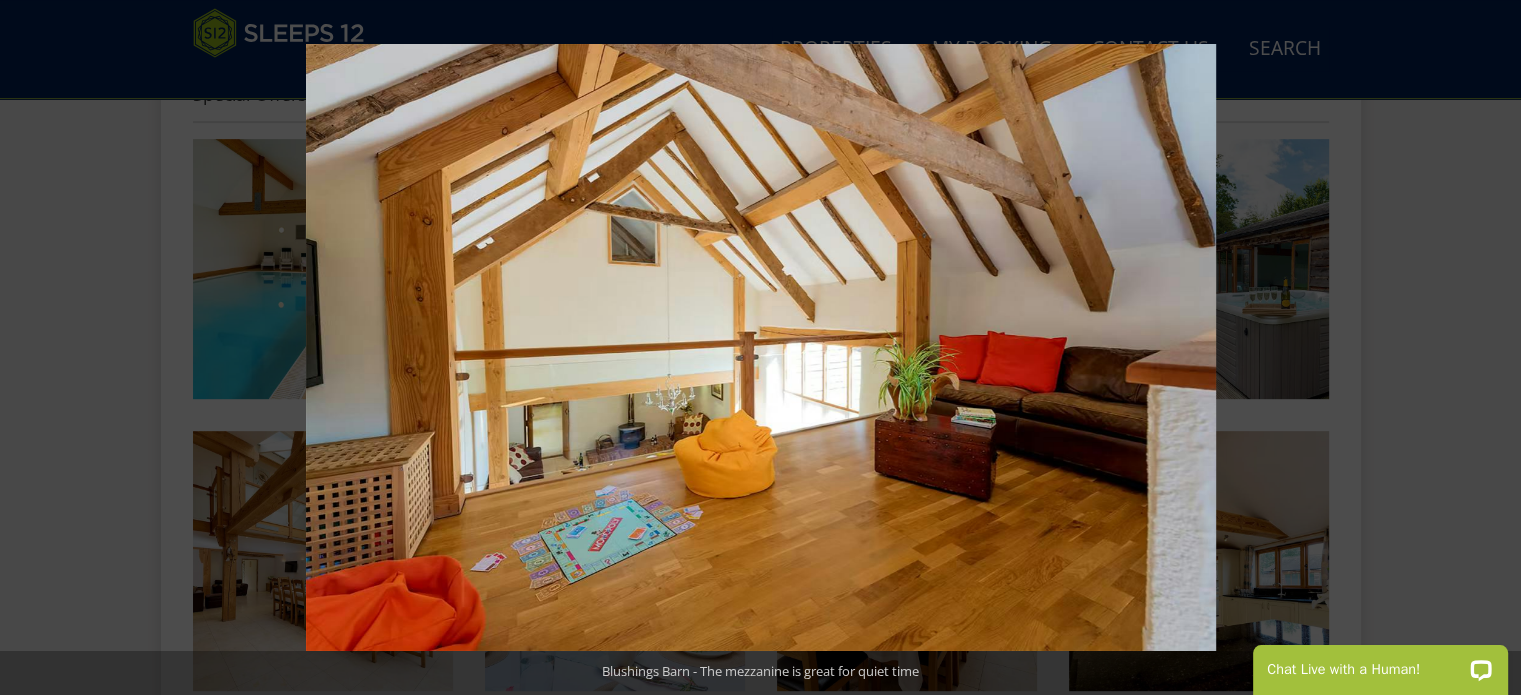 click at bounding box center (1486, 348) 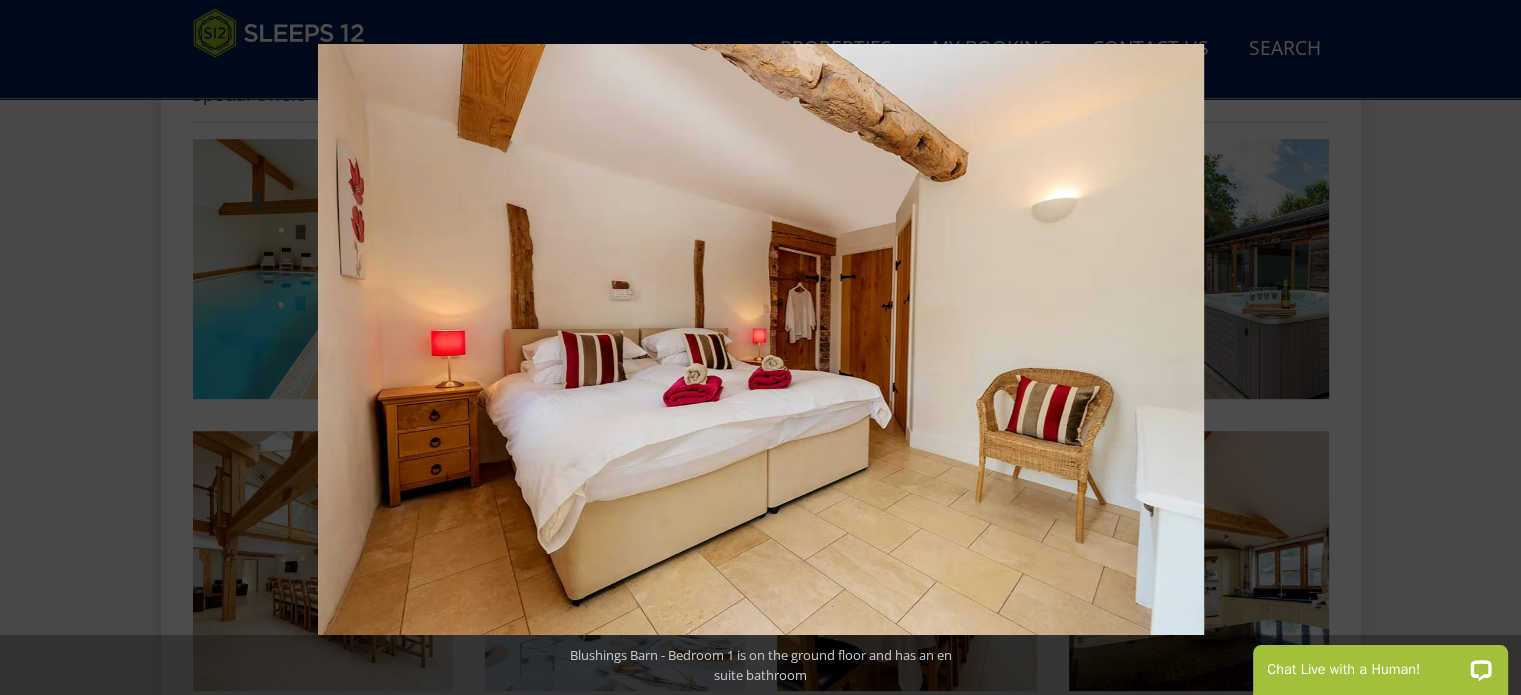 click at bounding box center (1486, 348) 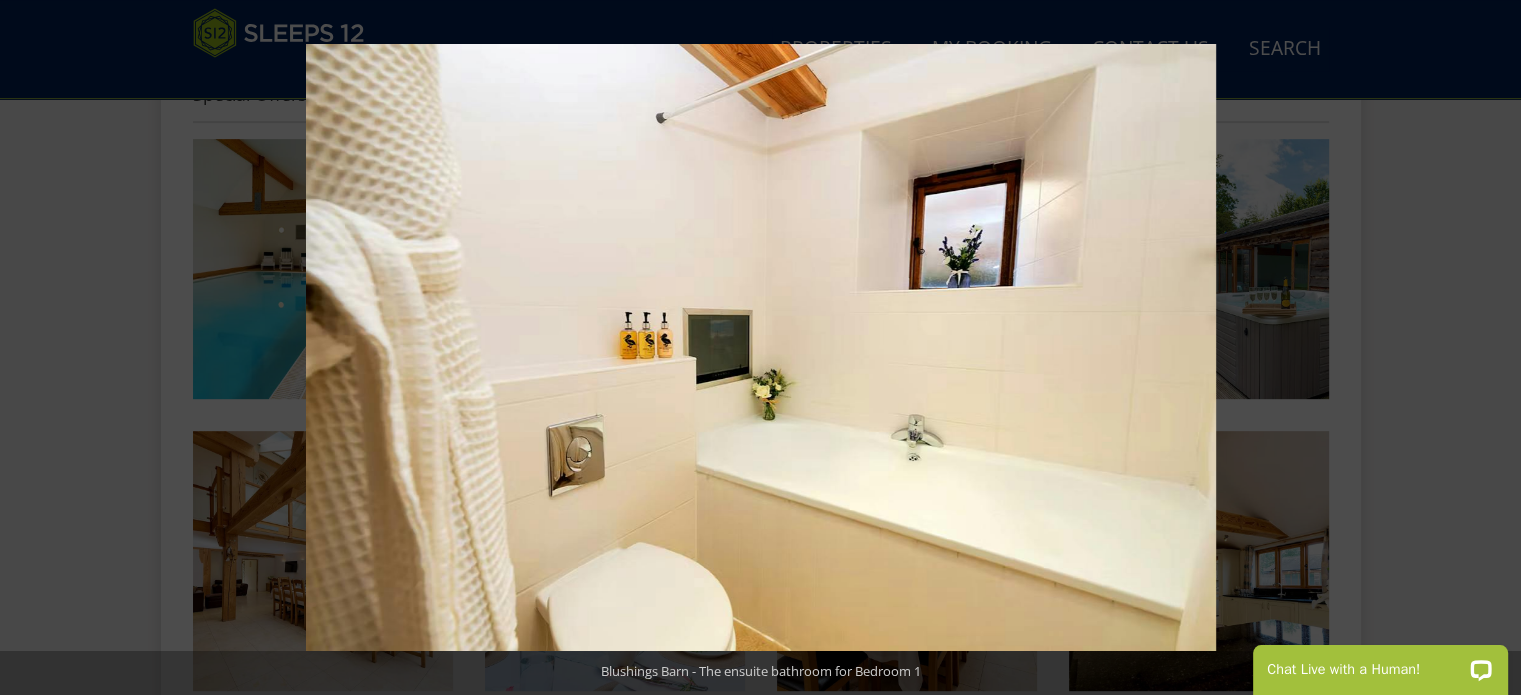 click at bounding box center (1486, 348) 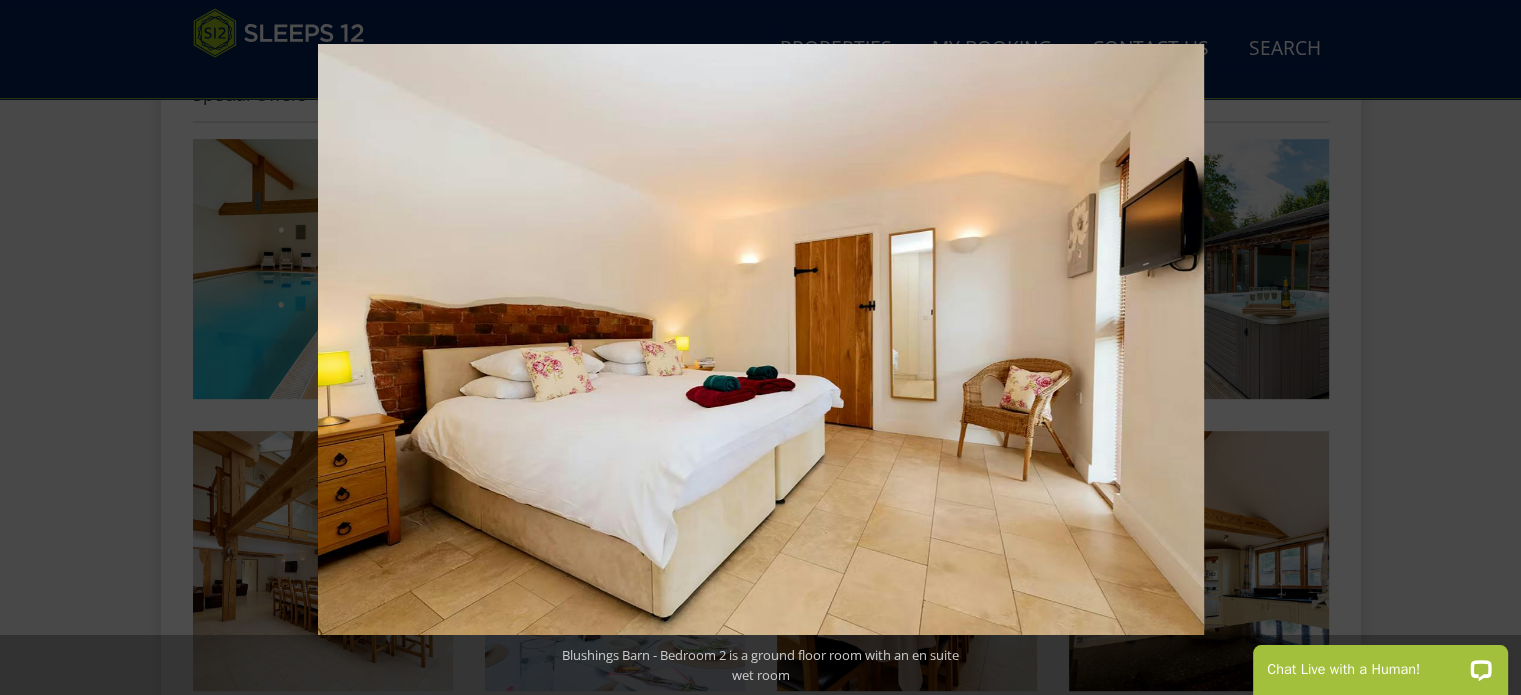 click at bounding box center (1486, 348) 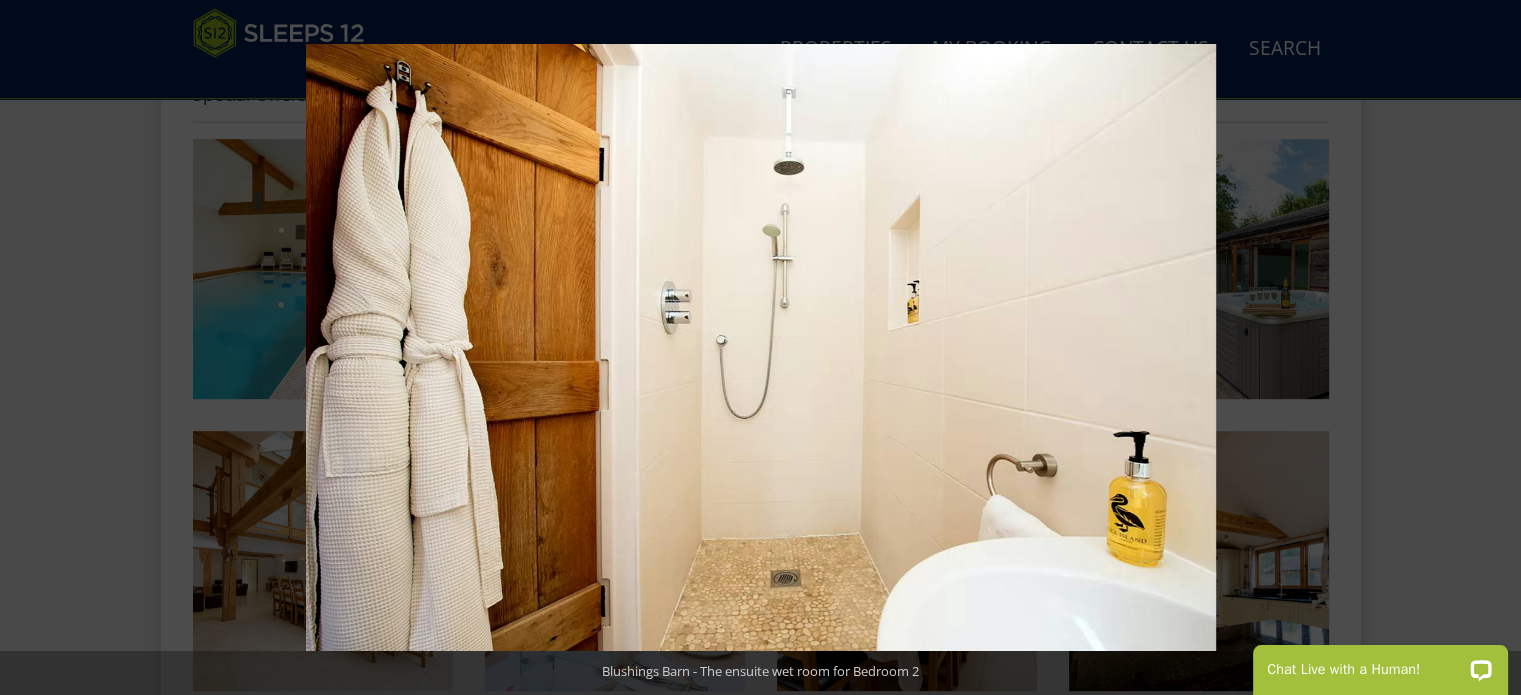 click at bounding box center [1486, 348] 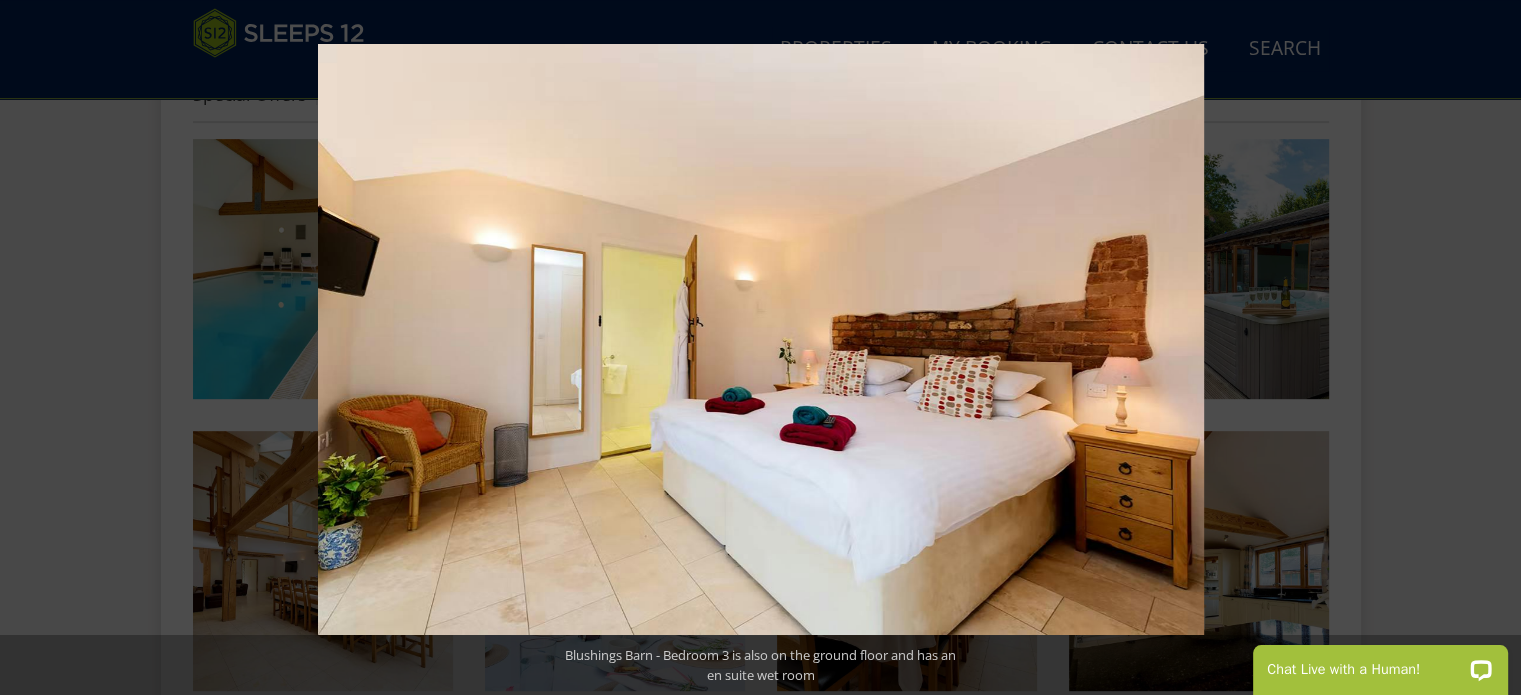 click at bounding box center [1486, 348] 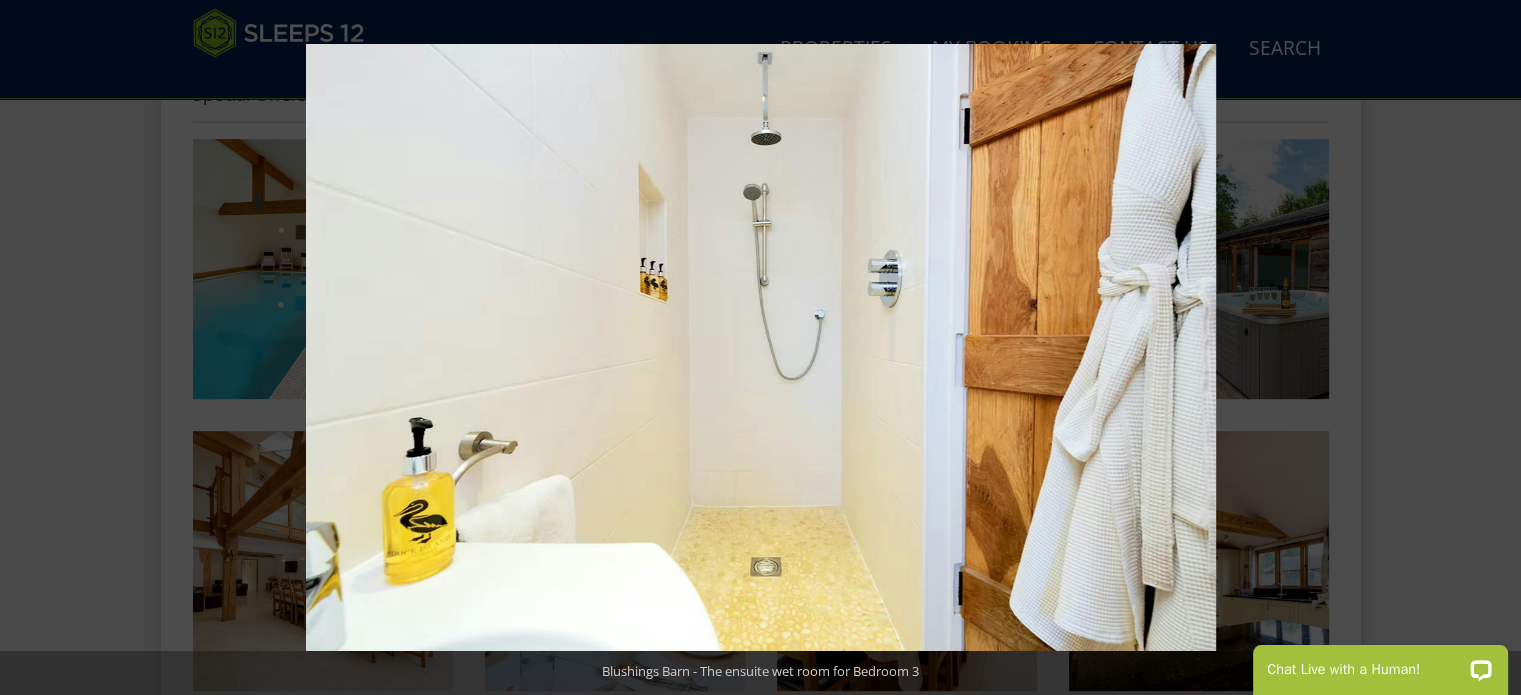 click at bounding box center [1486, 348] 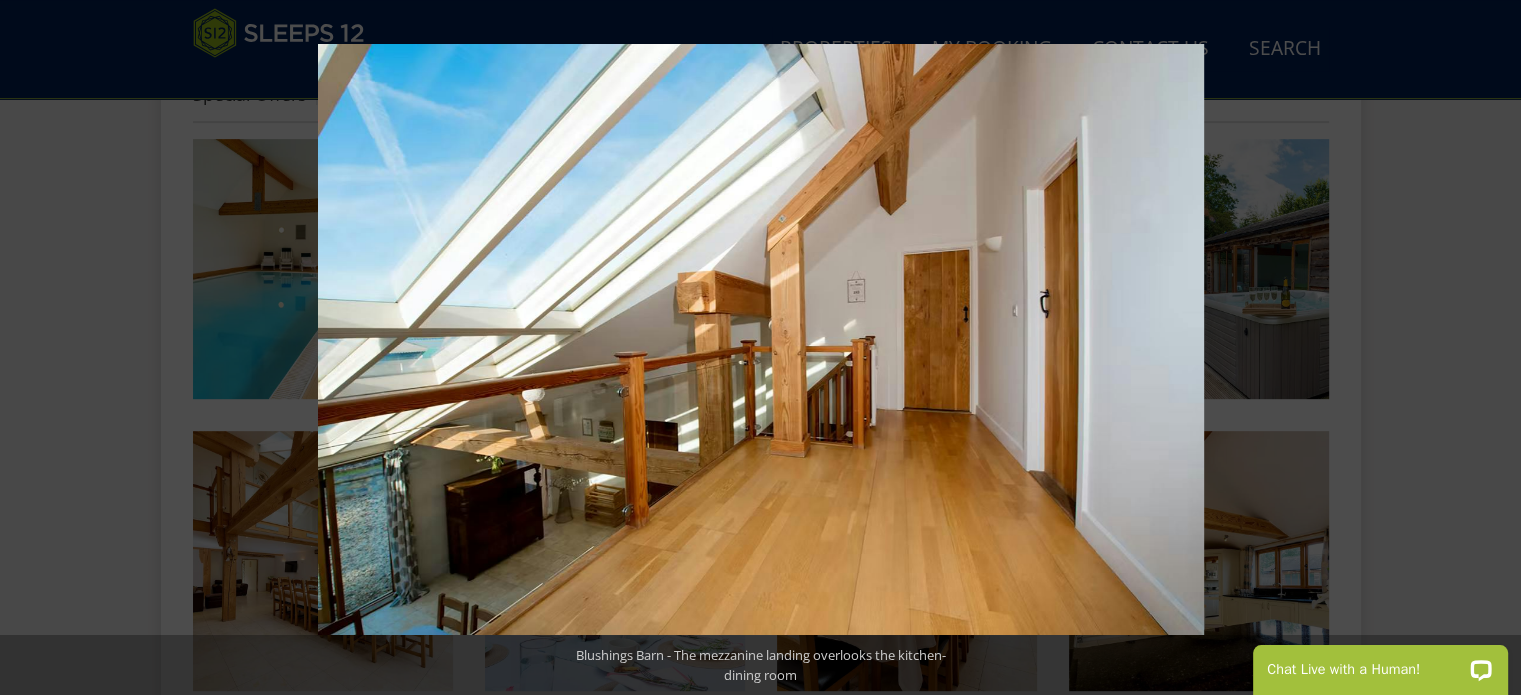 click at bounding box center (1486, 348) 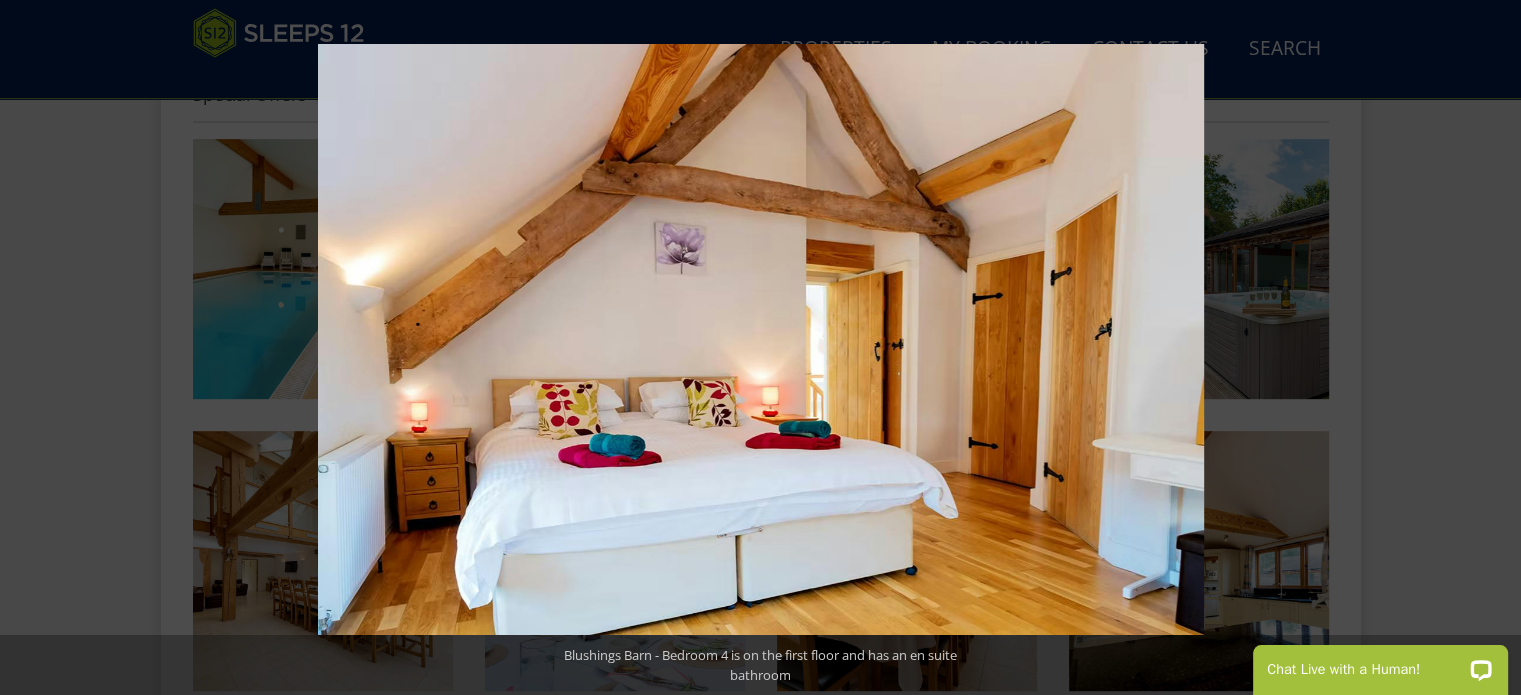 click at bounding box center [1486, 348] 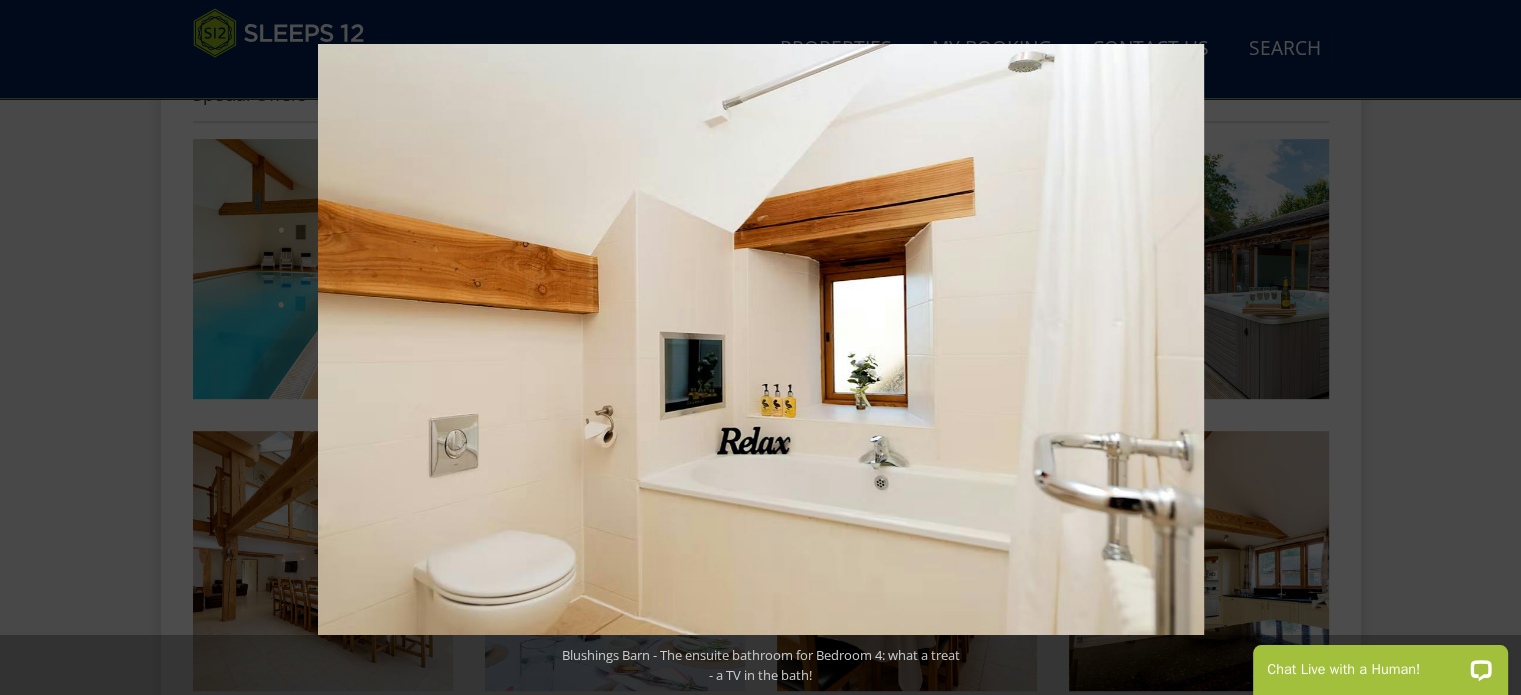 click at bounding box center [1486, 348] 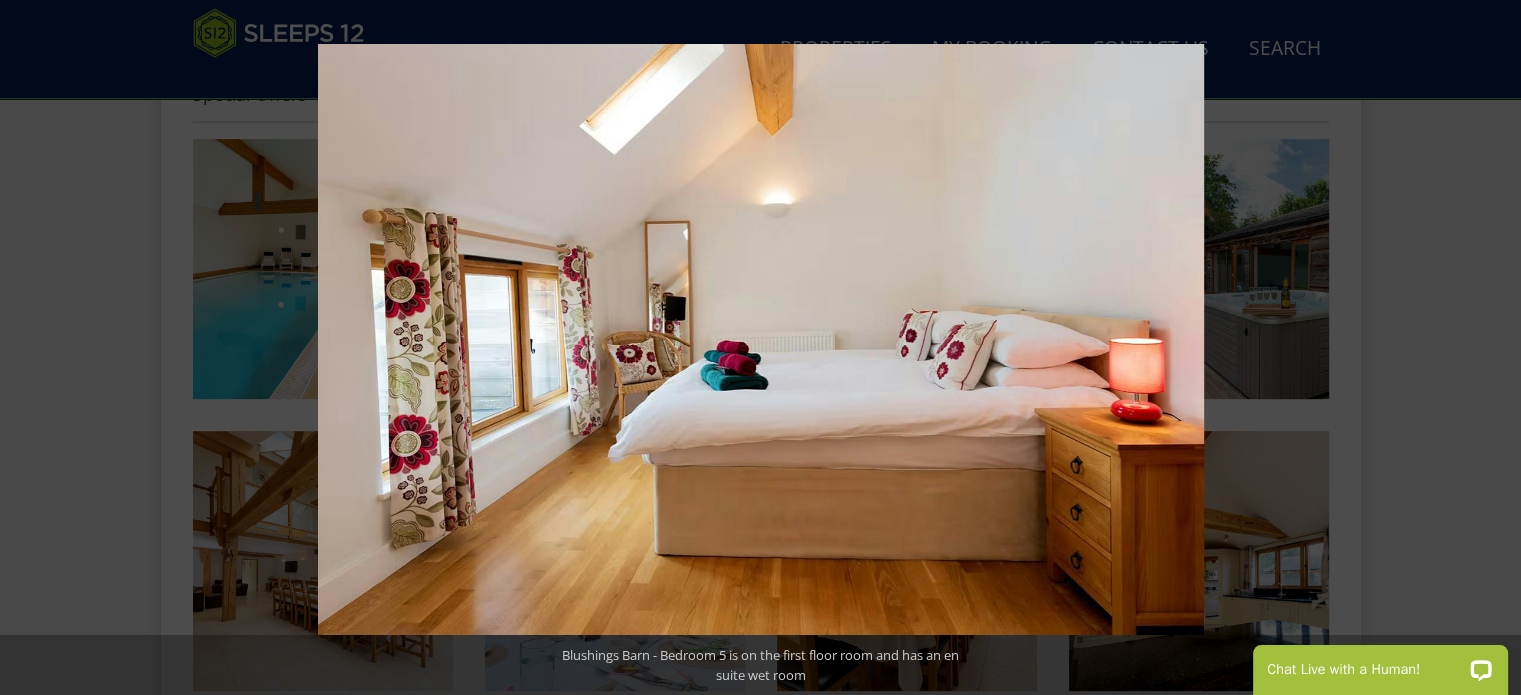 click at bounding box center [1486, 348] 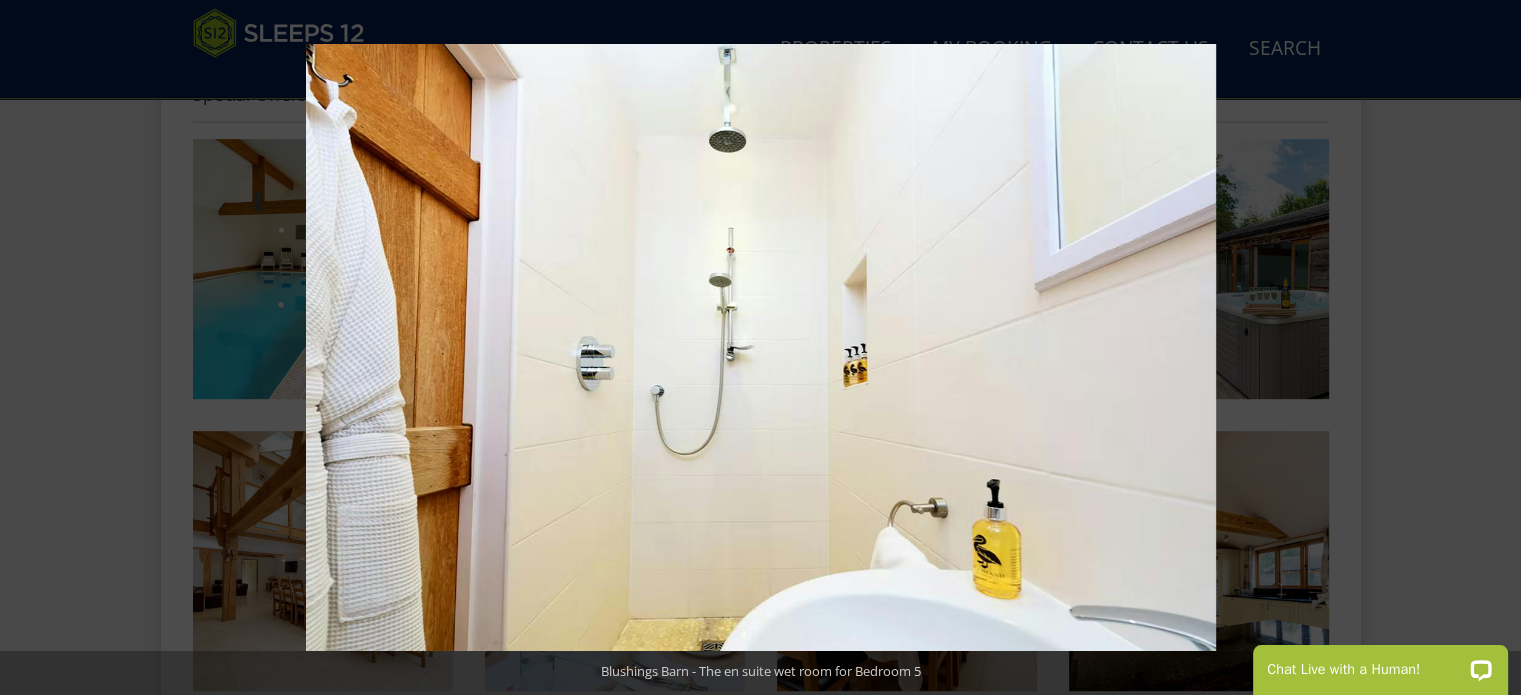 click at bounding box center (1486, 348) 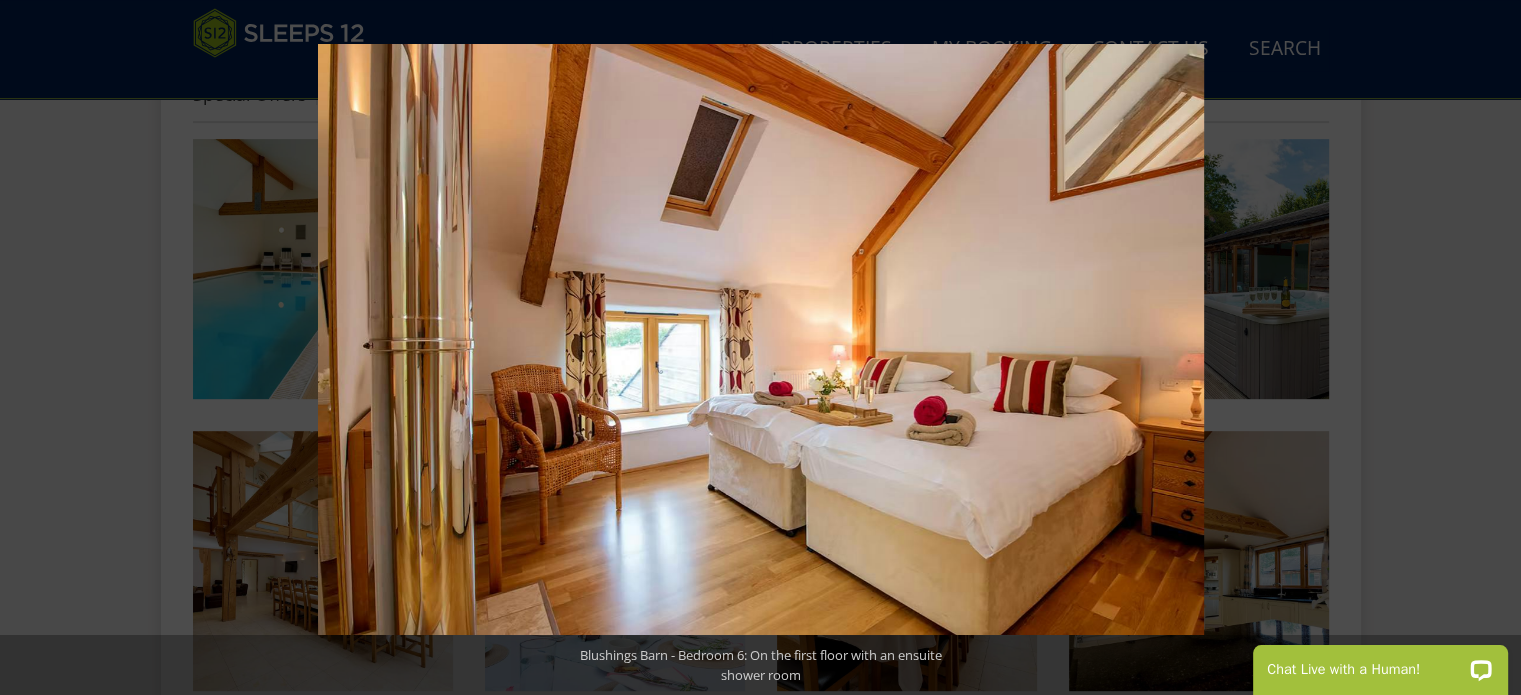 click at bounding box center [1486, 348] 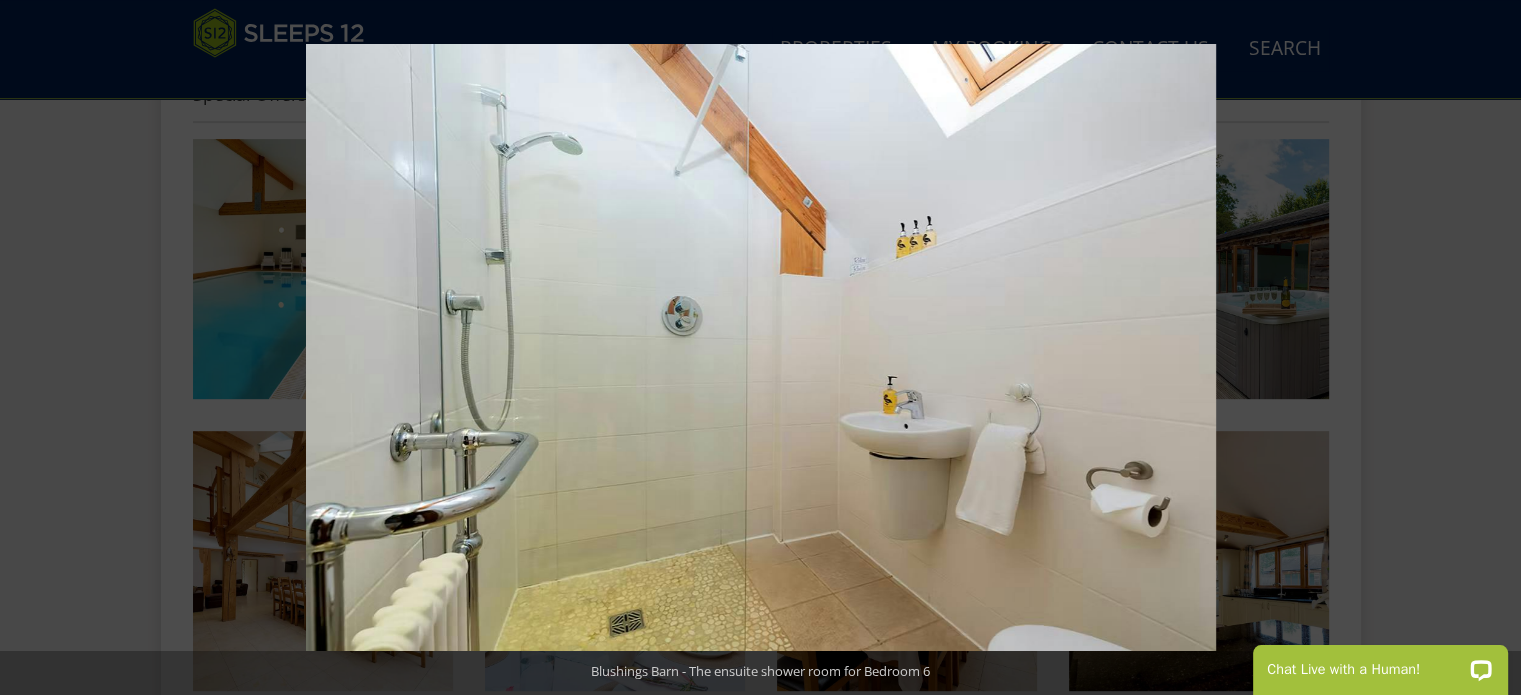click at bounding box center [1486, 348] 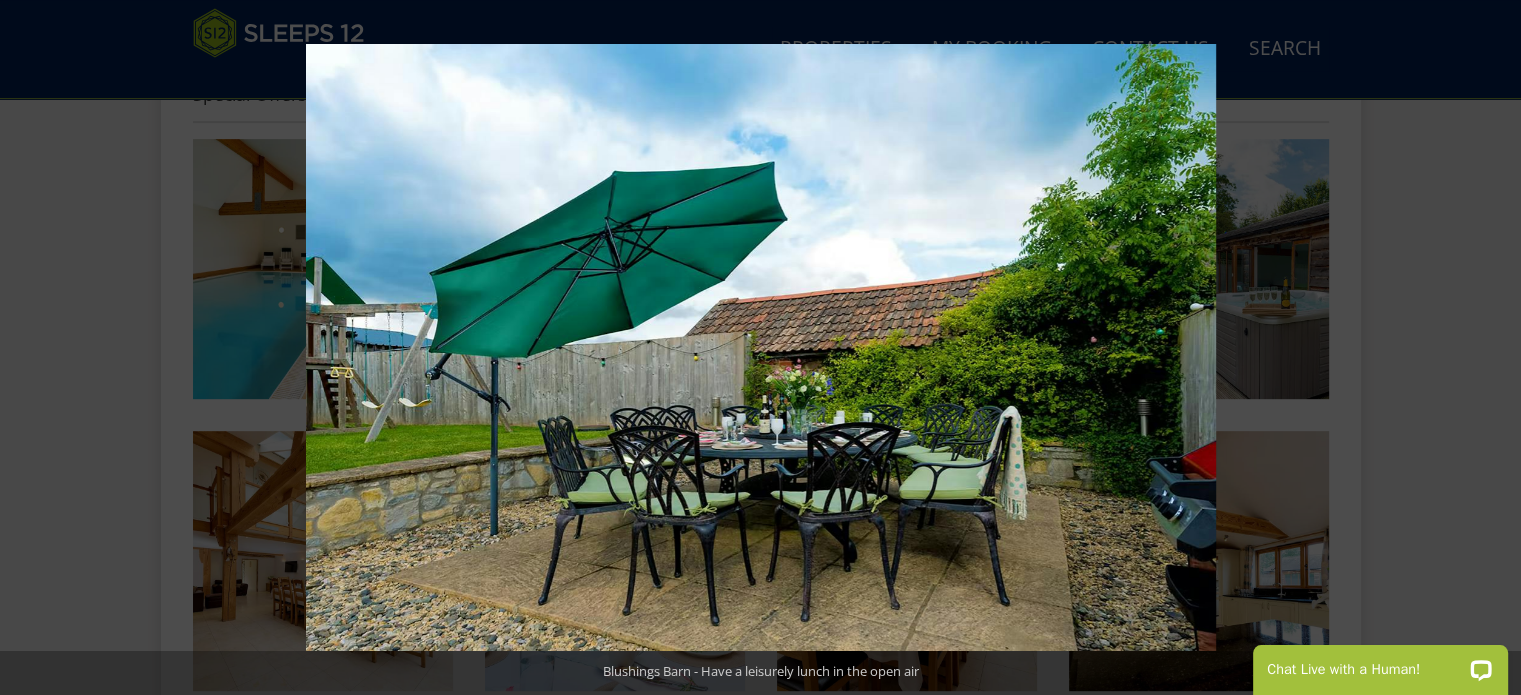 click at bounding box center (1486, 348) 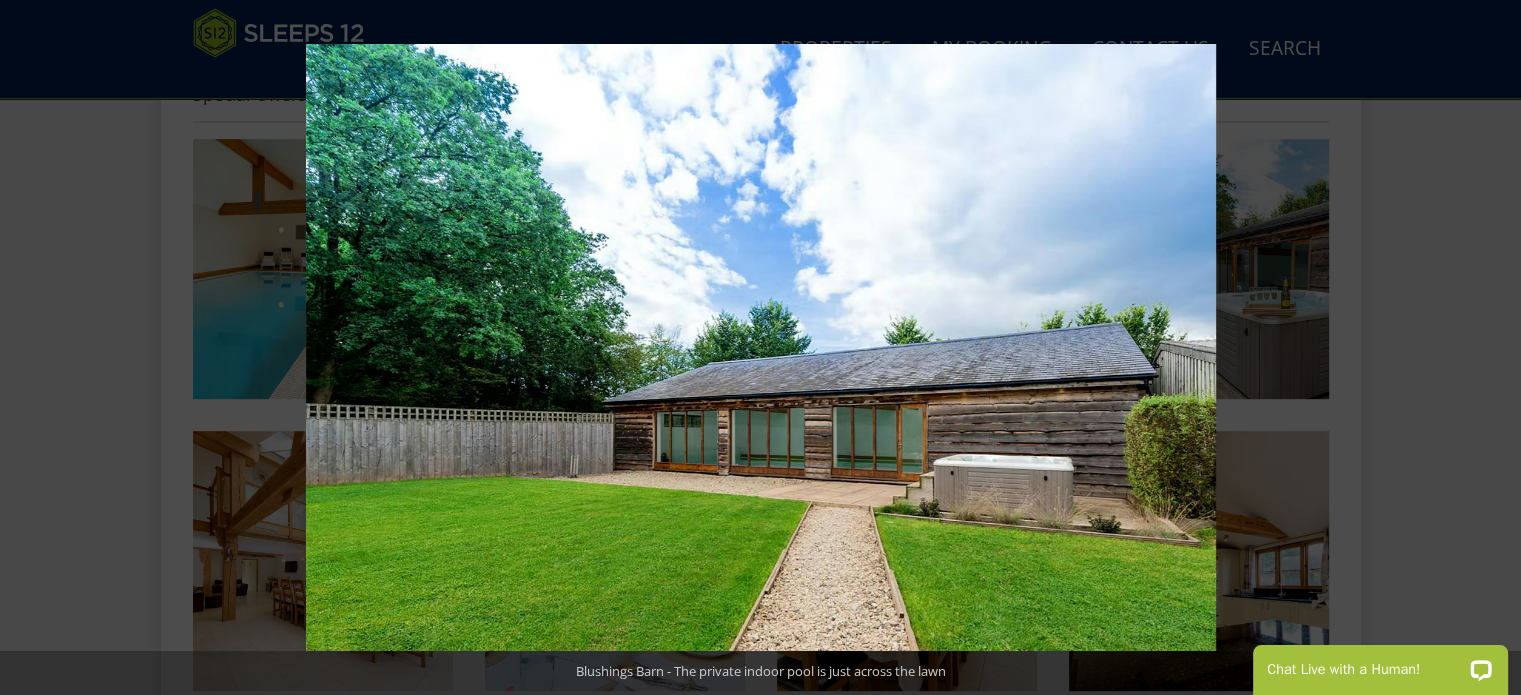 click at bounding box center [1486, 348] 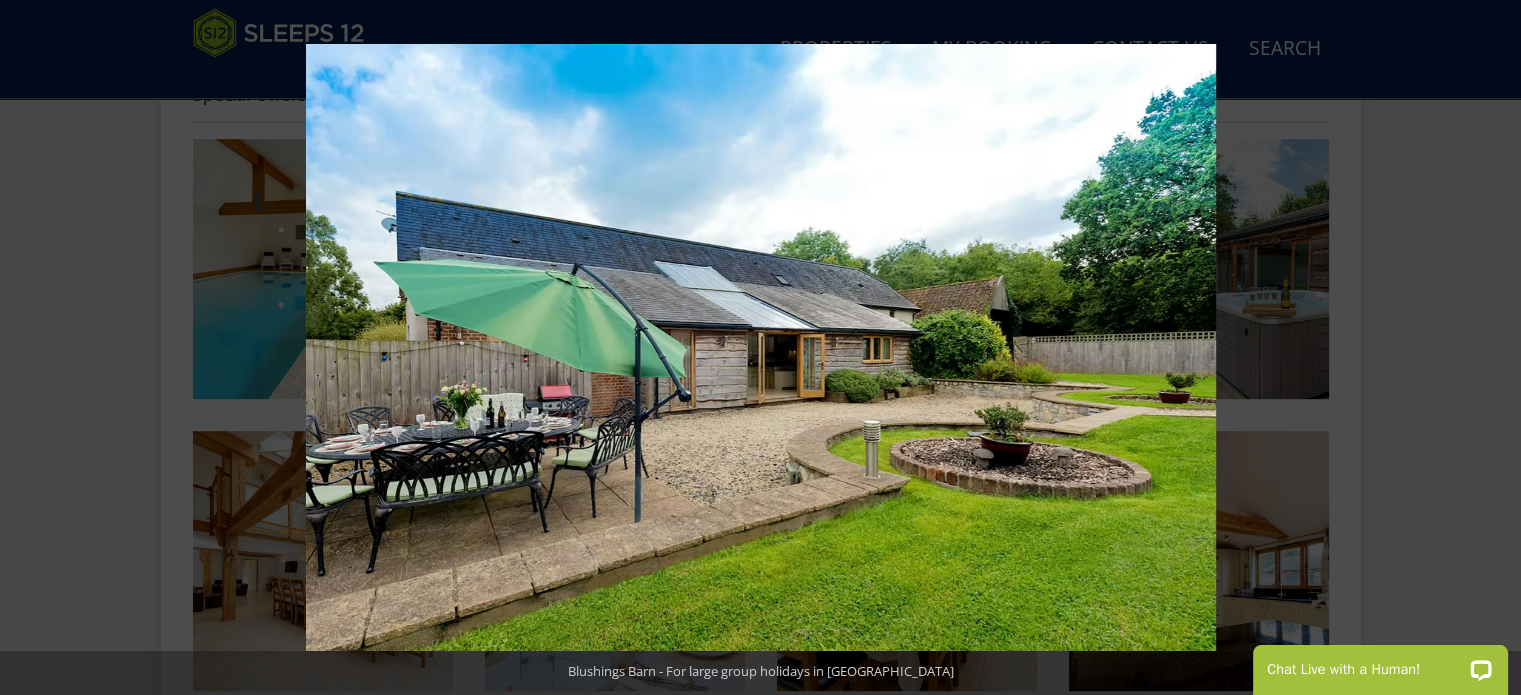 click at bounding box center (1486, 348) 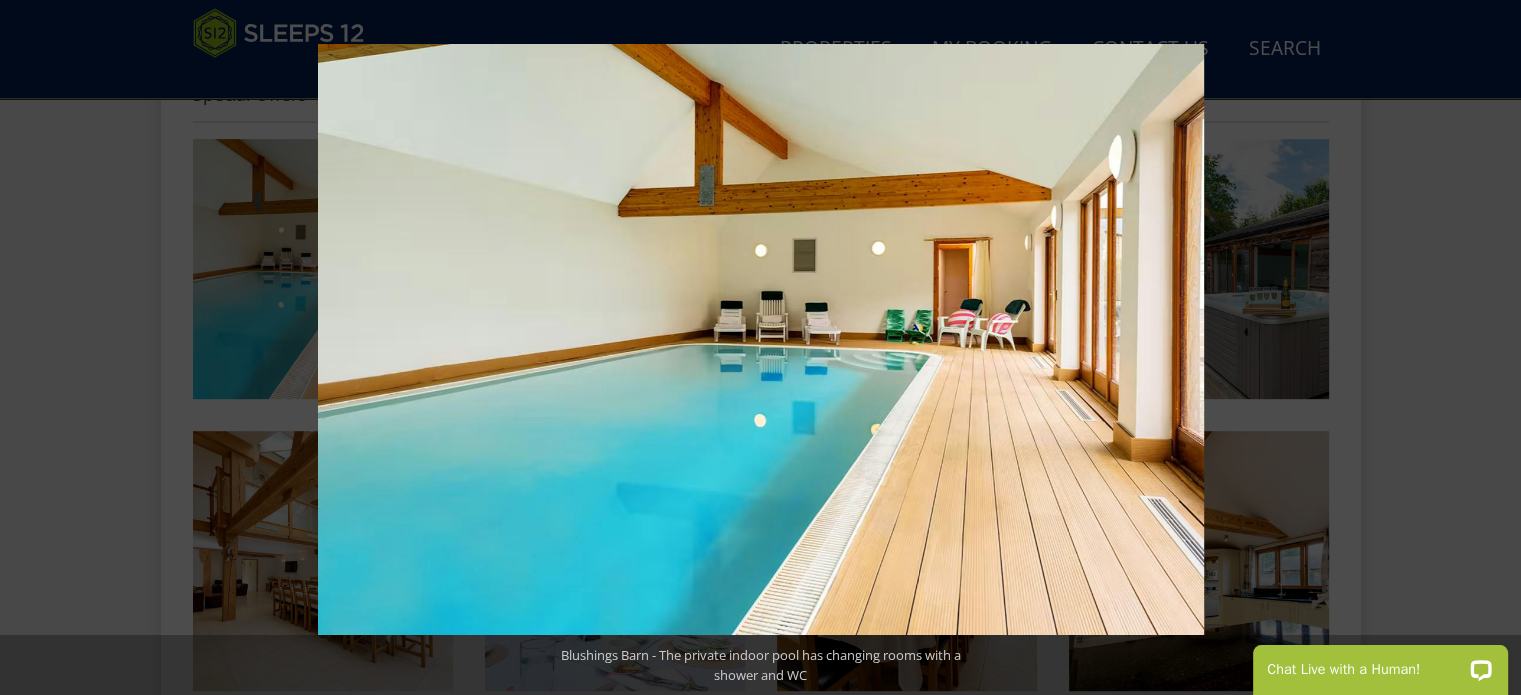 click at bounding box center (1486, 348) 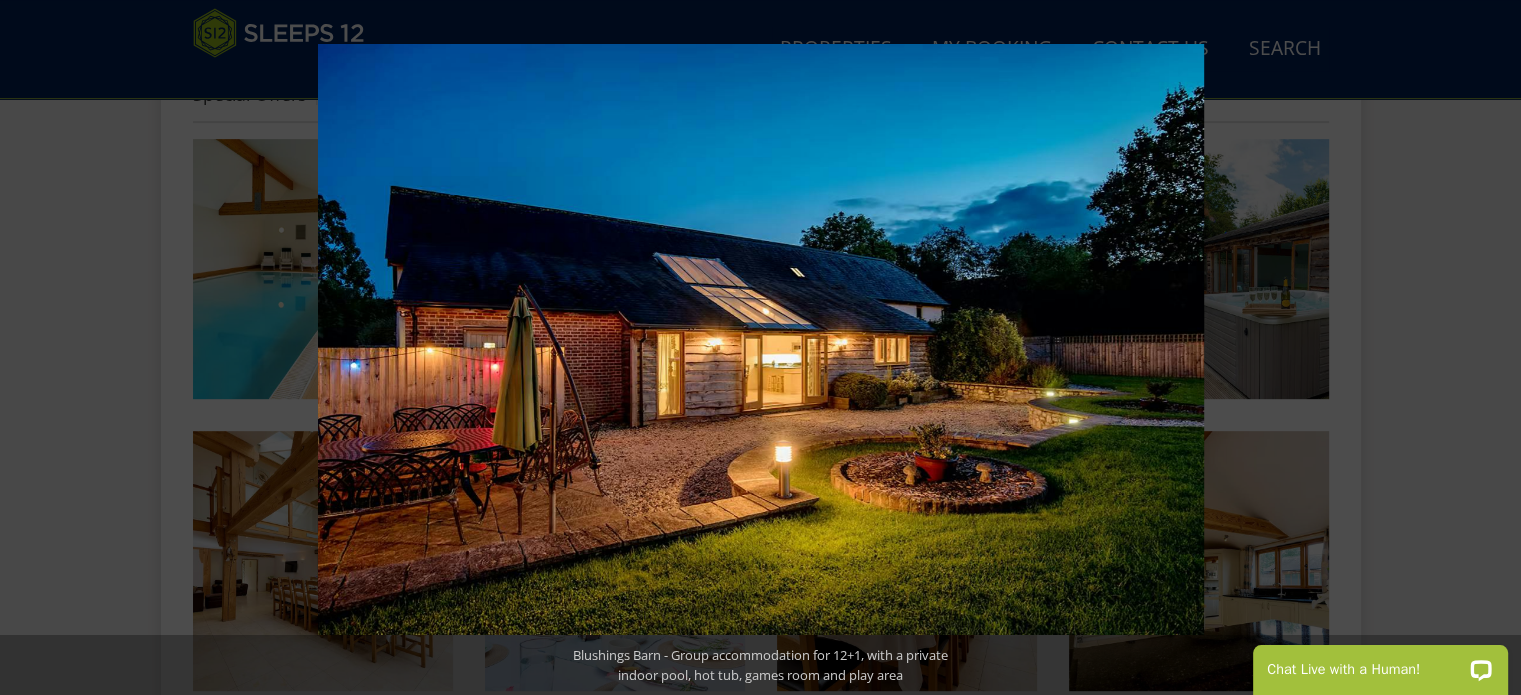 click at bounding box center [1486, 348] 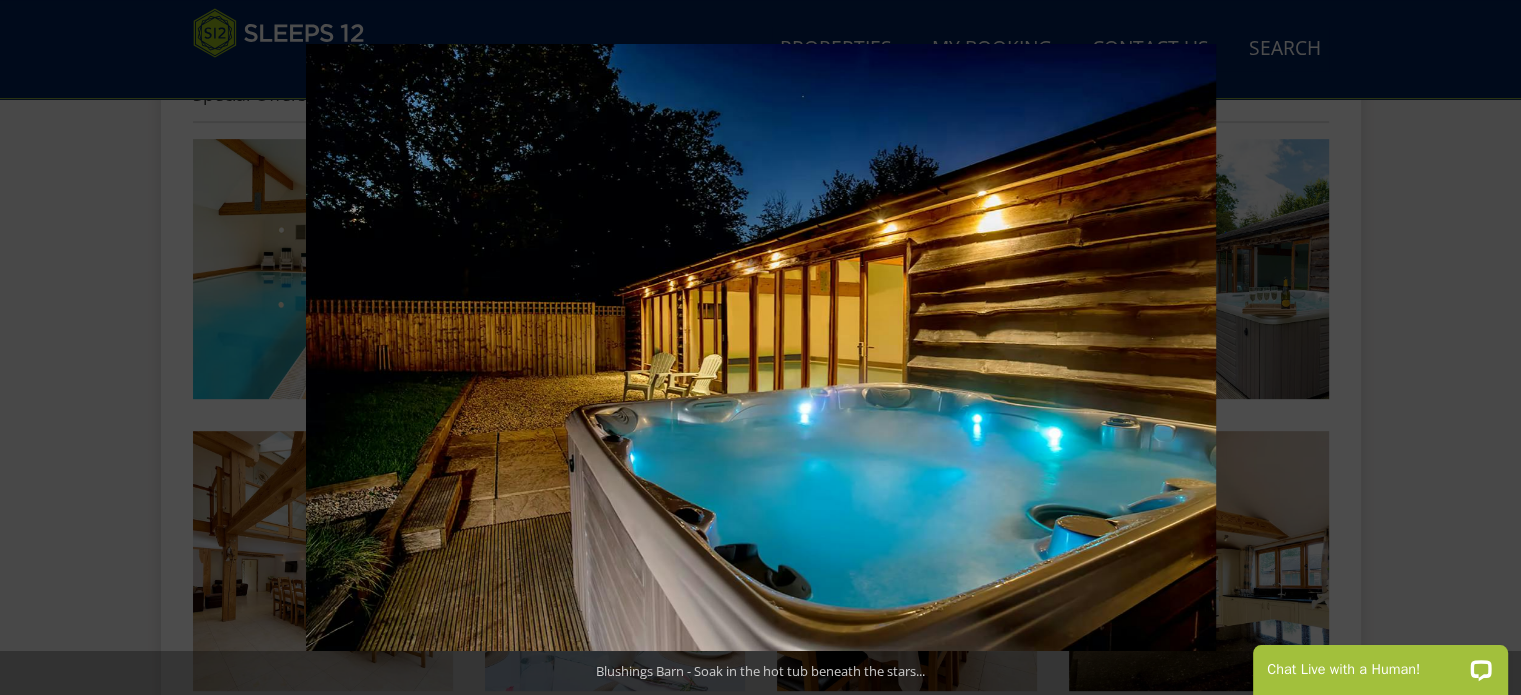 click at bounding box center (1486, 348) 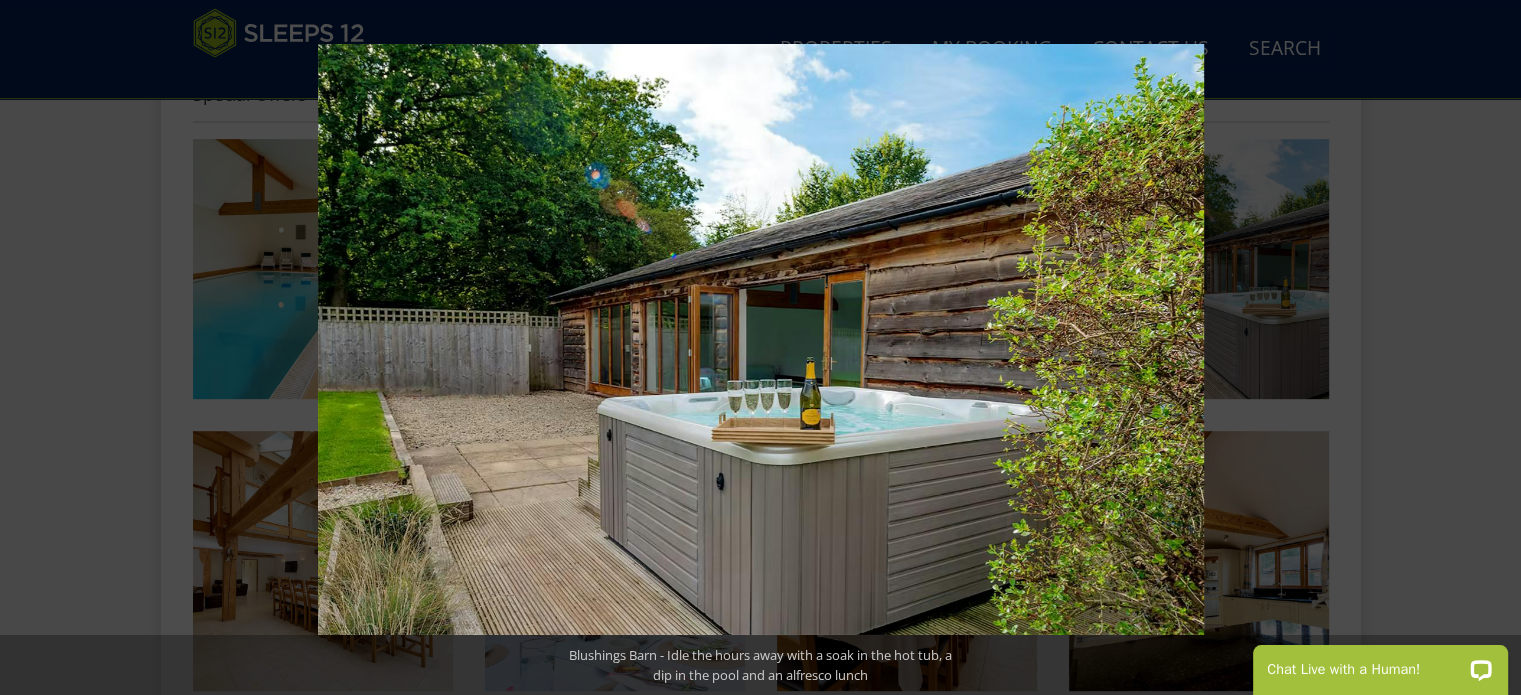 click at bounding box center [1486, 348] 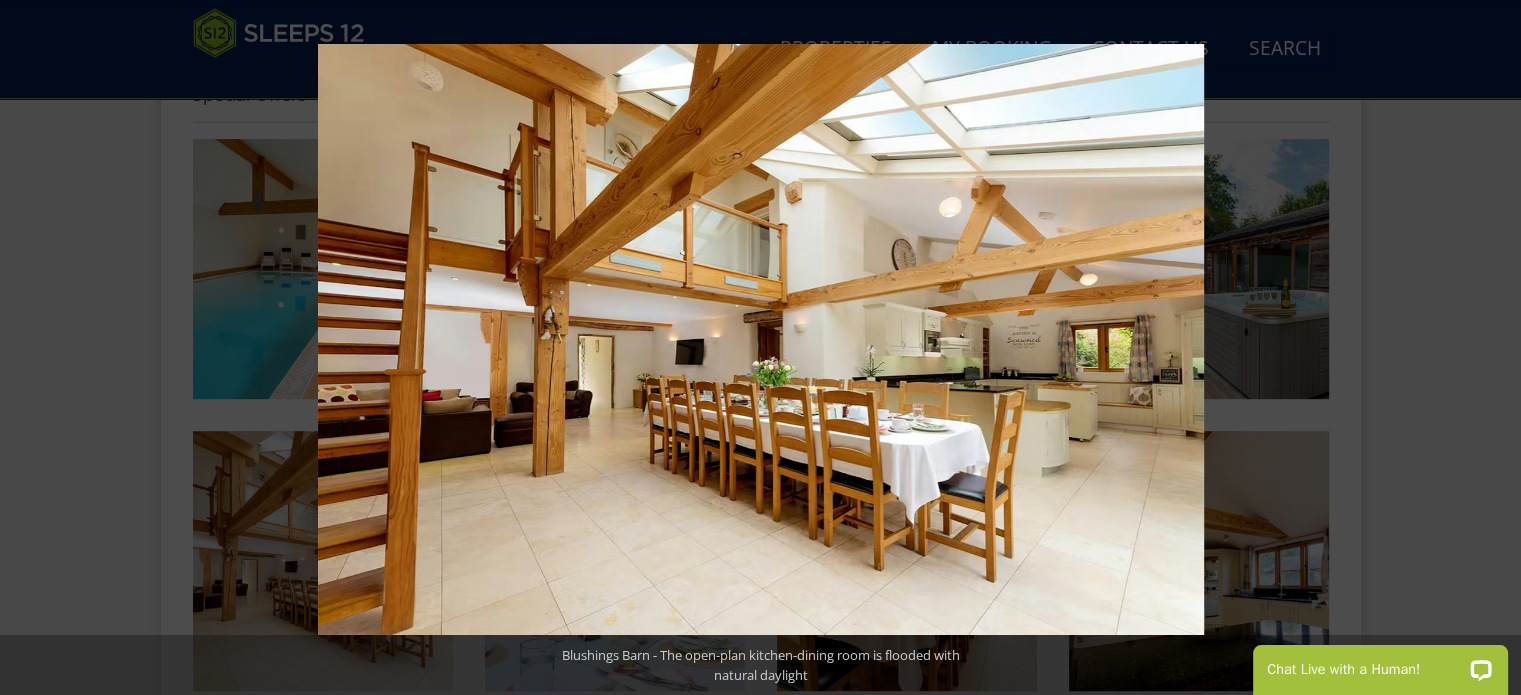 click at bounding box center (1486, 348) 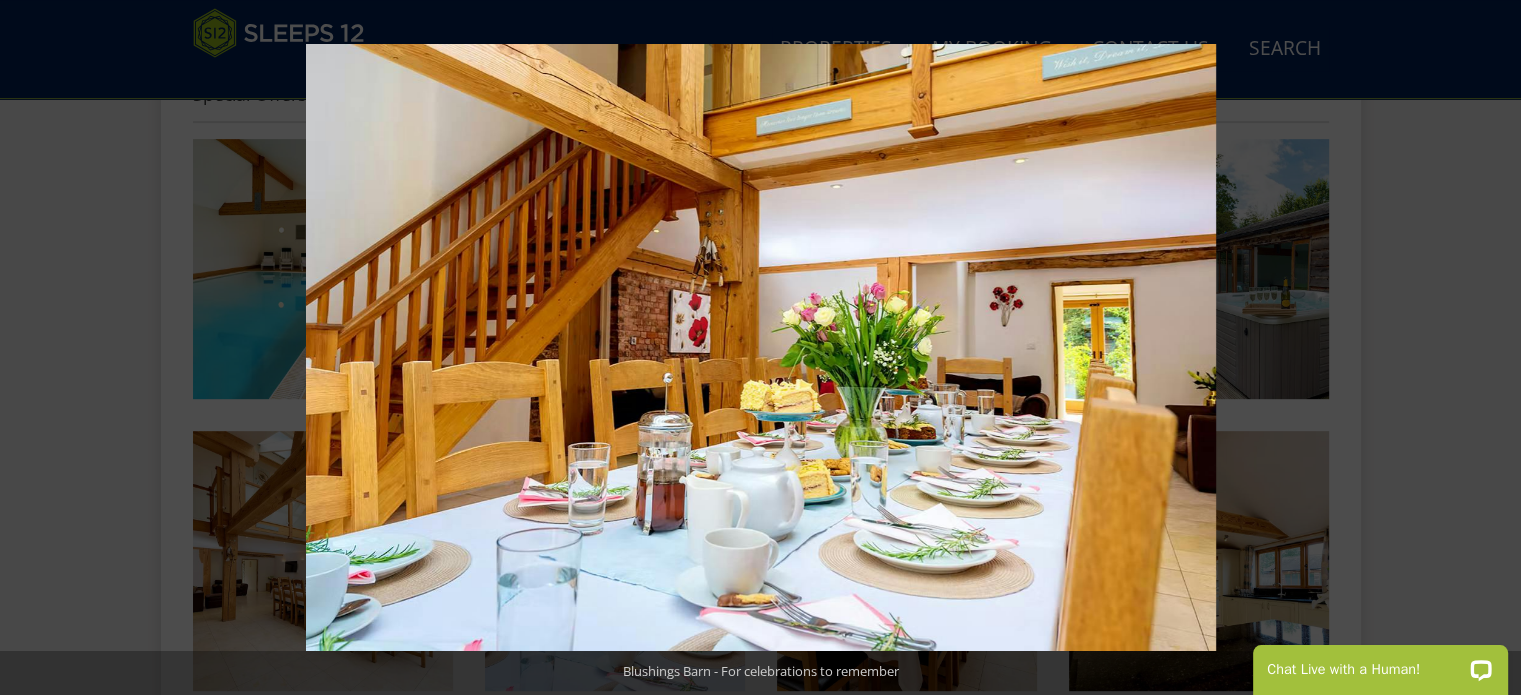 click at bounding box center (1486, 348) 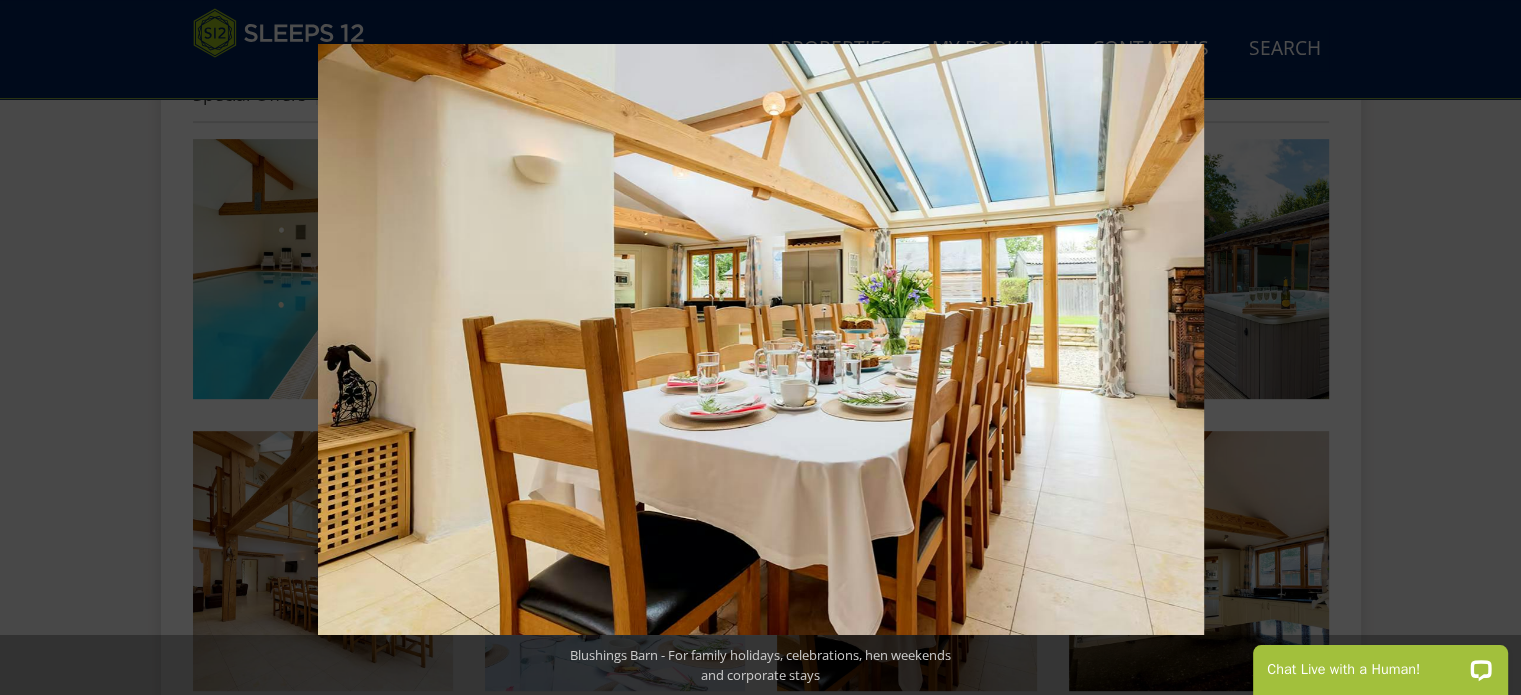 click at bounding box center (1486, 348) 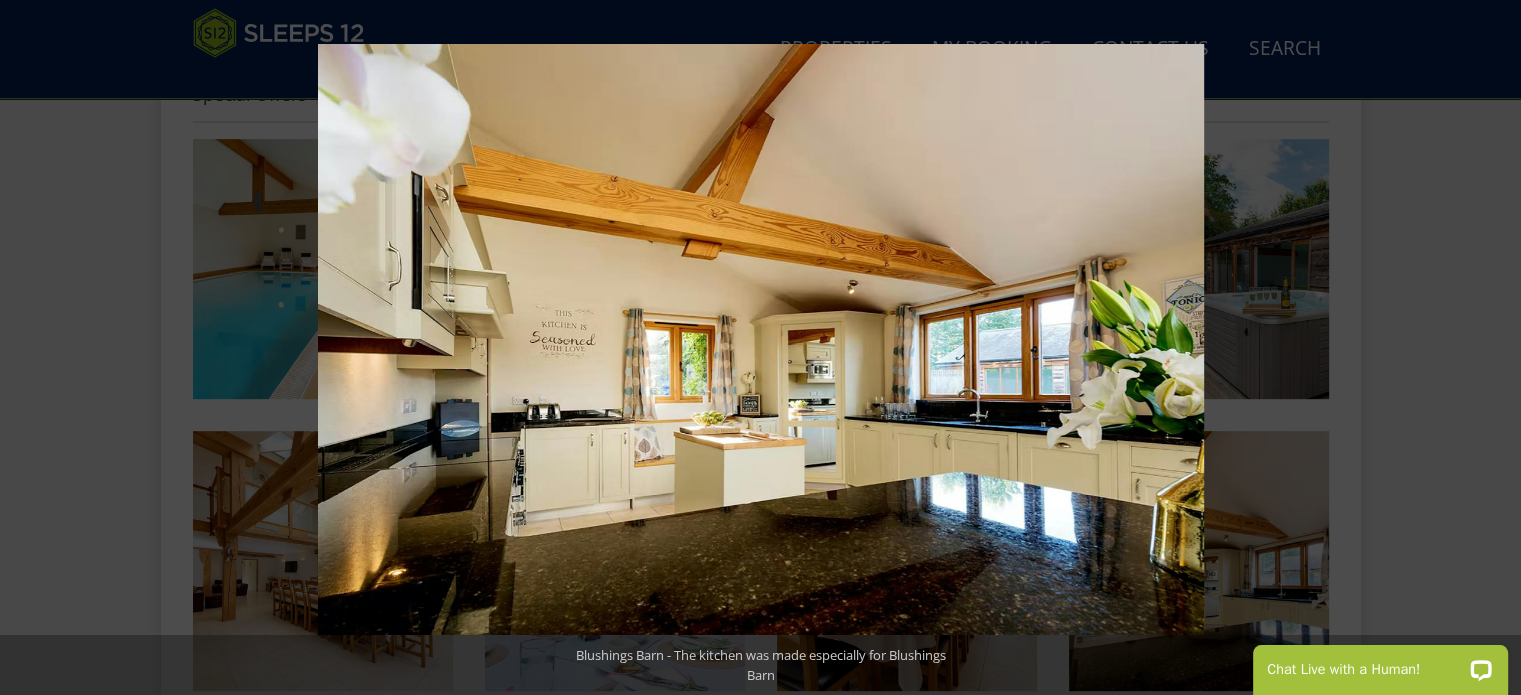 click at bounding box center [1486, 348] 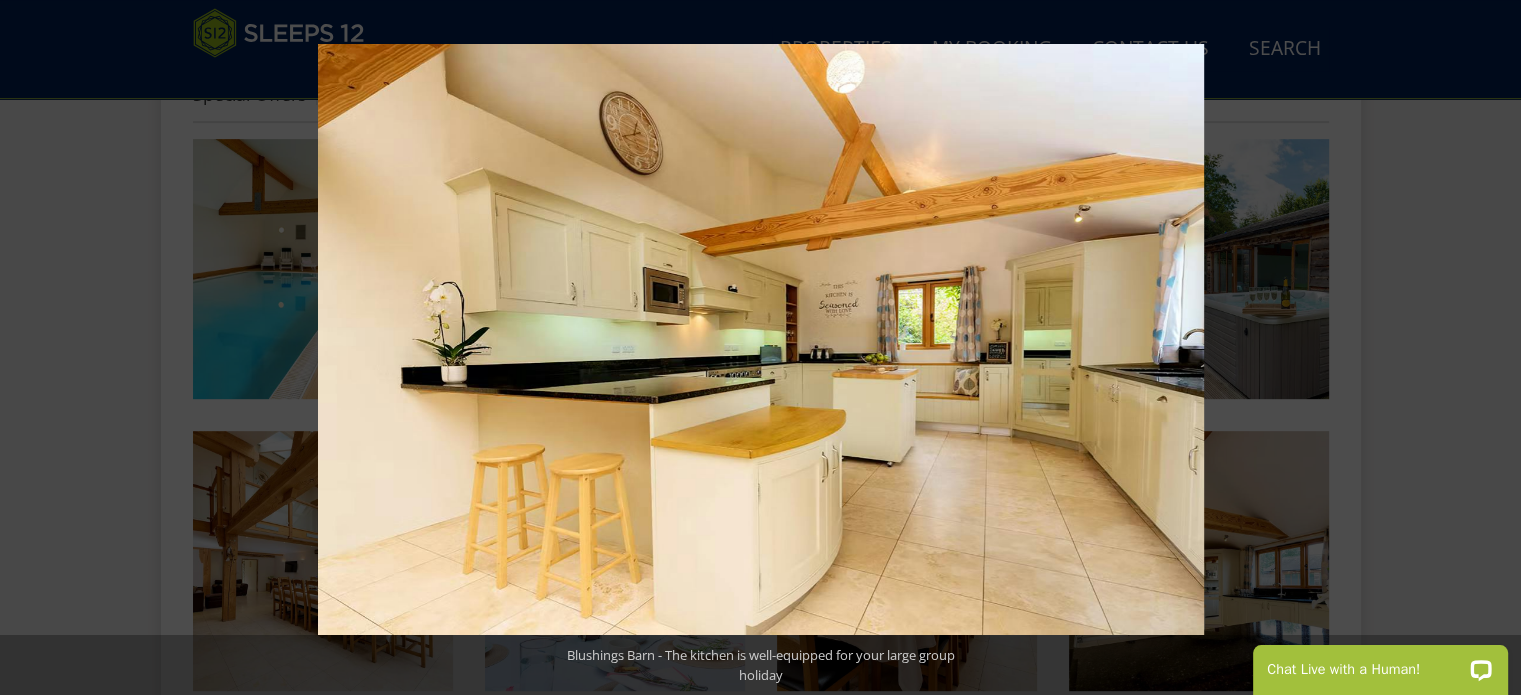 click at bounding box center [1486, 348] 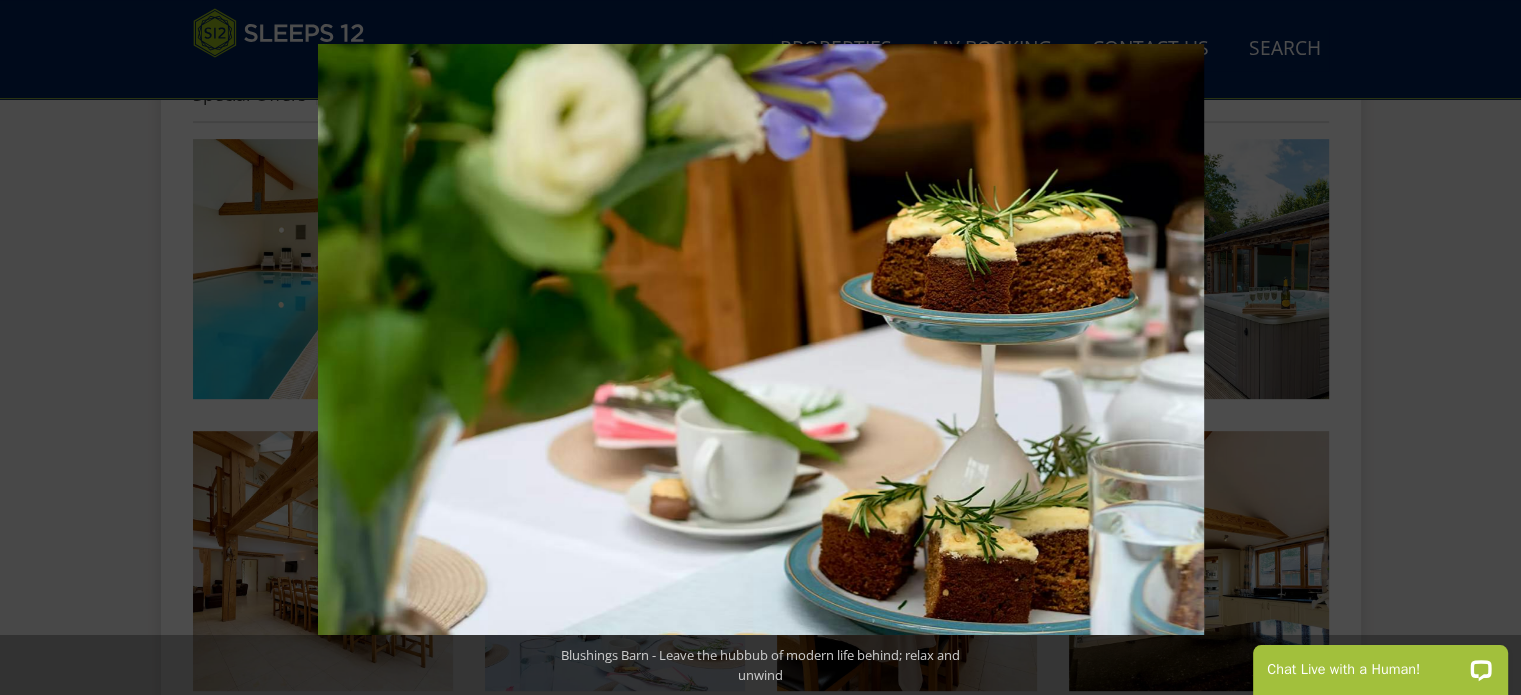 click at bounding box center [1486, 348] 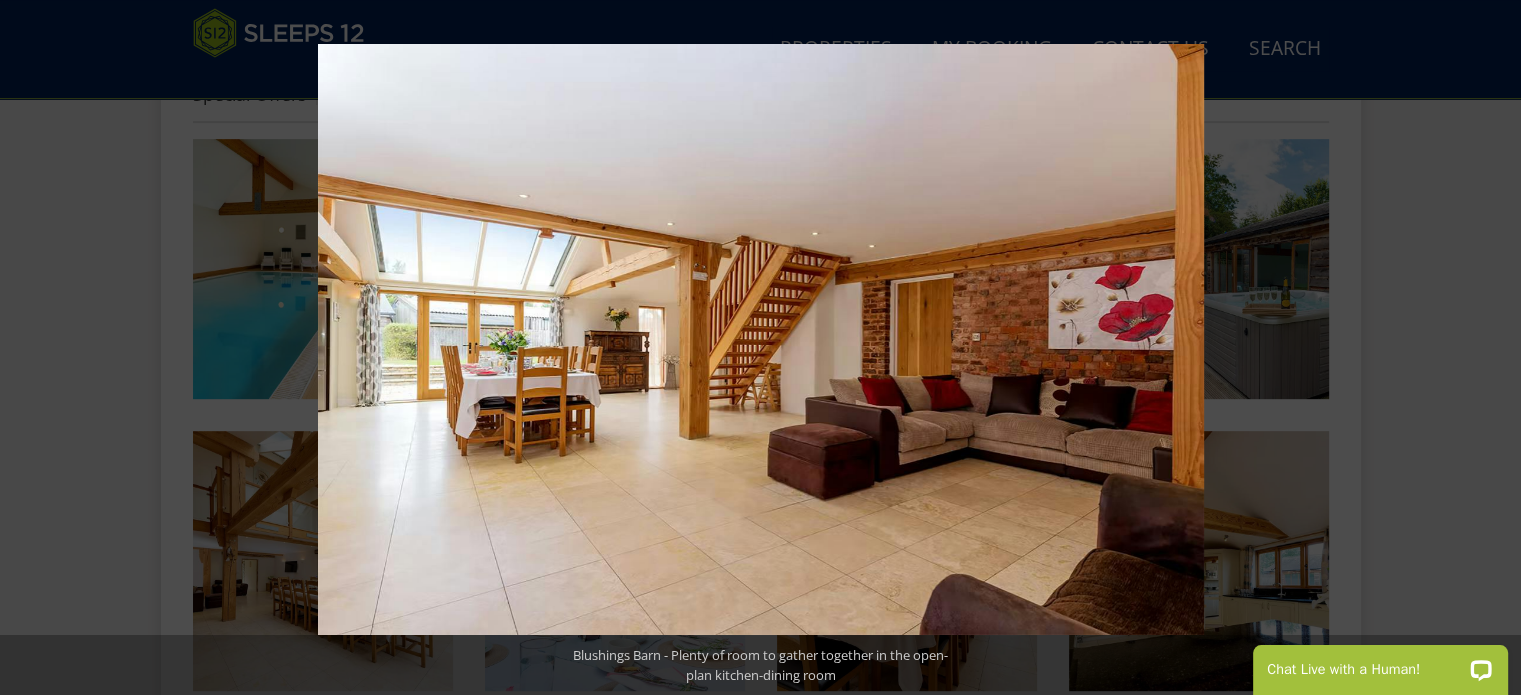 click at bounding box center [1486, 348] 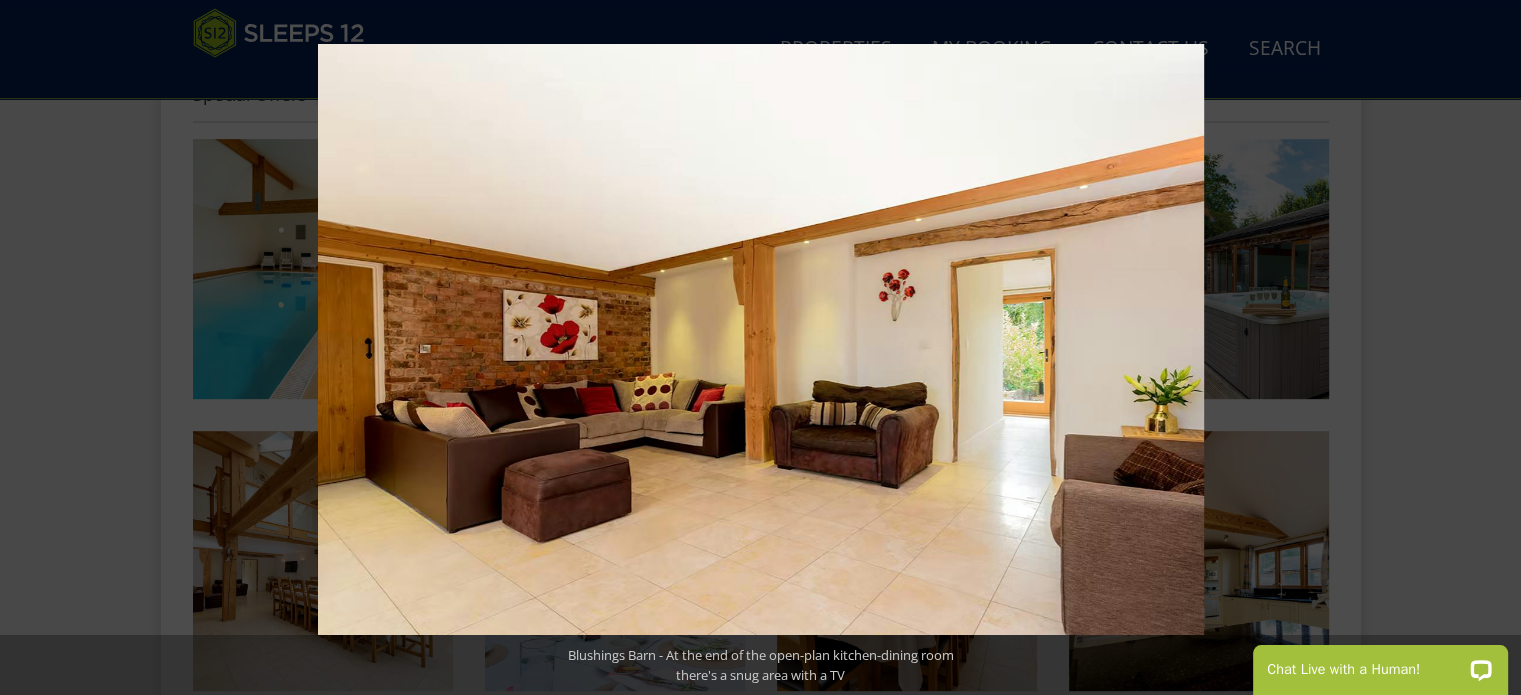 click at bounding box center [1486, 348] 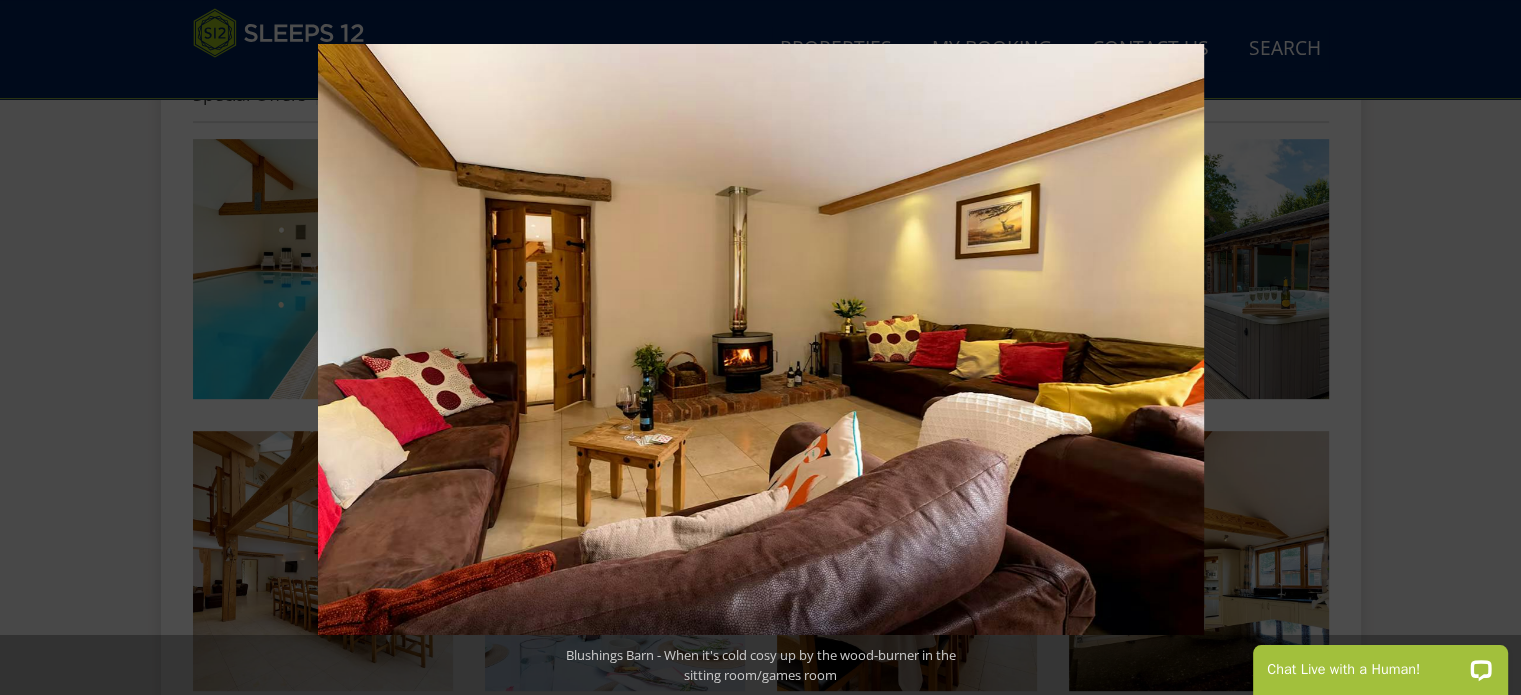 click at bounding box center [1486, 348] 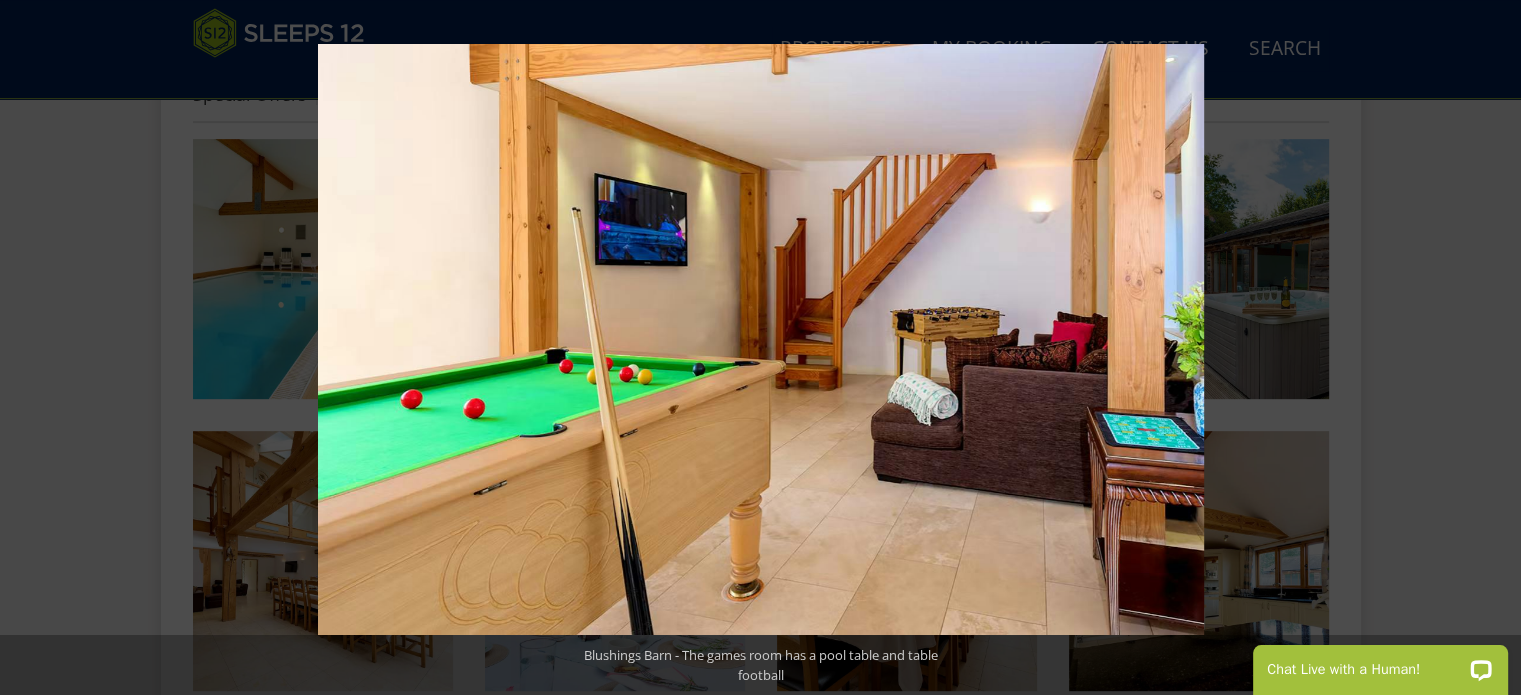 click at bounding box center [1486, 348] 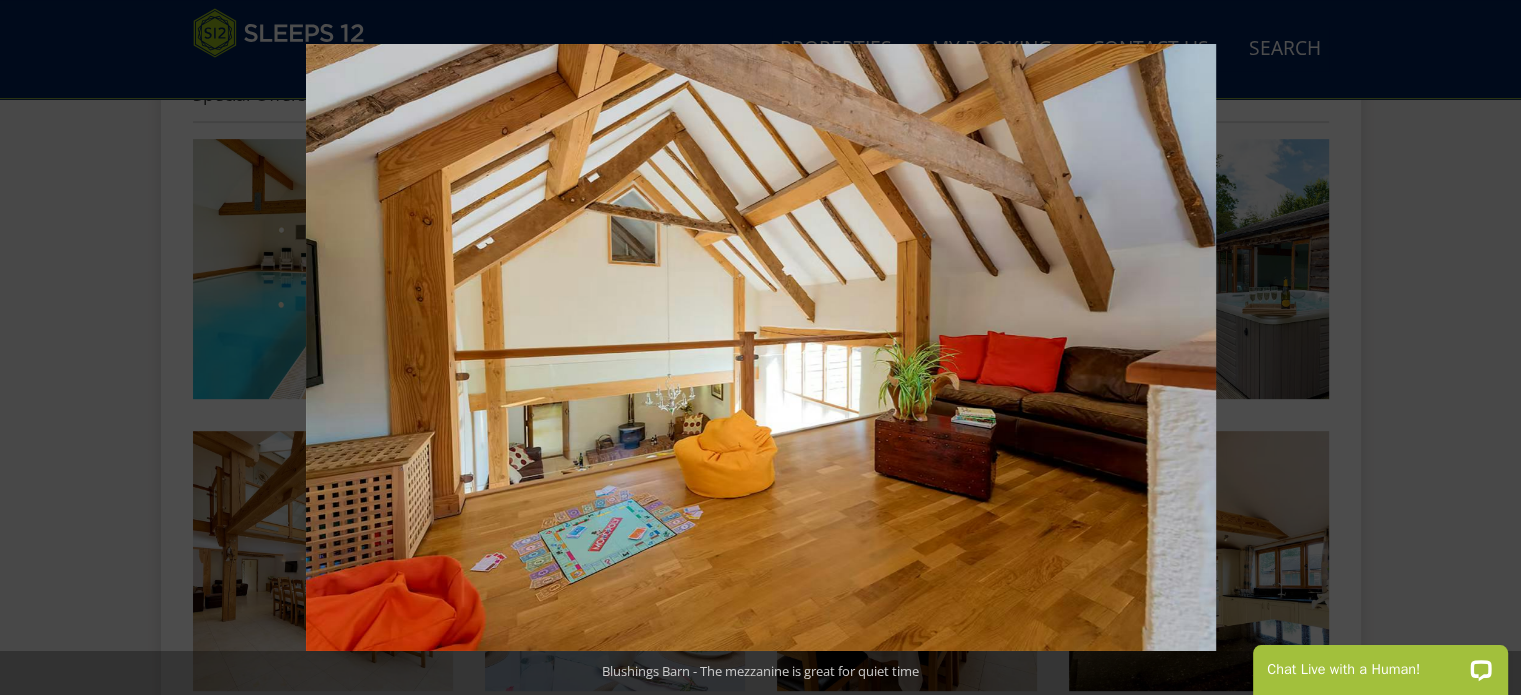 click at bounding box center [1486, 348] 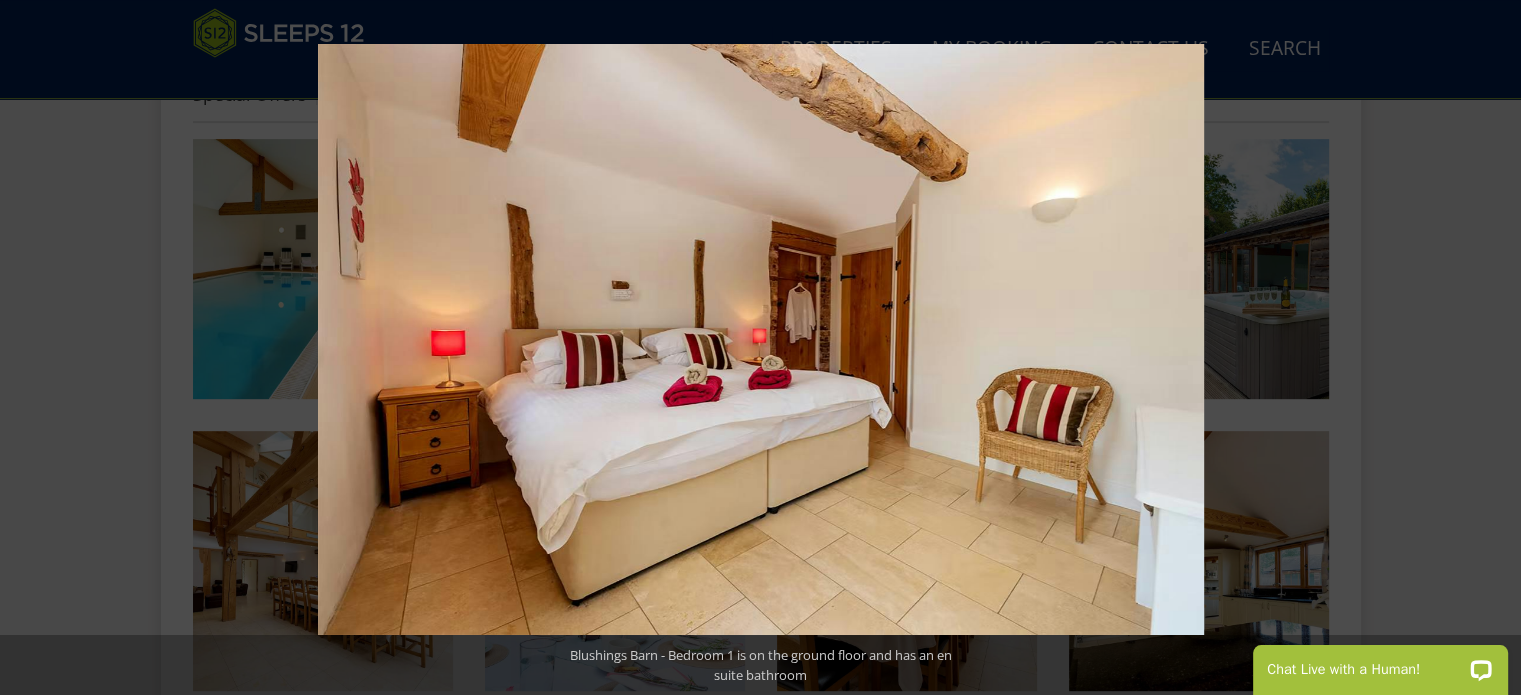 click at bounding box center (1486, 348) 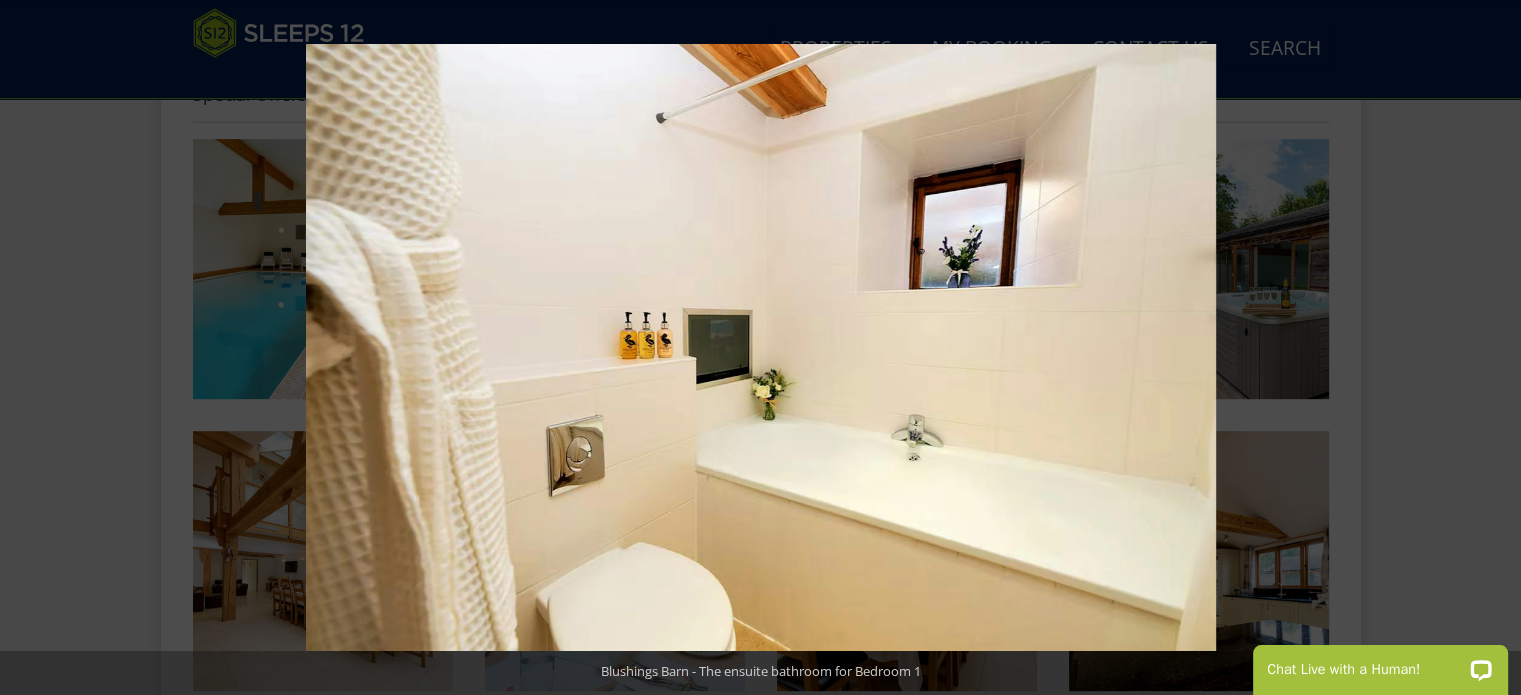 click at bounding box center (1486, 348) 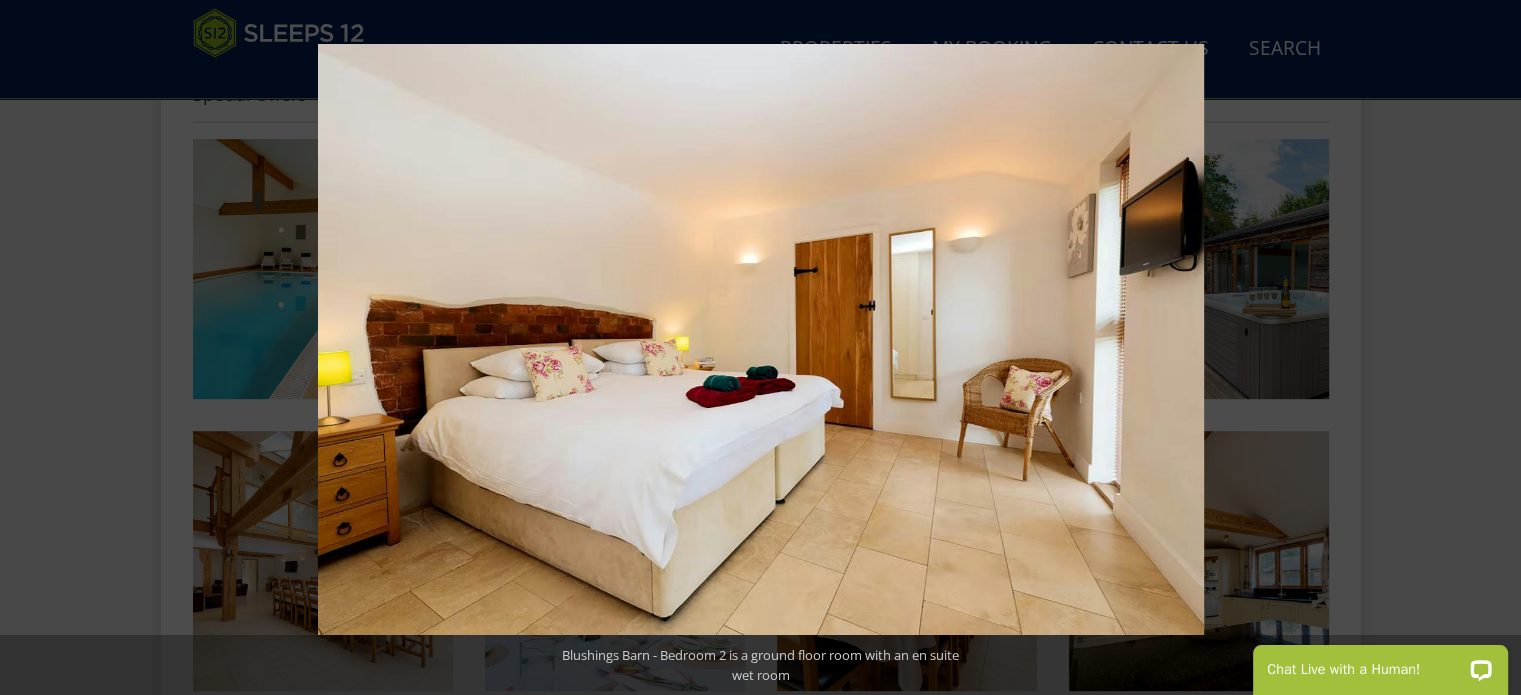 click at bounding box center (1486, 348) 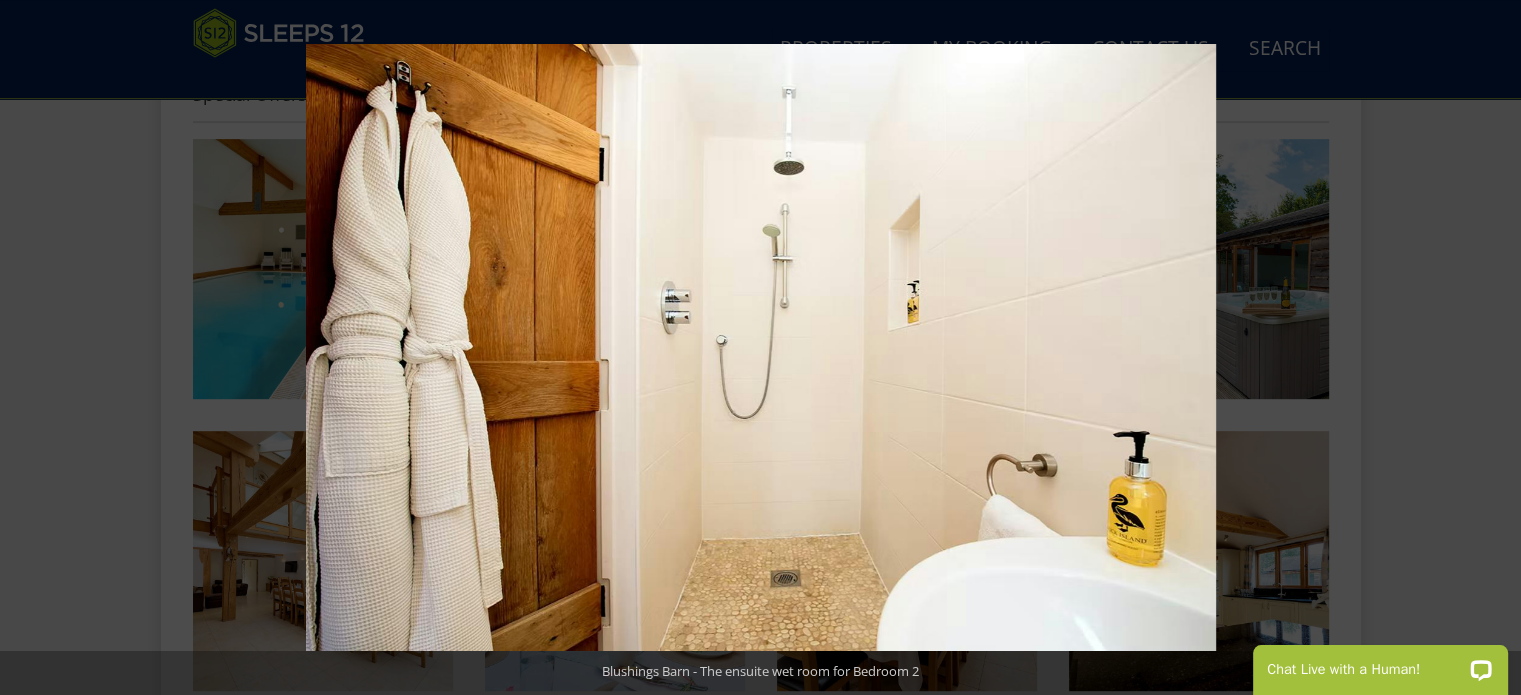 click at bounding box center [1486, 348] 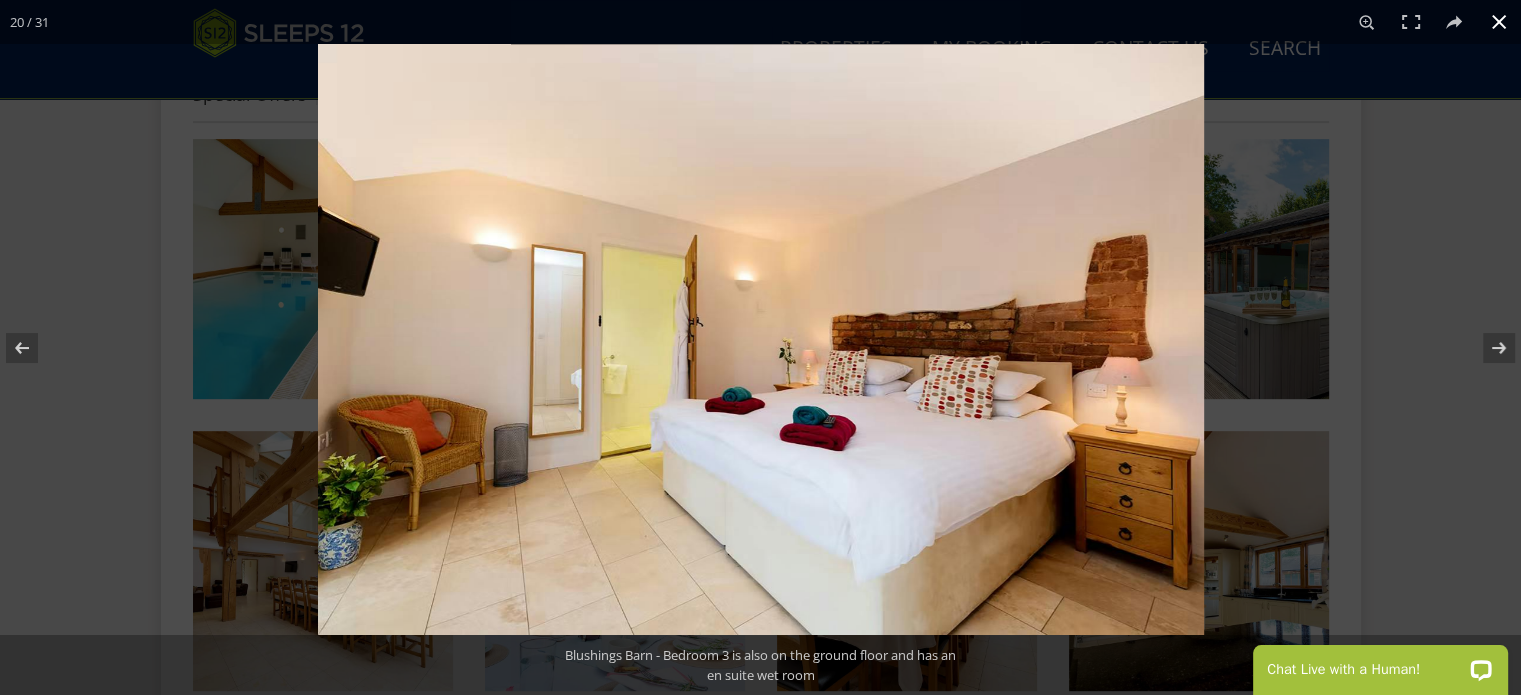 click at bounding box center [1078, 391] 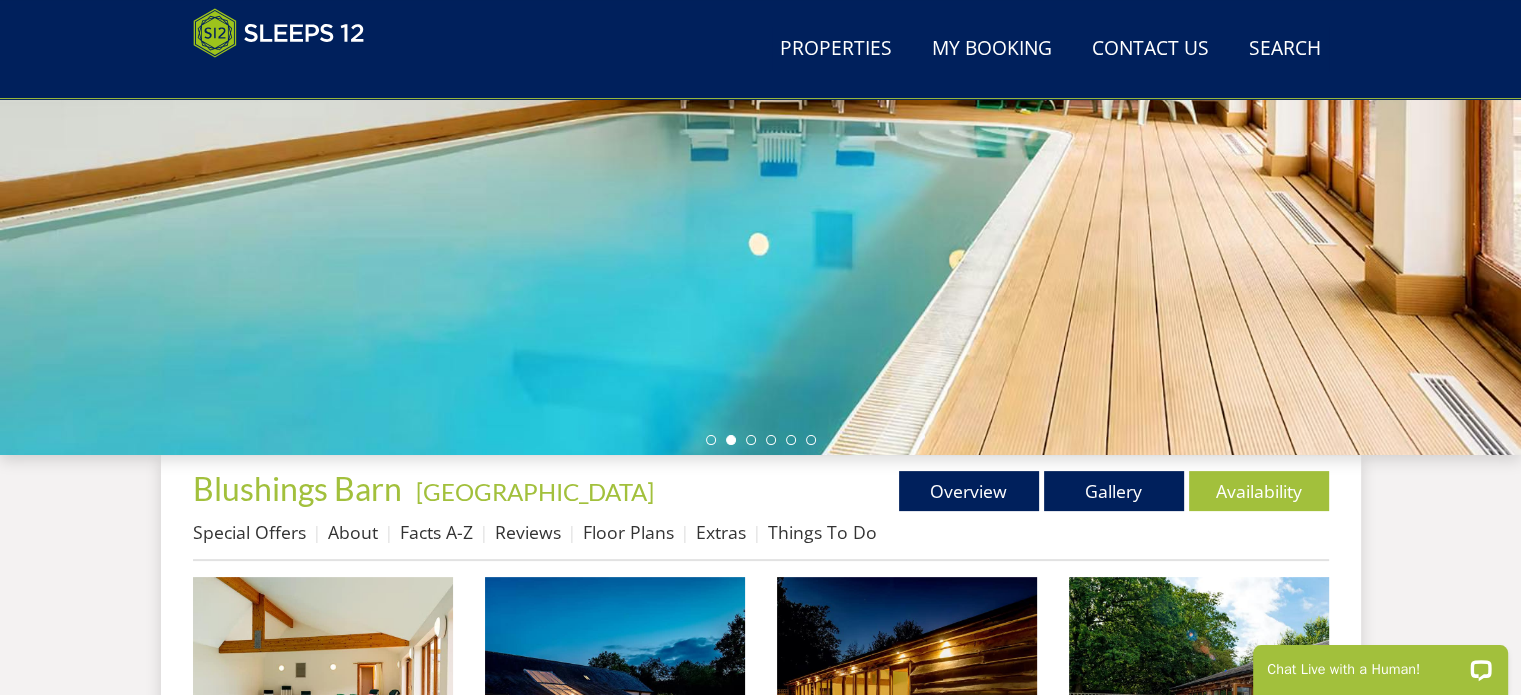 scroll, scrollTop: 383, scrollLeft: 0, axis: vertical 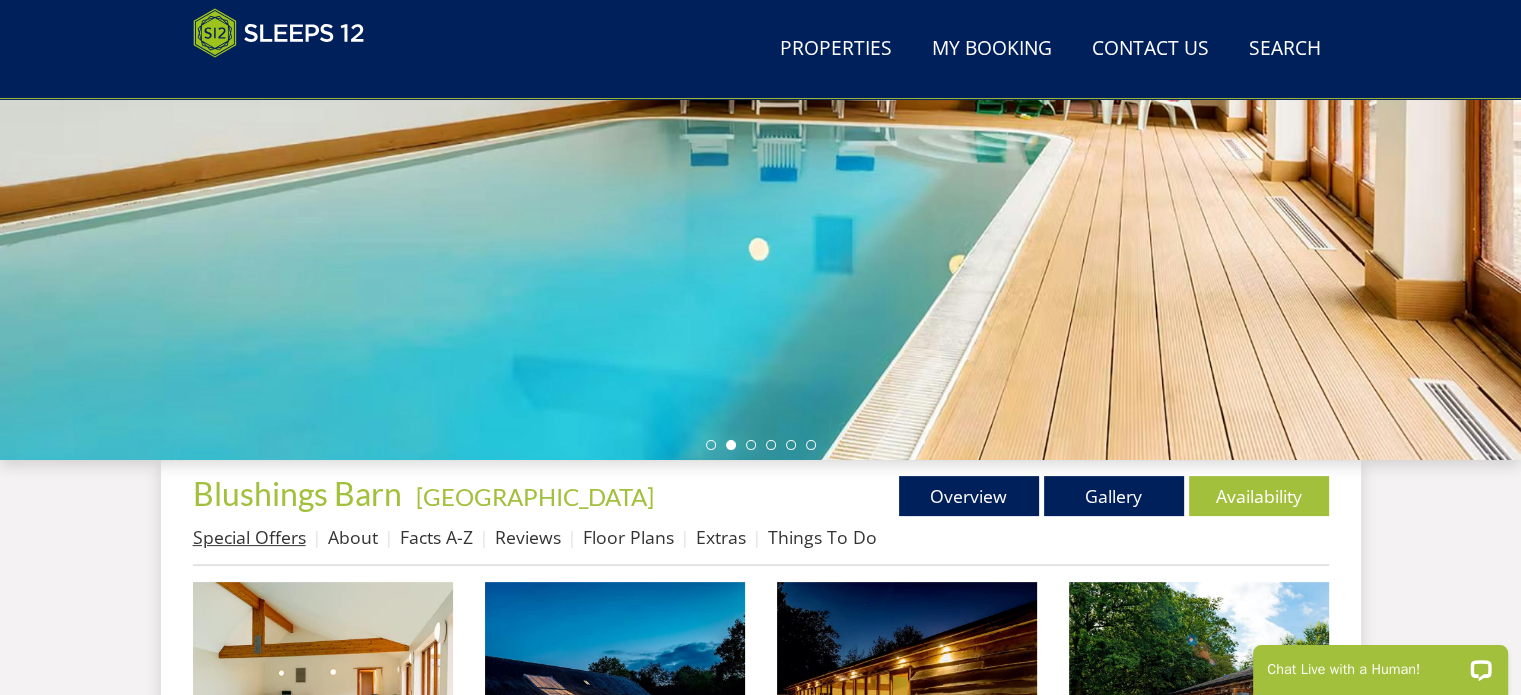 click on "Special Offers" at bounding box center [249, 537] 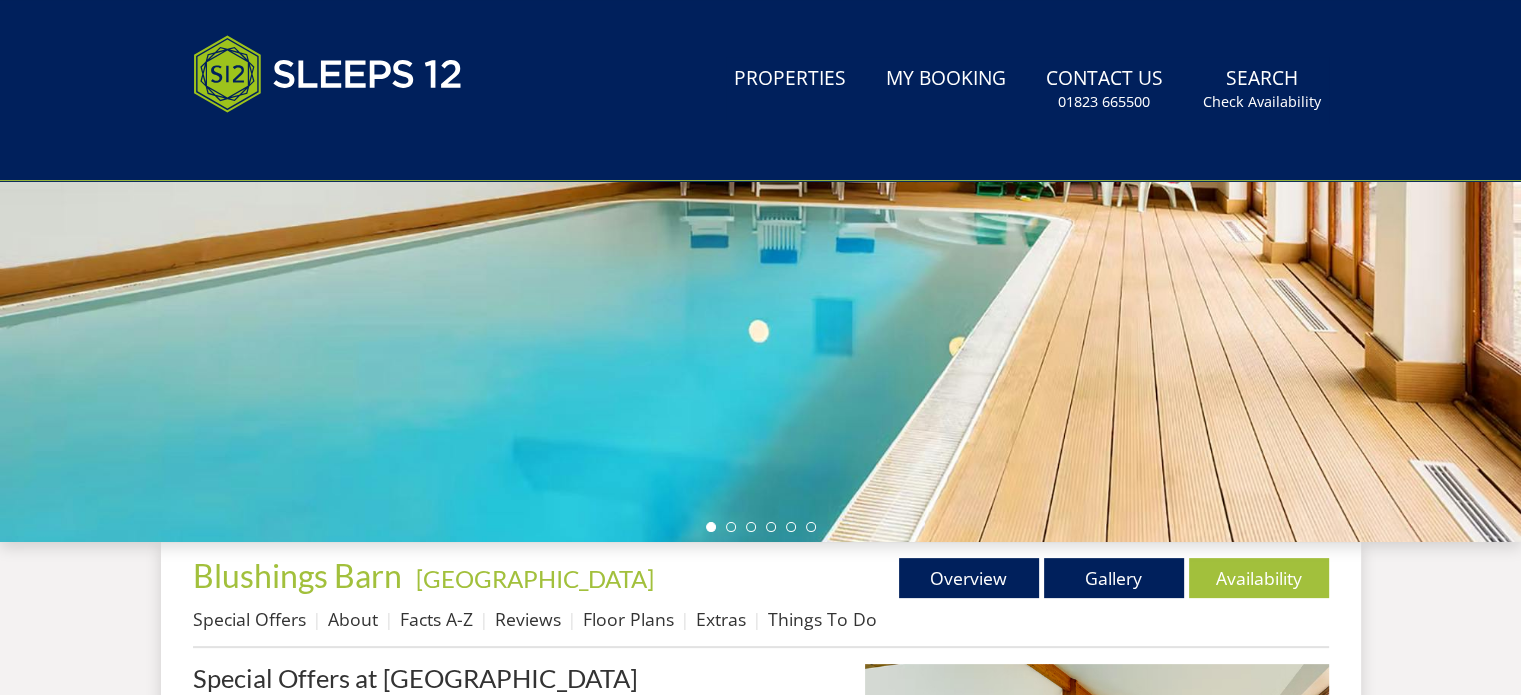 scroll, scrollTop: 0, scrollLeft: 0, axis: both 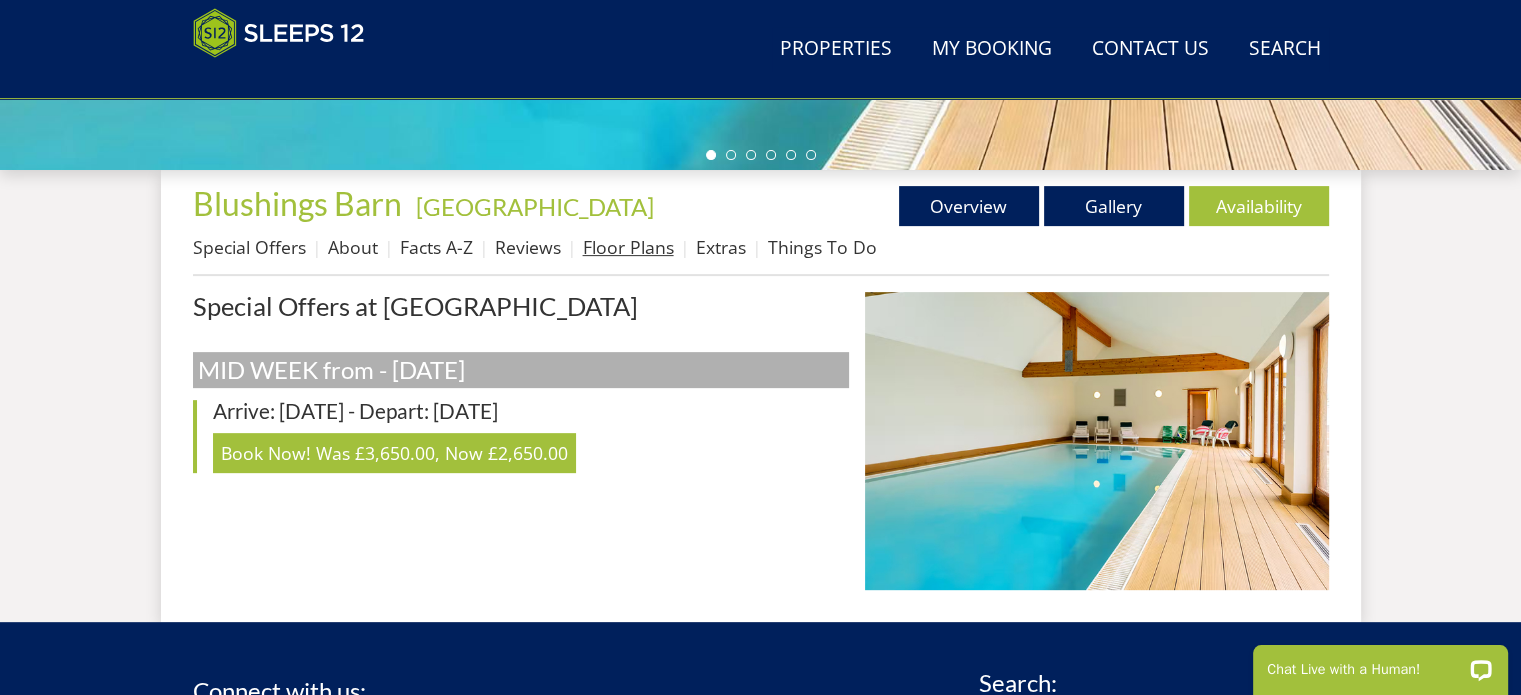 click on "Floor Plans" at bounding box center [628, 247] 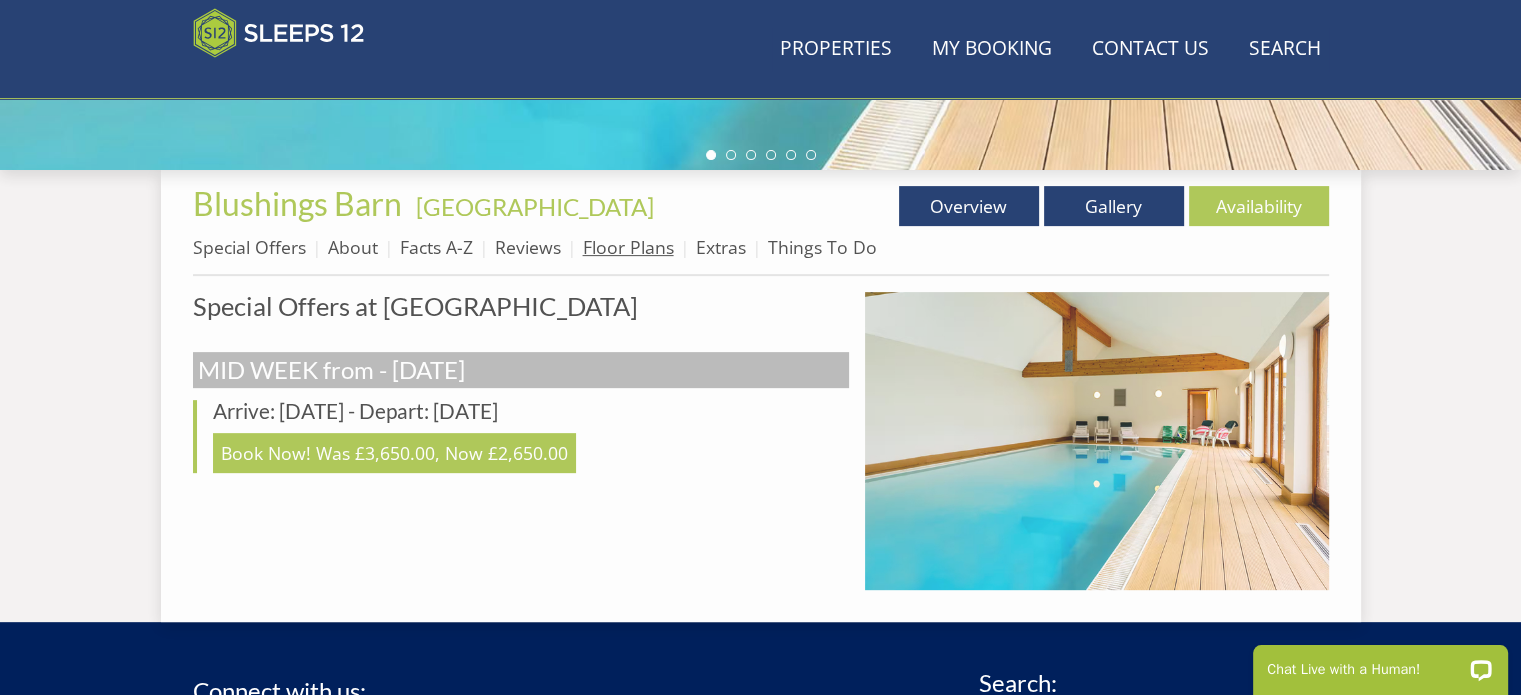 scroll, scrollTop: 0, scrollLeft: 0, axis: both 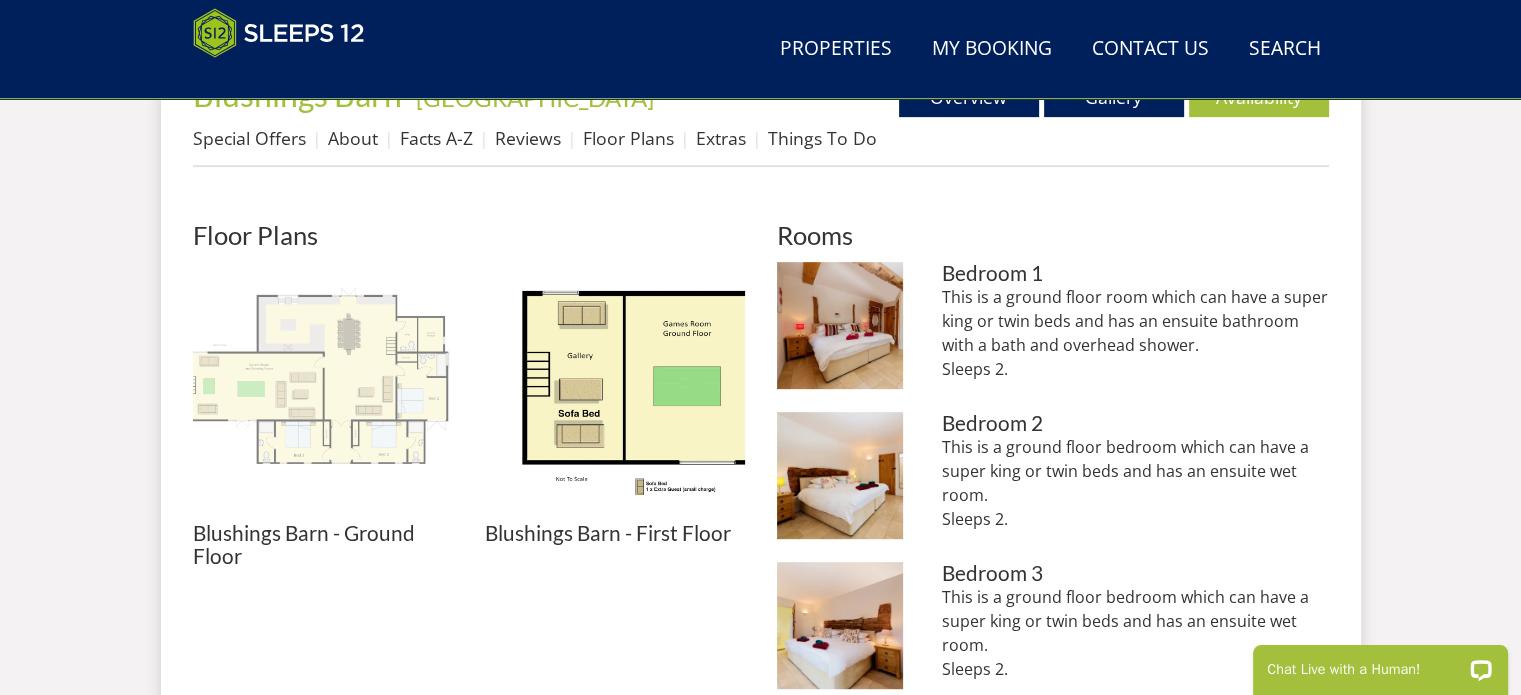 click at bounding box center (323, 392) 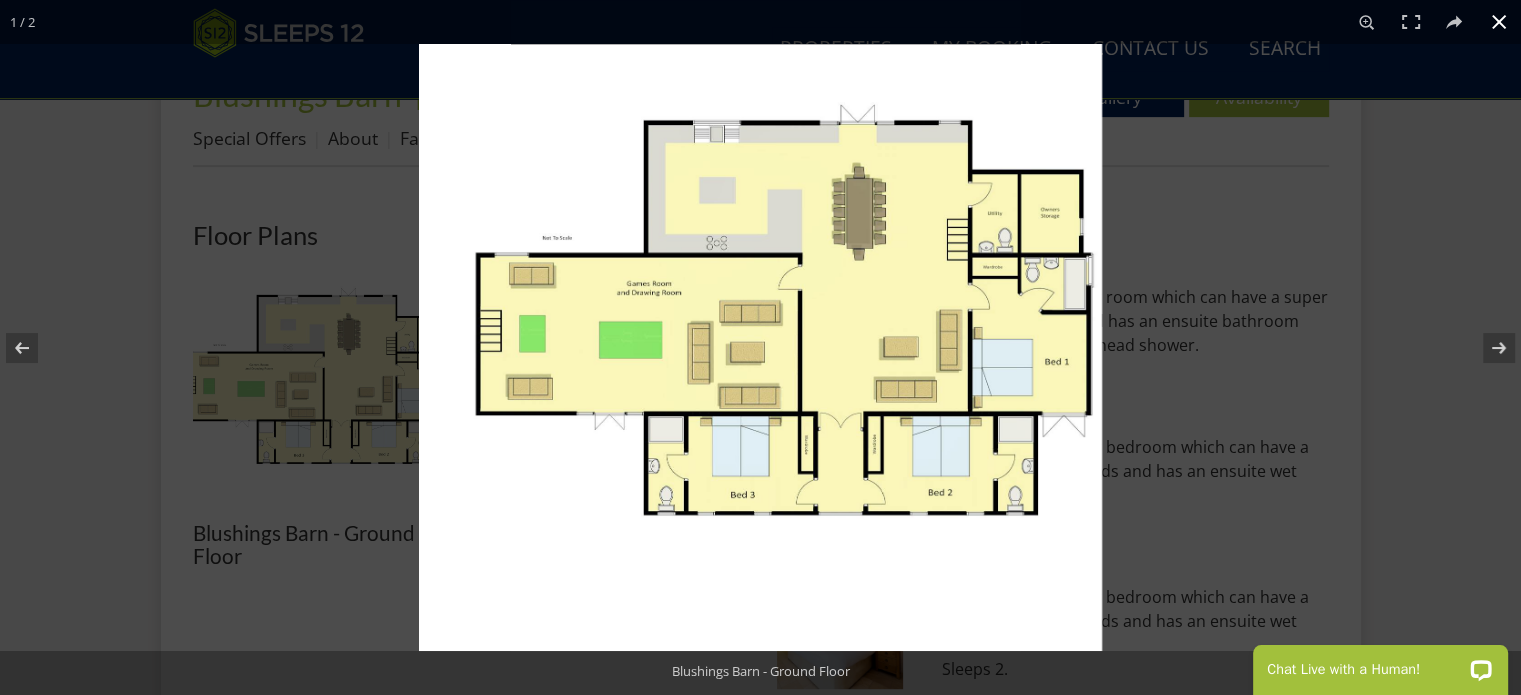 click at bounding box center (760, 347) 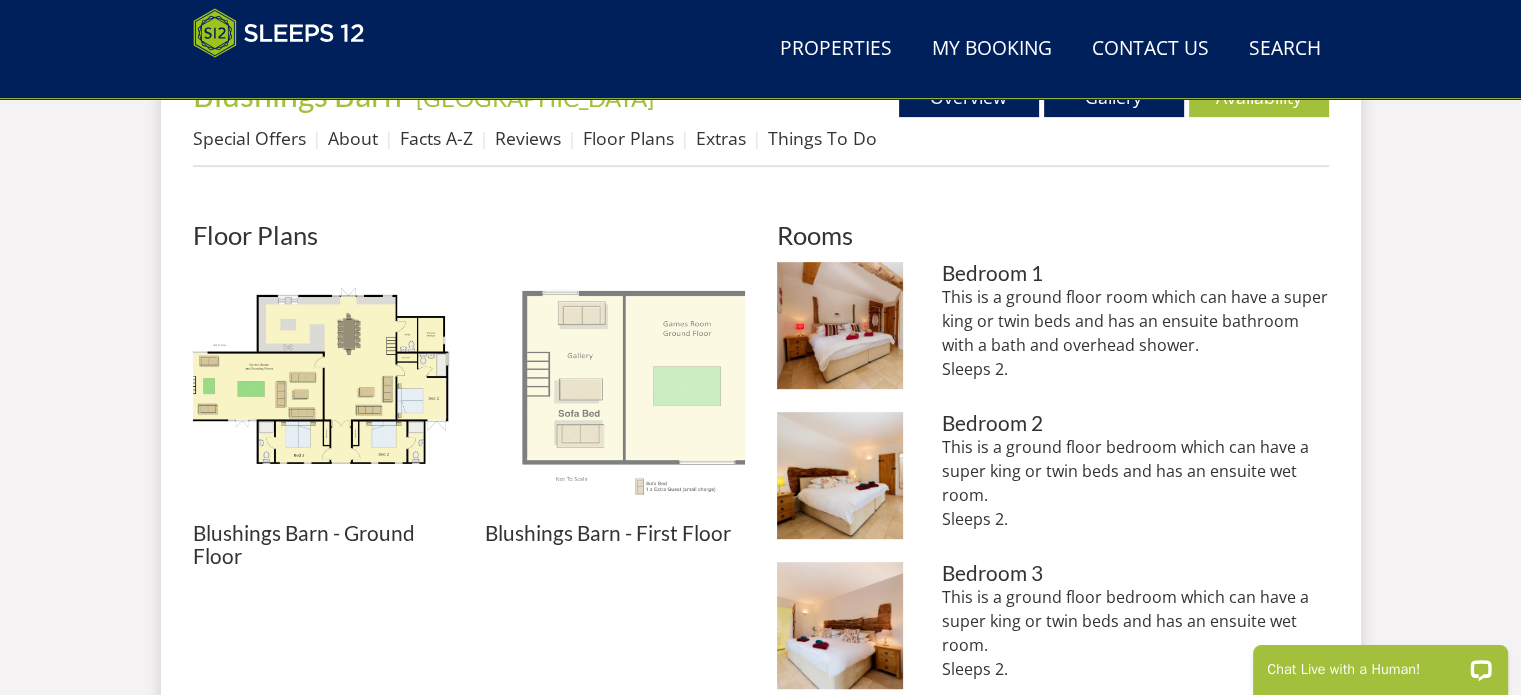 click at bounding box center [615, 392] 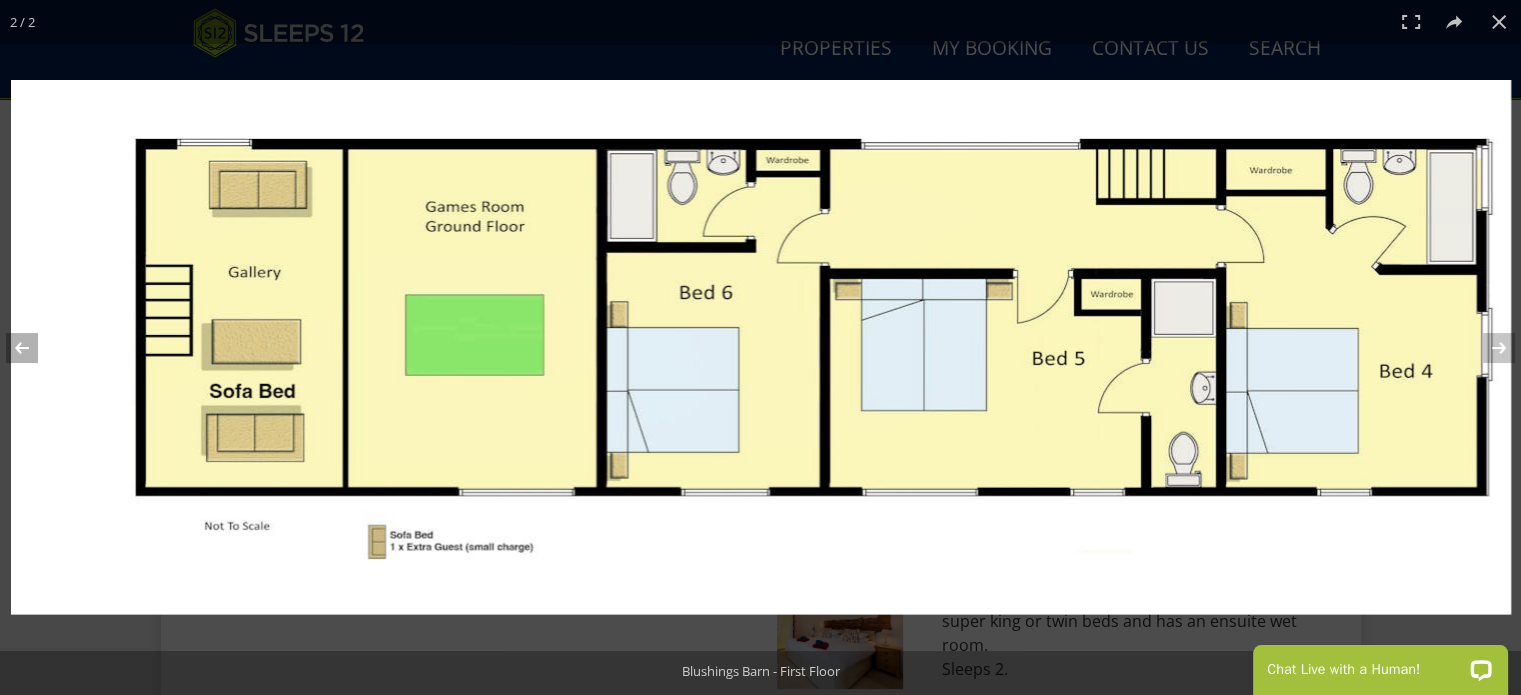 click at bounding box center [35, 348] 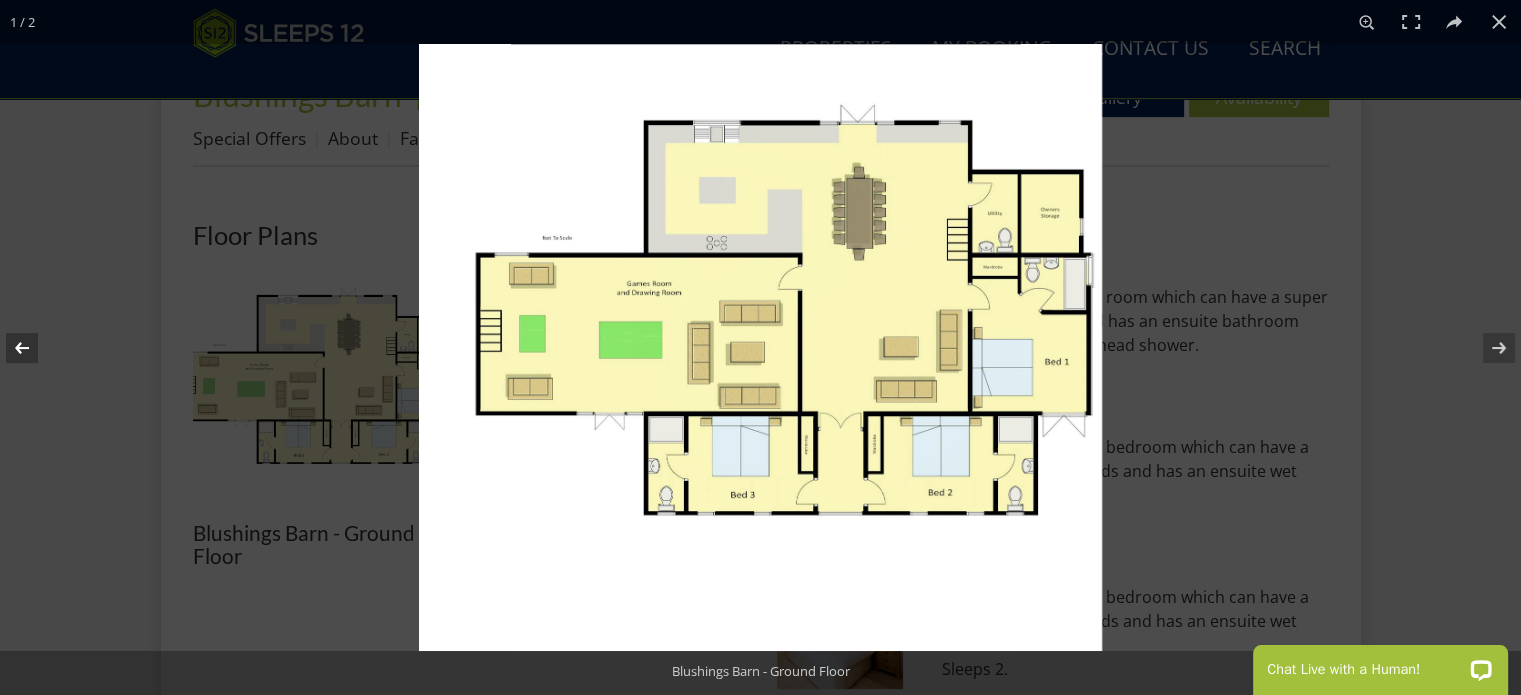 click at bounding box center [35, 348] 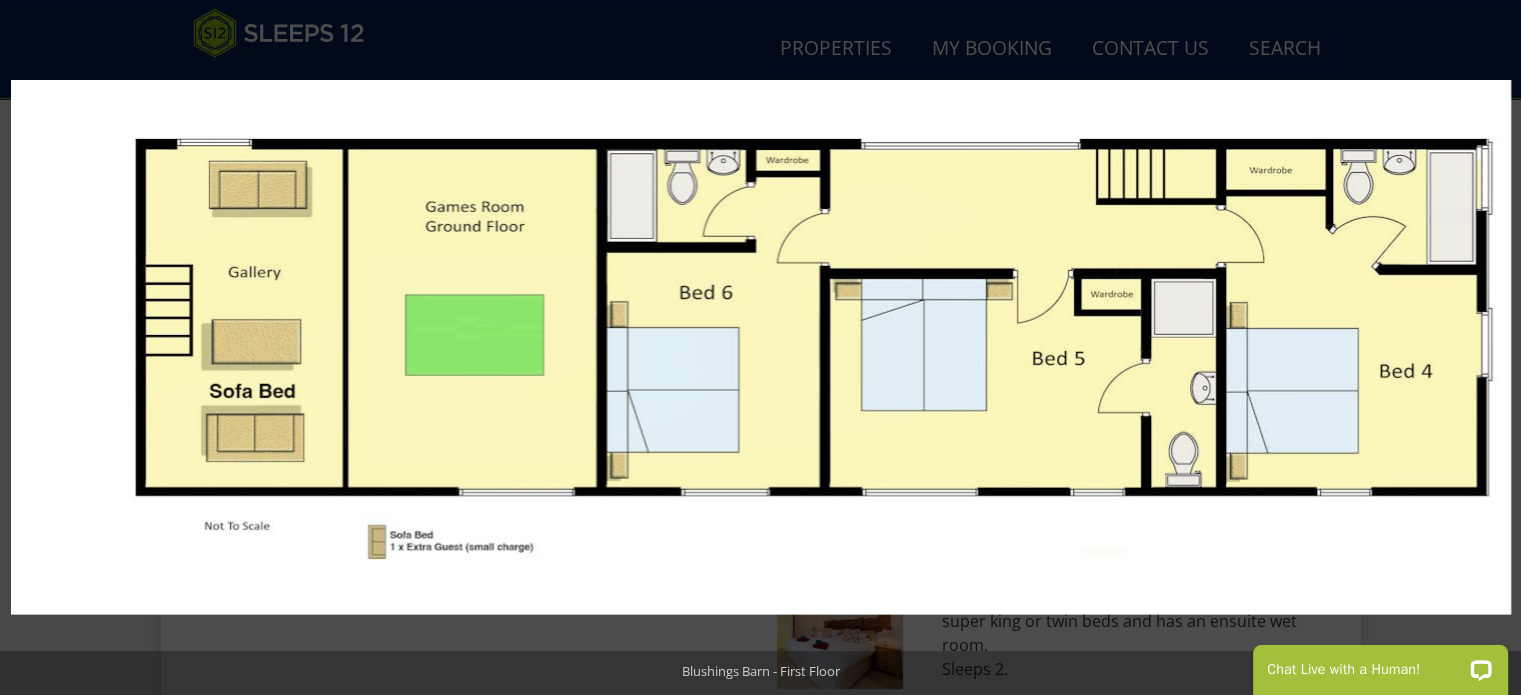 click at bounding box center (35, 348) 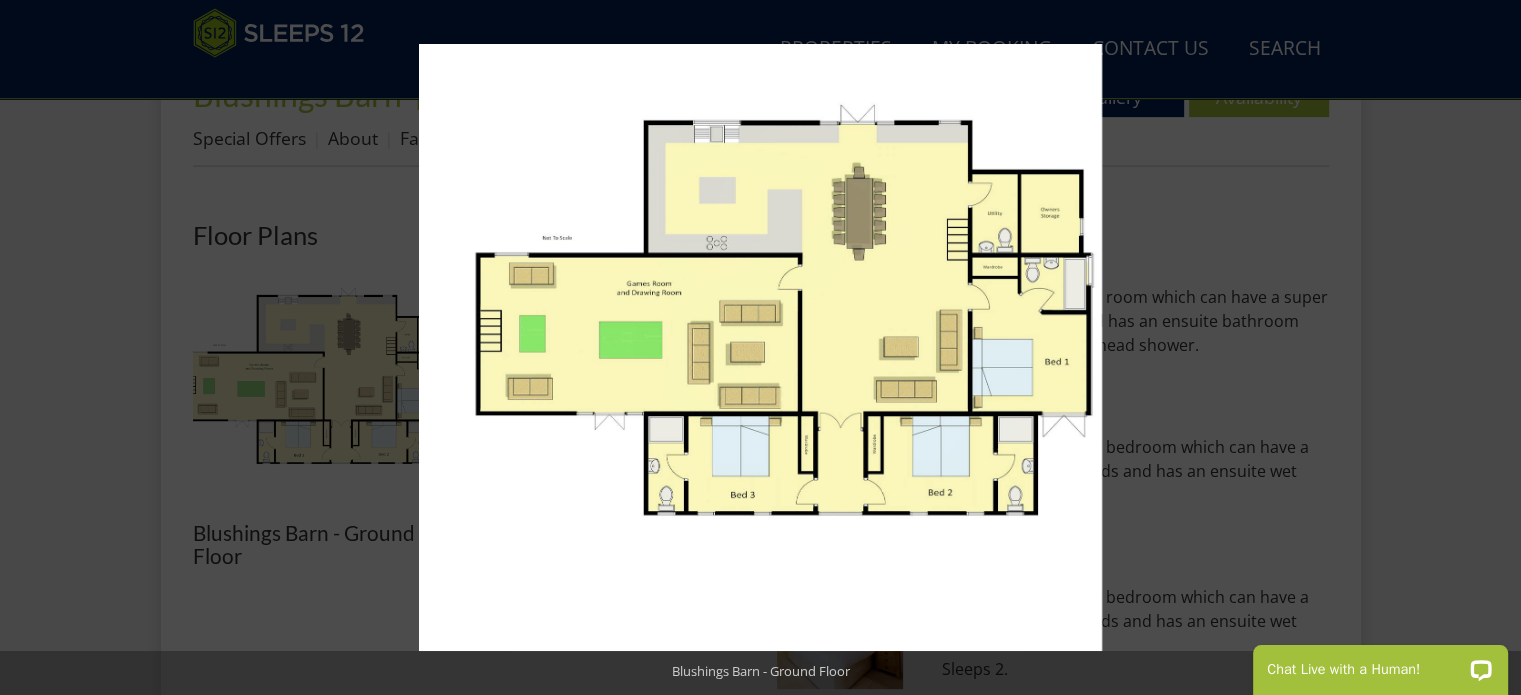 click at bounding box center (35, 348) 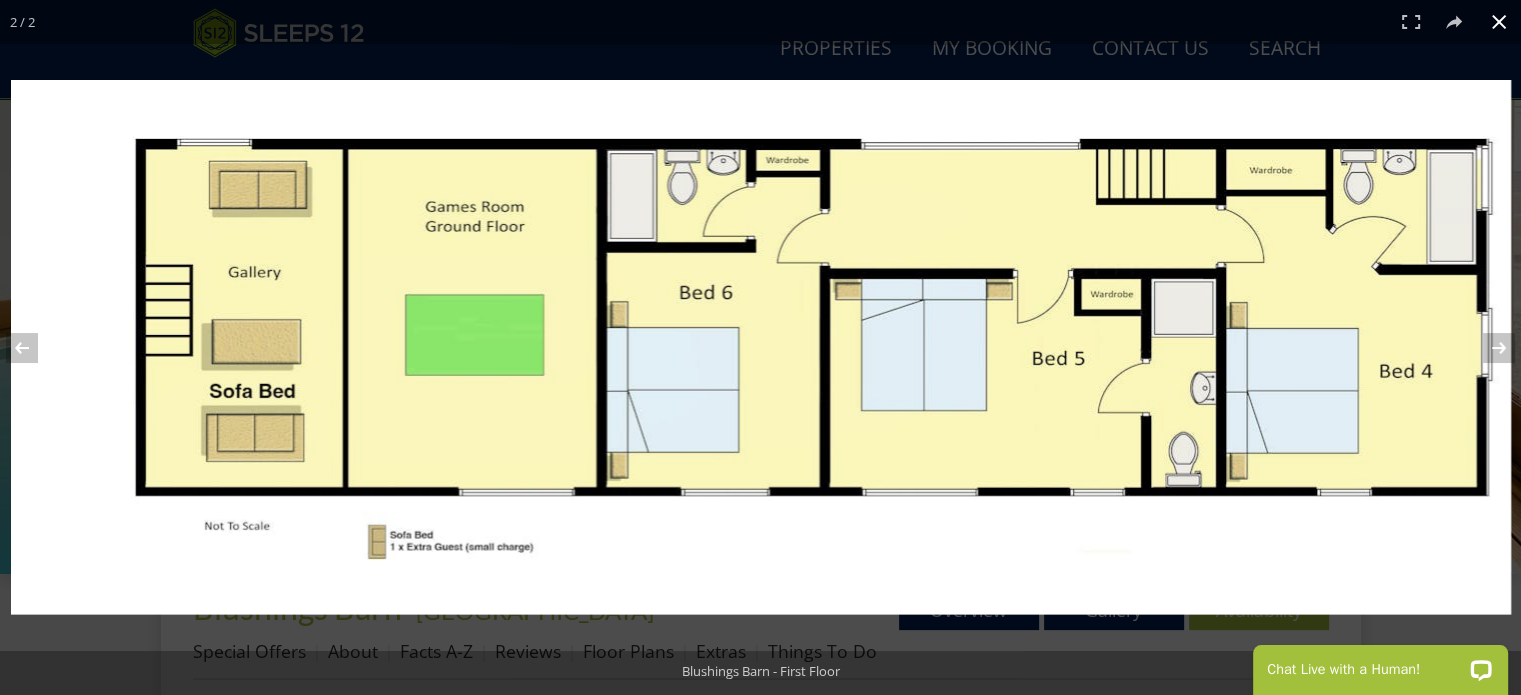 scroll, scrollTop: 209, scrollLeft: 0, axis: vertical 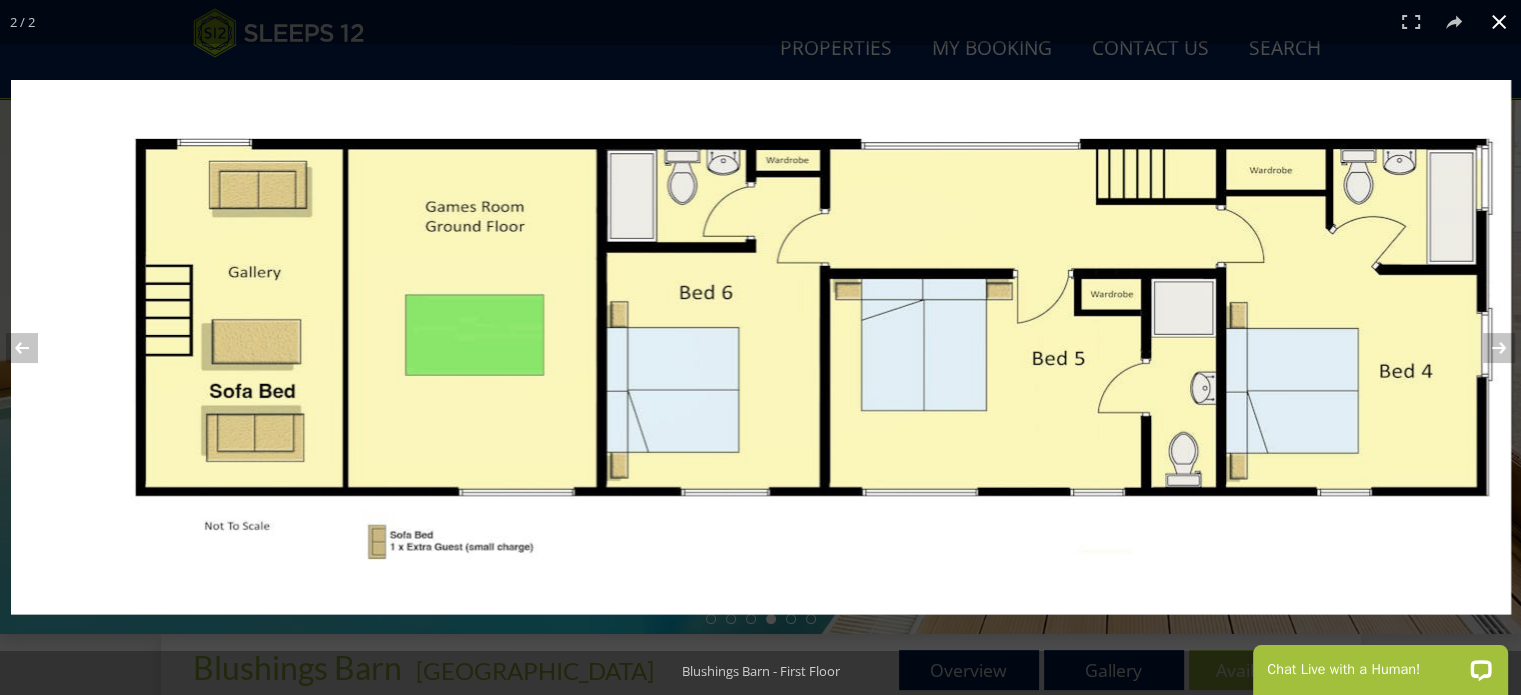 click at bounding box center (1499, 22) 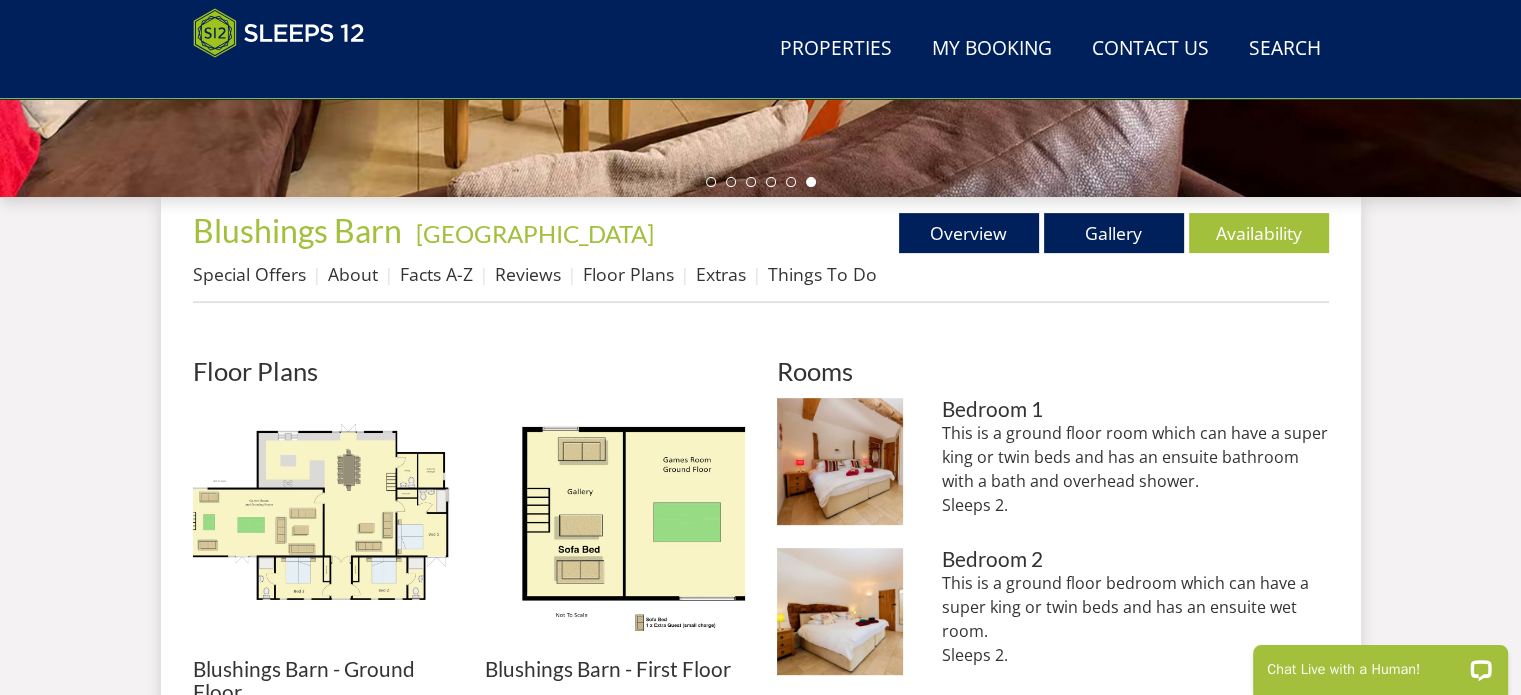 scroll, scrollTop: 720, scrollLeft: 0, axis: vertical 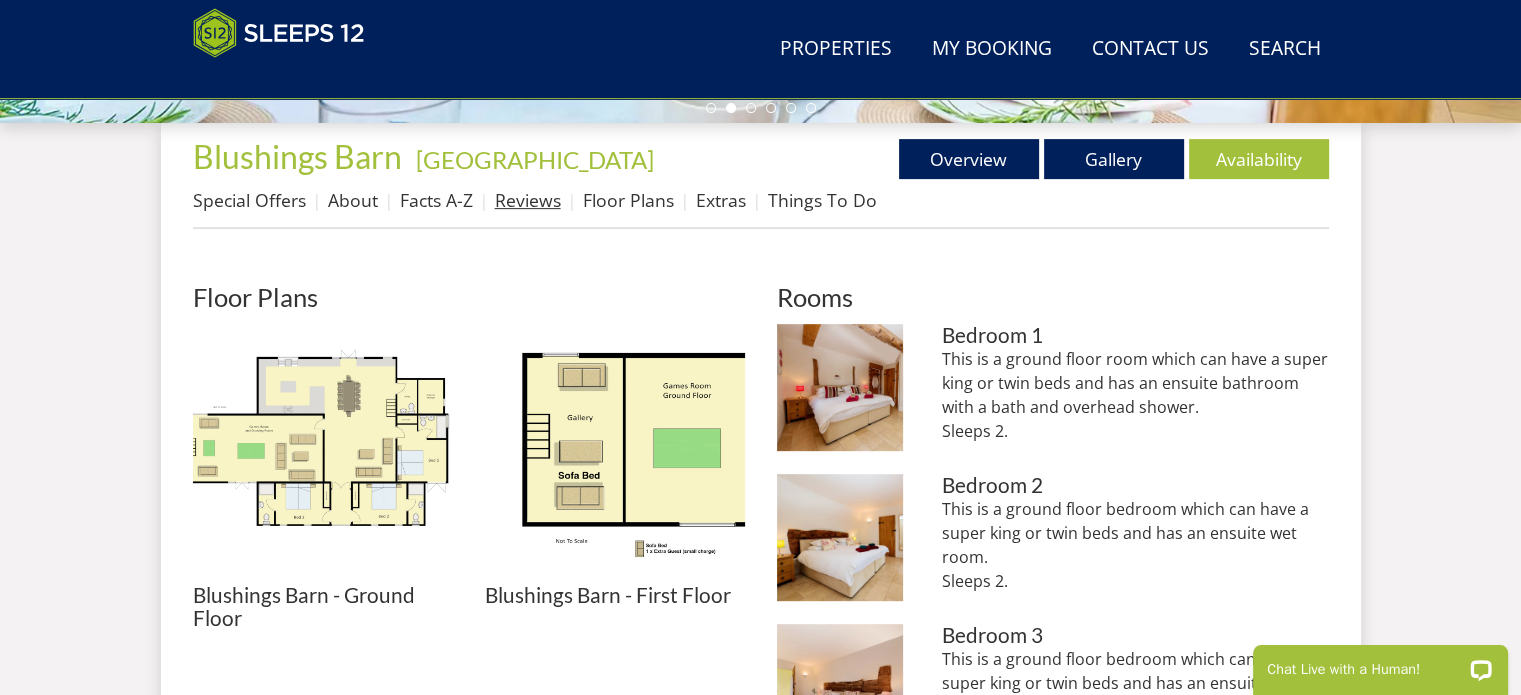 click on "Reviews" at bounding box center (528, 200) 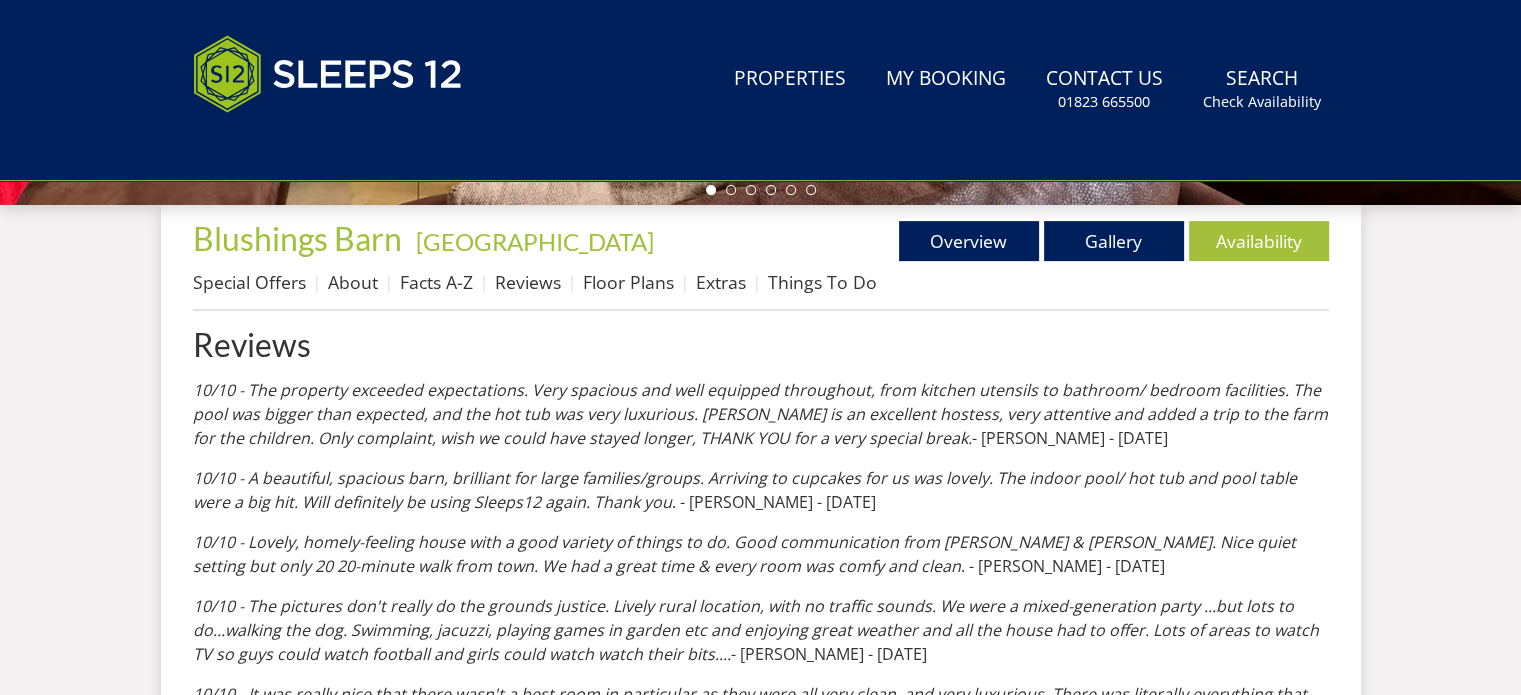 scroll, scrollTop: 0, scrollLeft: 0, axis: both 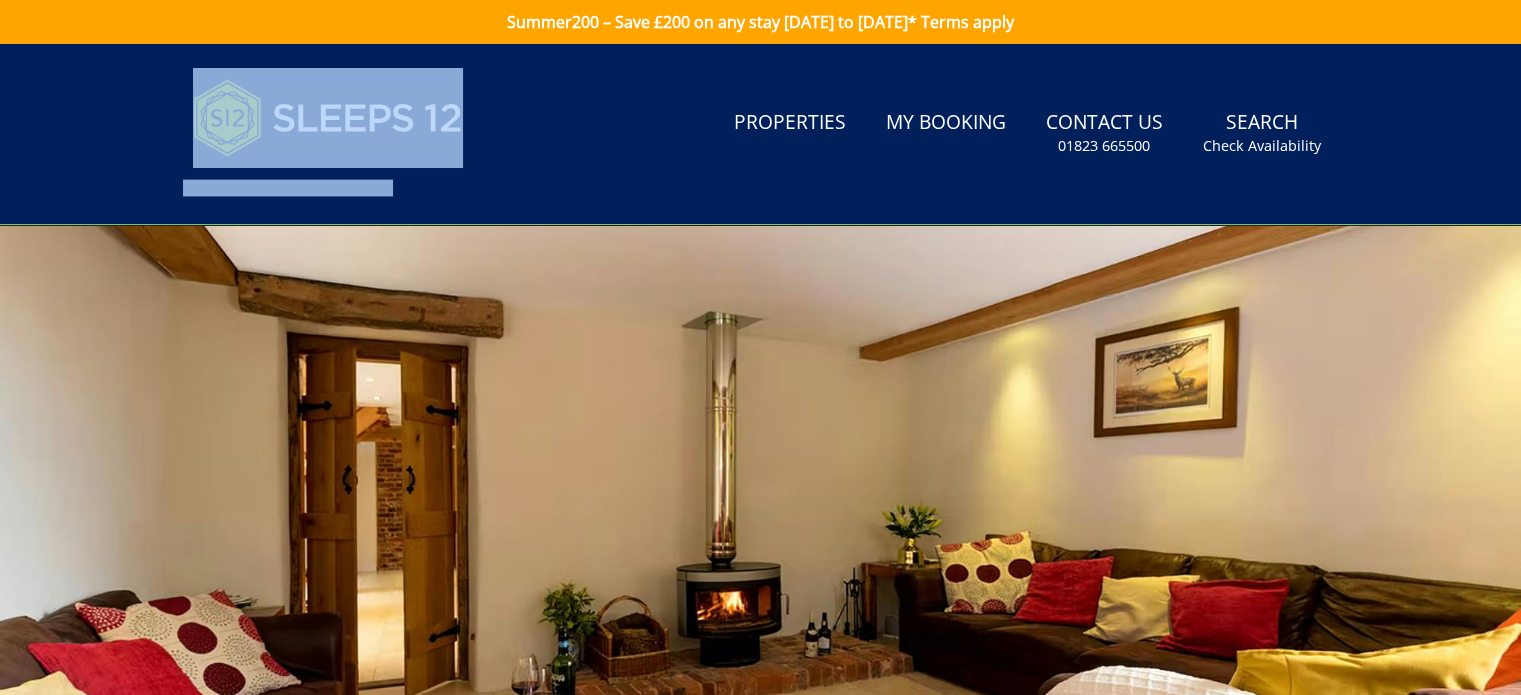 click on "Search
Menu
Properties
My Booking
Contact Us  01823 665500
Search  Check Availability" at bounding box center (760, 134) 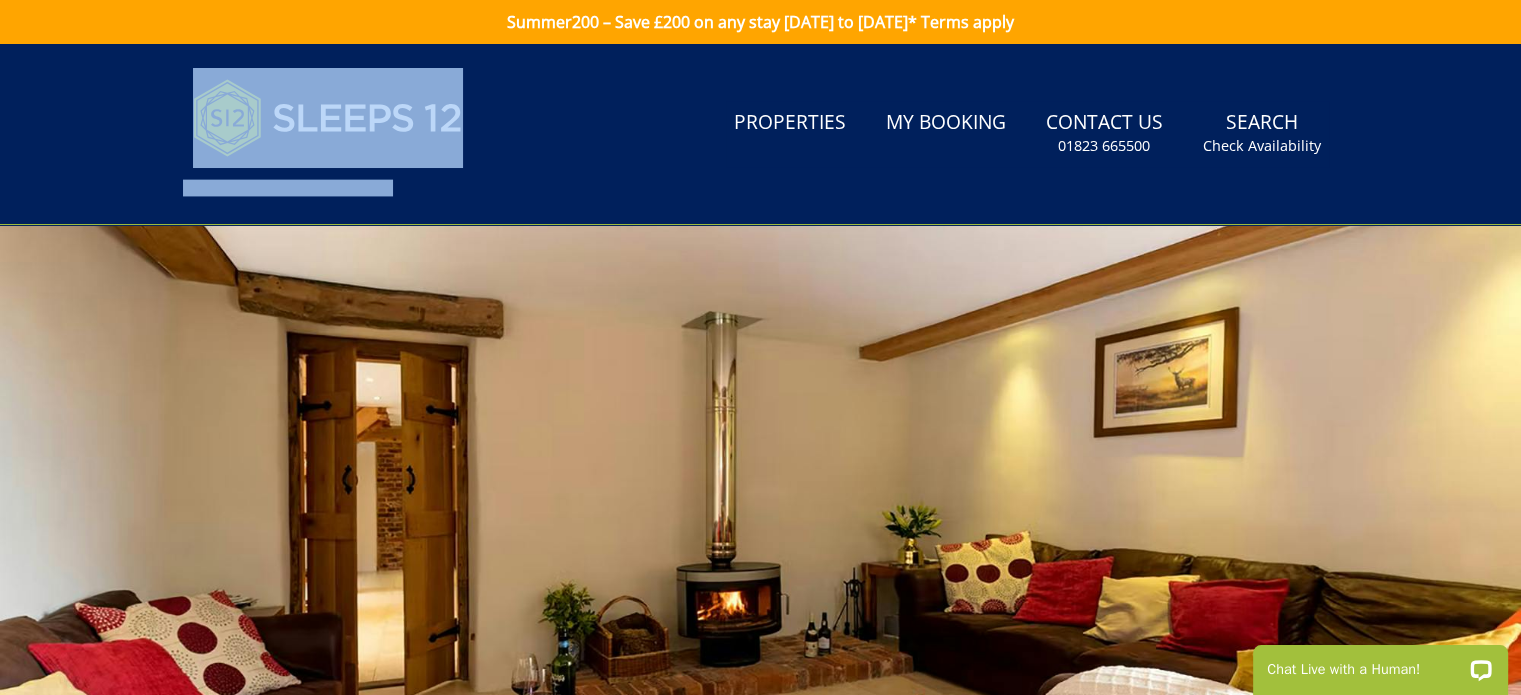 scroll, scrollTop: 0, scrollLeft: 0, axis: both 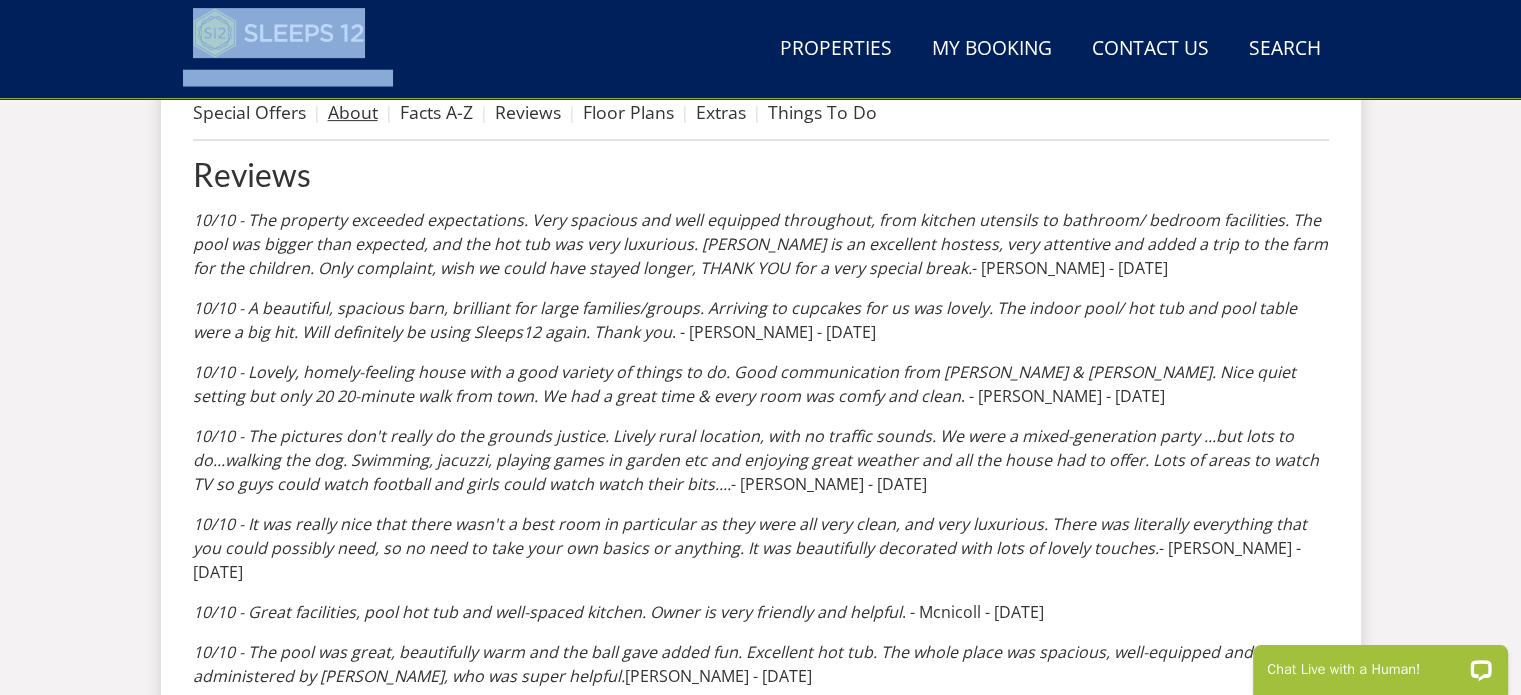 click on "About" at bounding box center (353, 112) 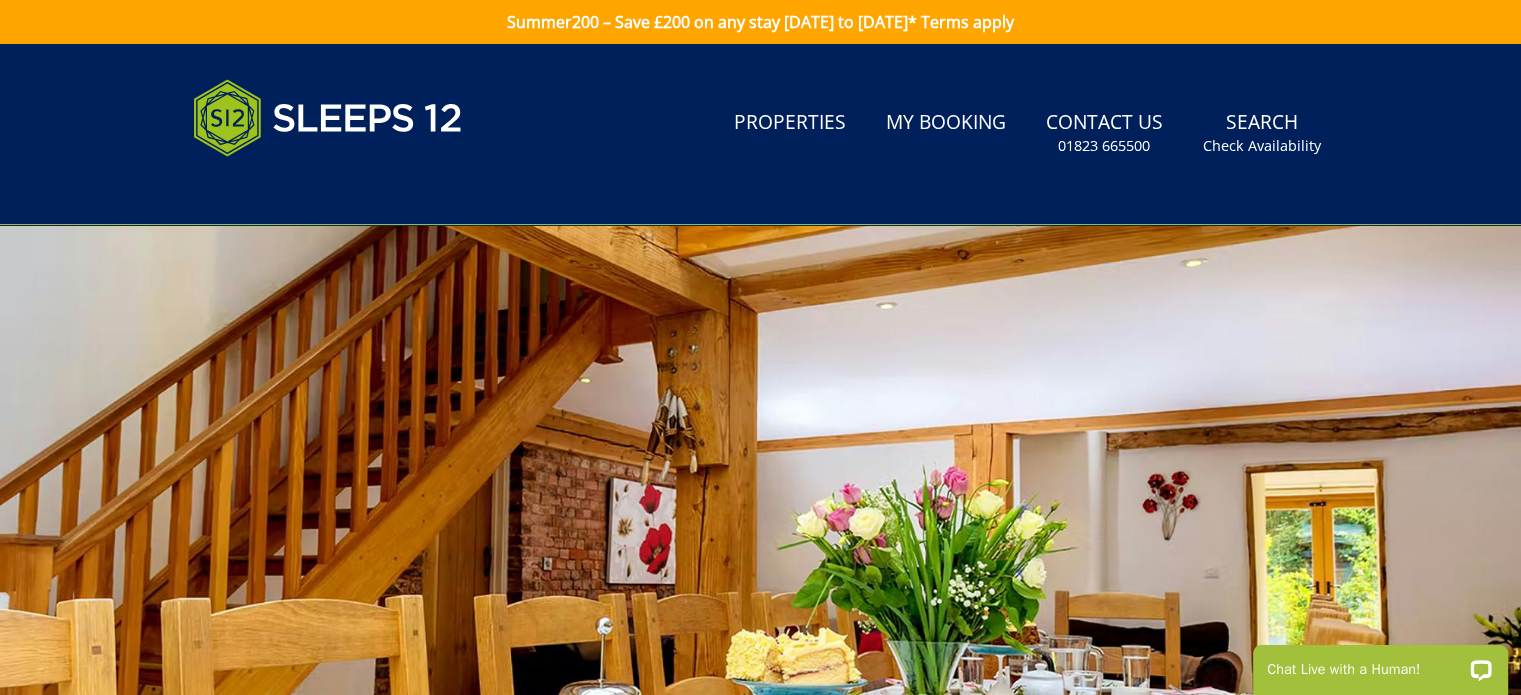 scroll, scrollTop: 0, scrollLeft: 0, axis: both 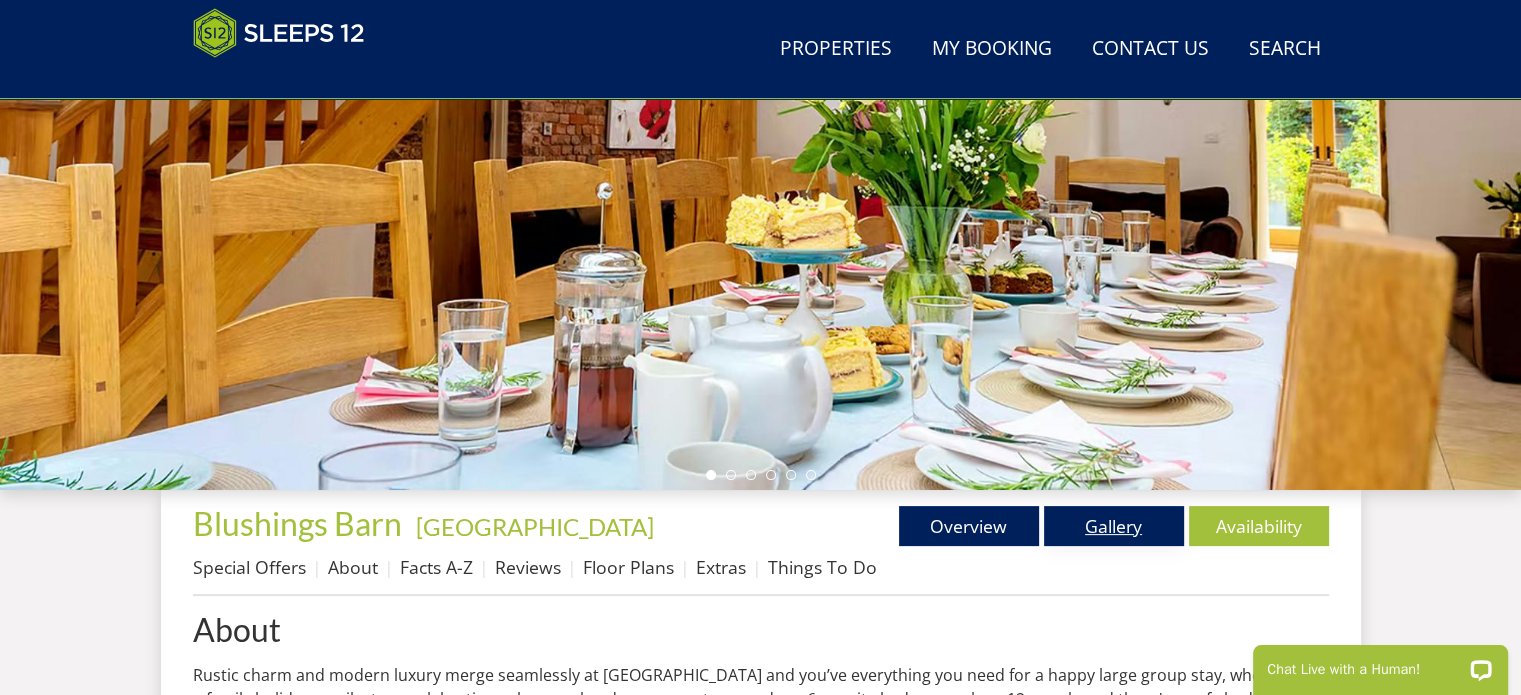 click on "Gallery" at bounding box center [1114, 526] 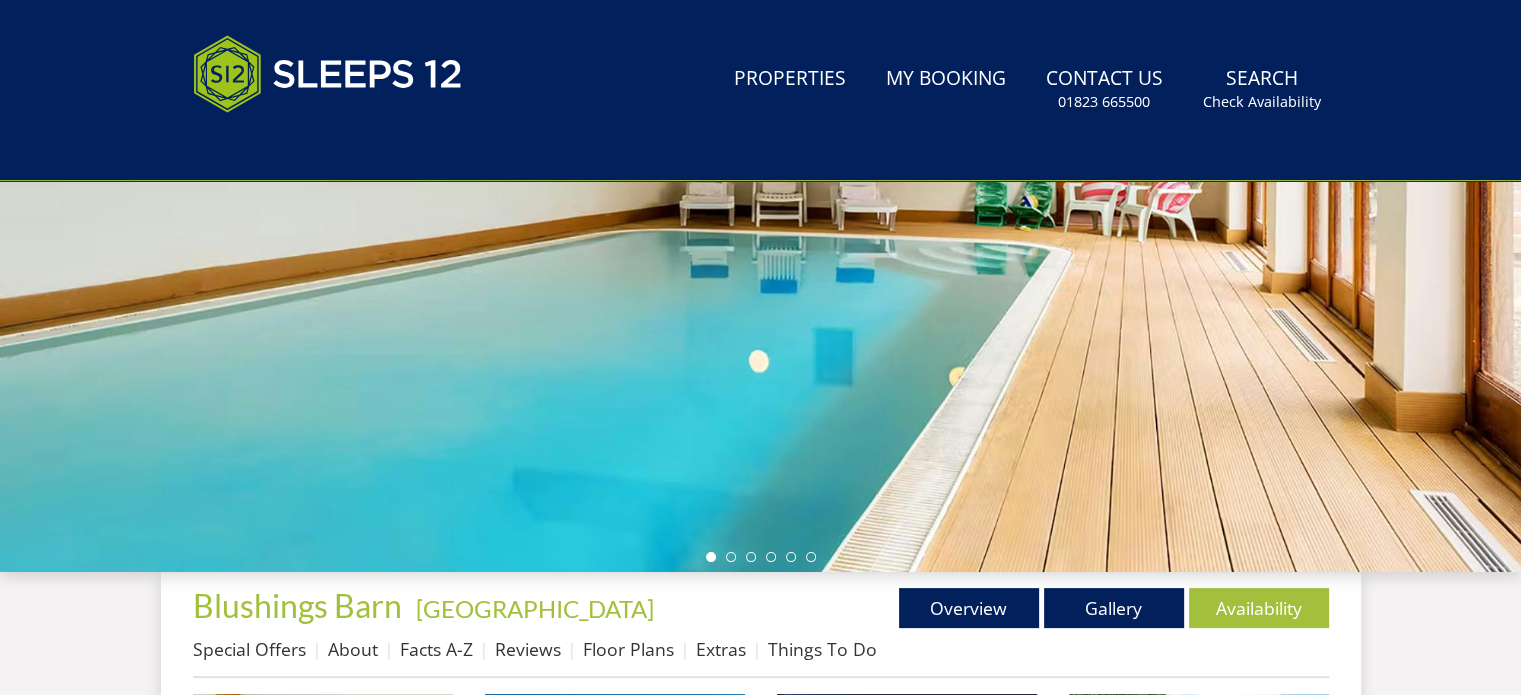 scroll, scrollTop: 0, scrollLeft: 0, axis: both 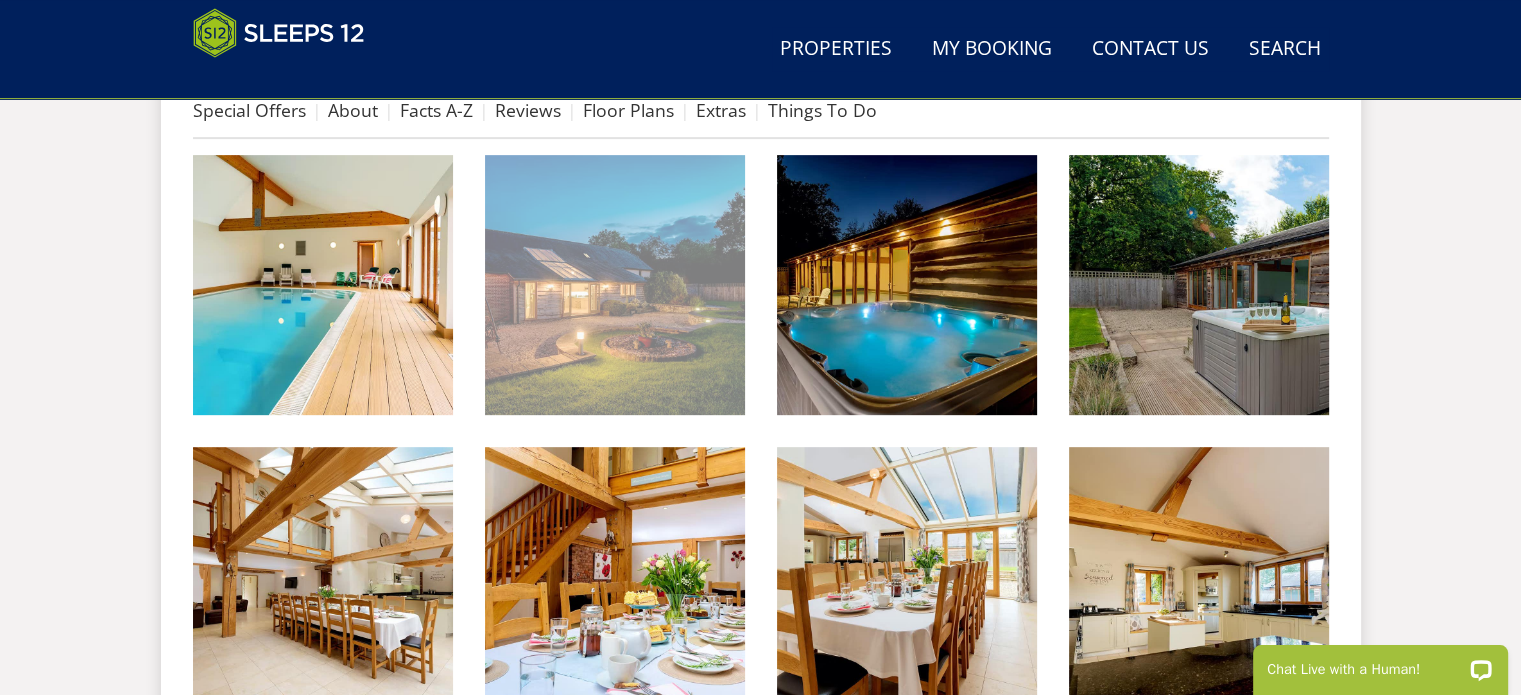 click at bounding box center (615, 285) 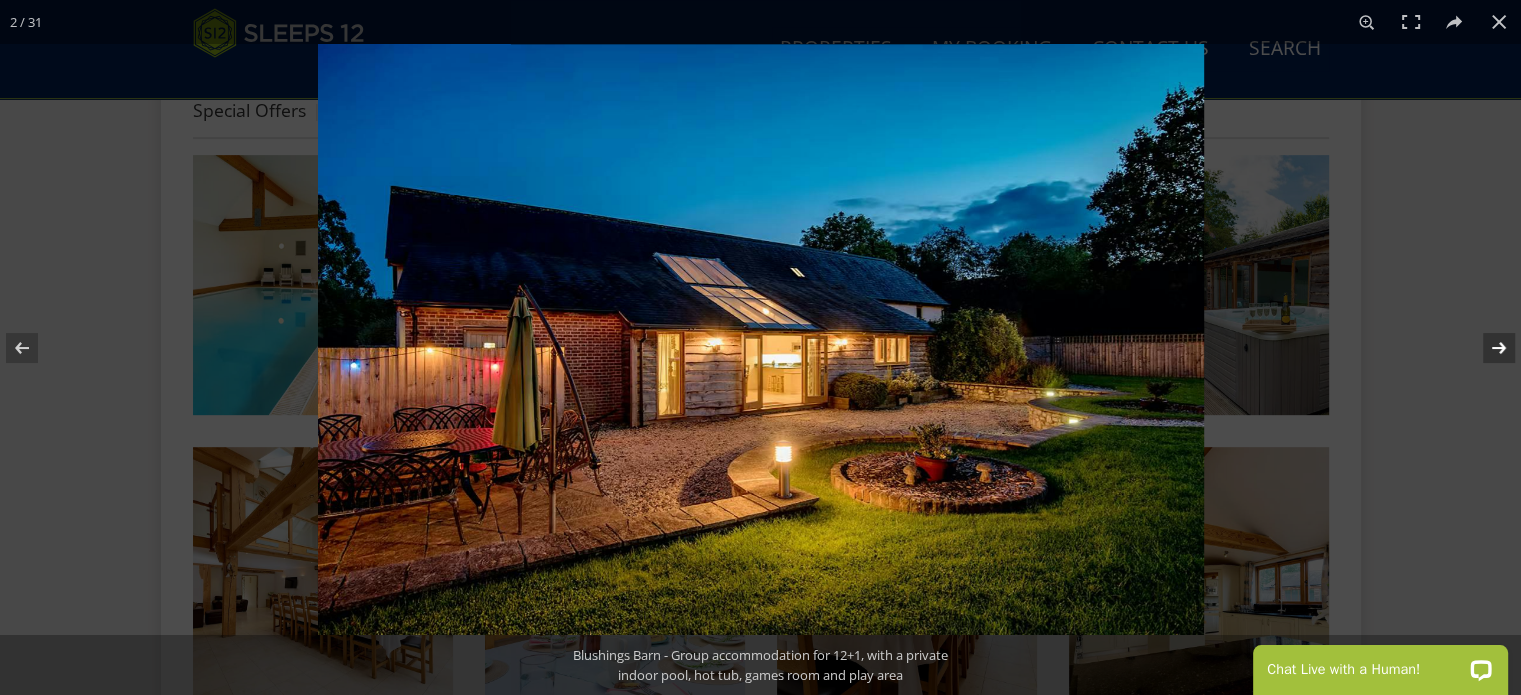 click at bounding box center (1486, 348) 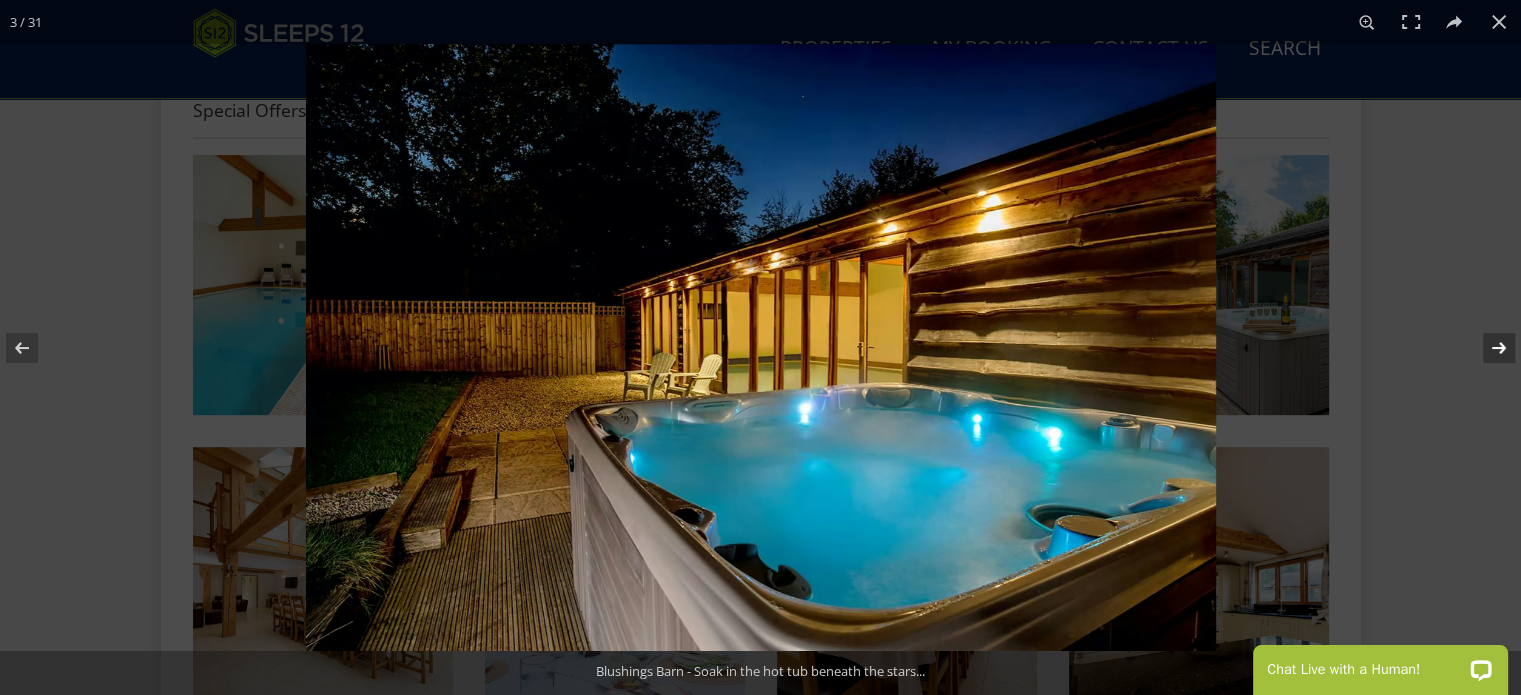 click at bounding box center [1486, 348] 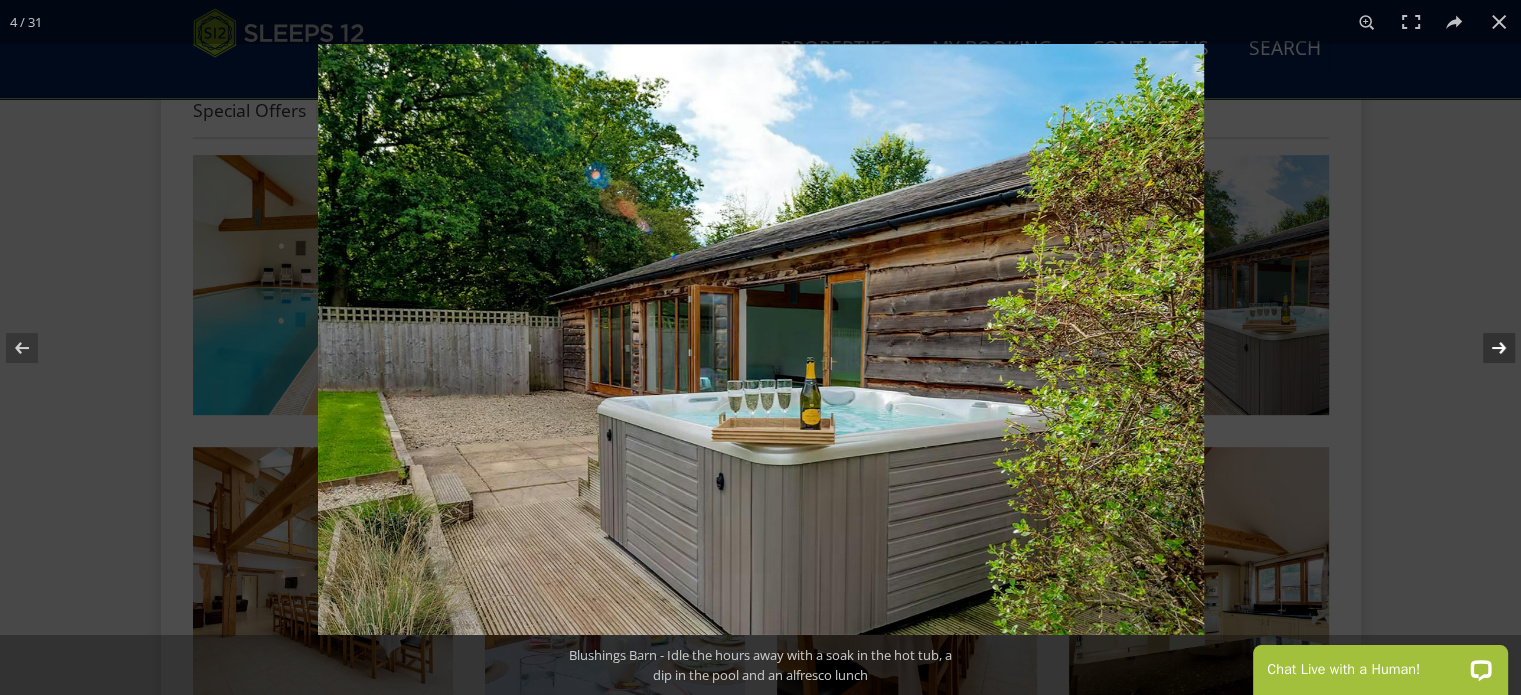 click at bounding box center [1486, 348] 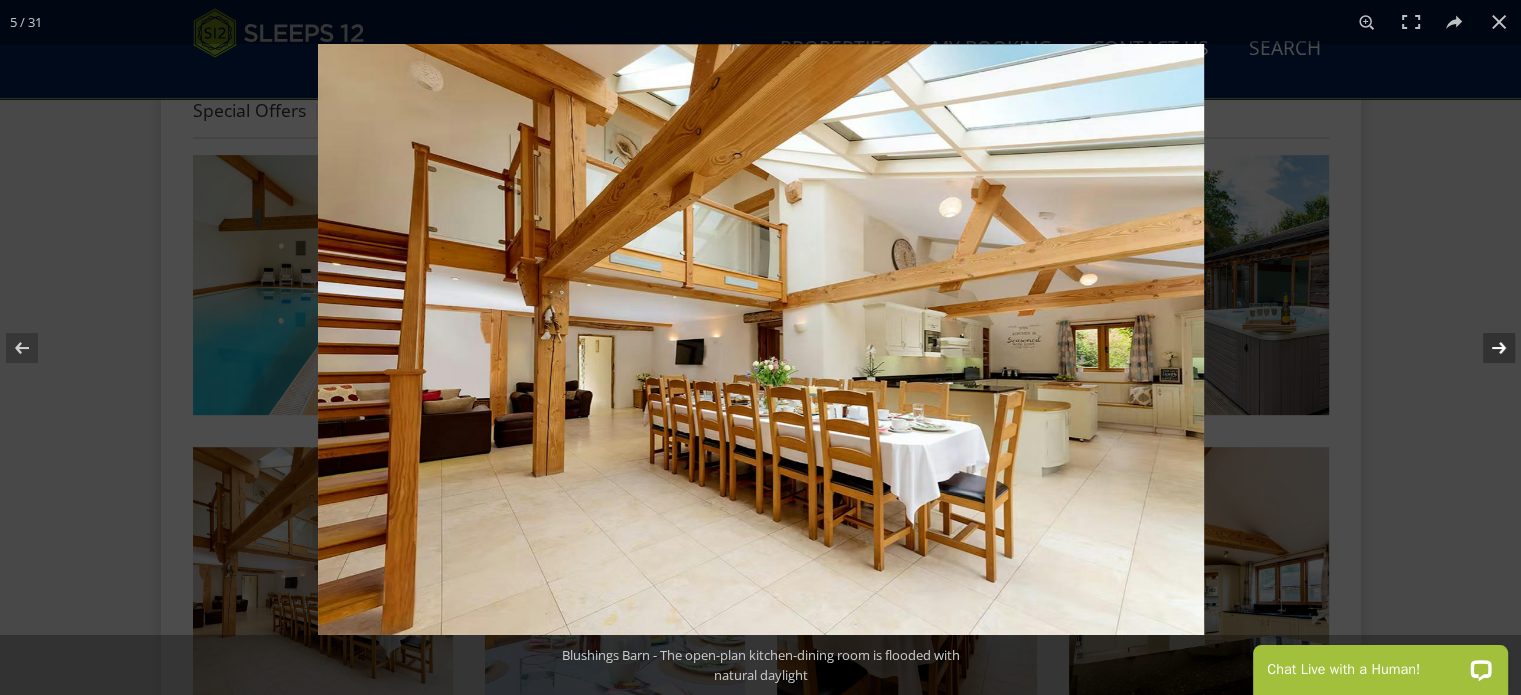 click at bounding box center (1486, 348) 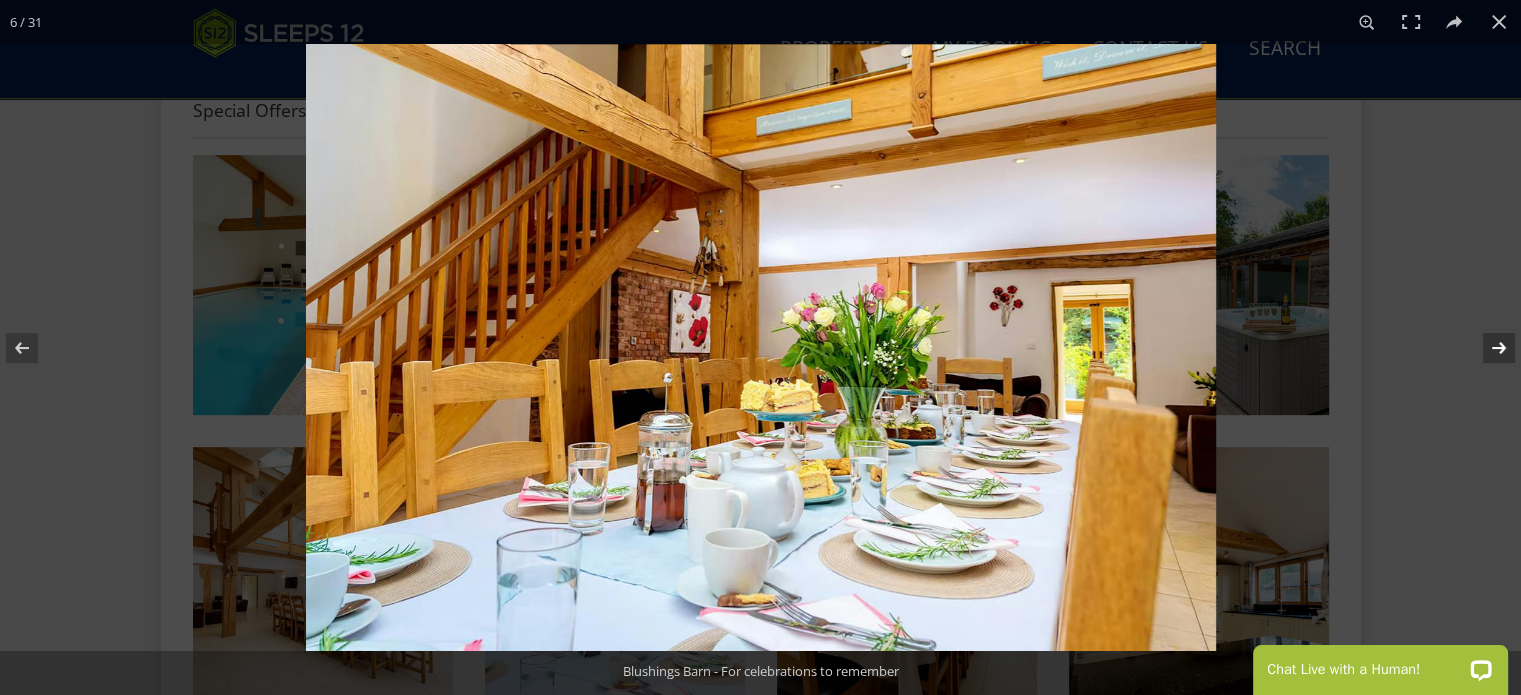 click at bounding box center [1486, 348] 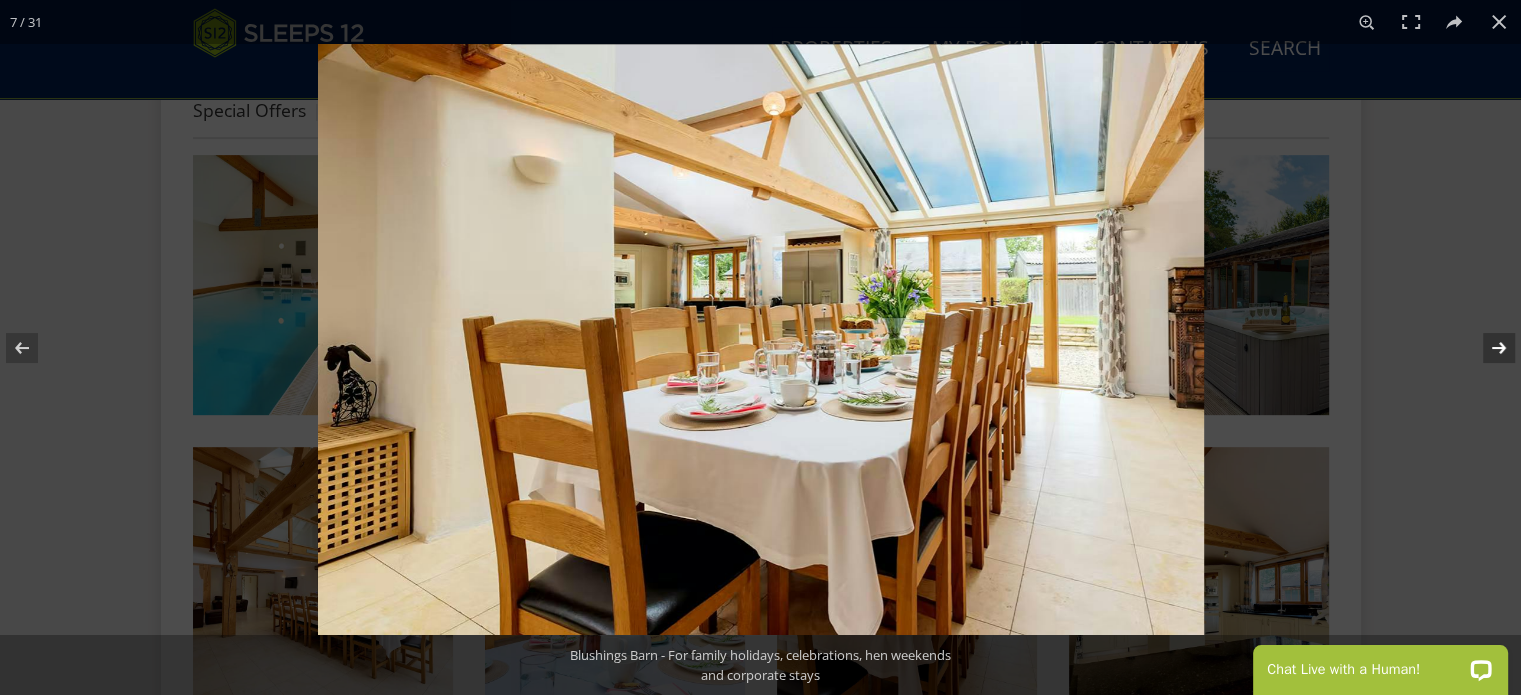 click at bounding box center (1486, 348) 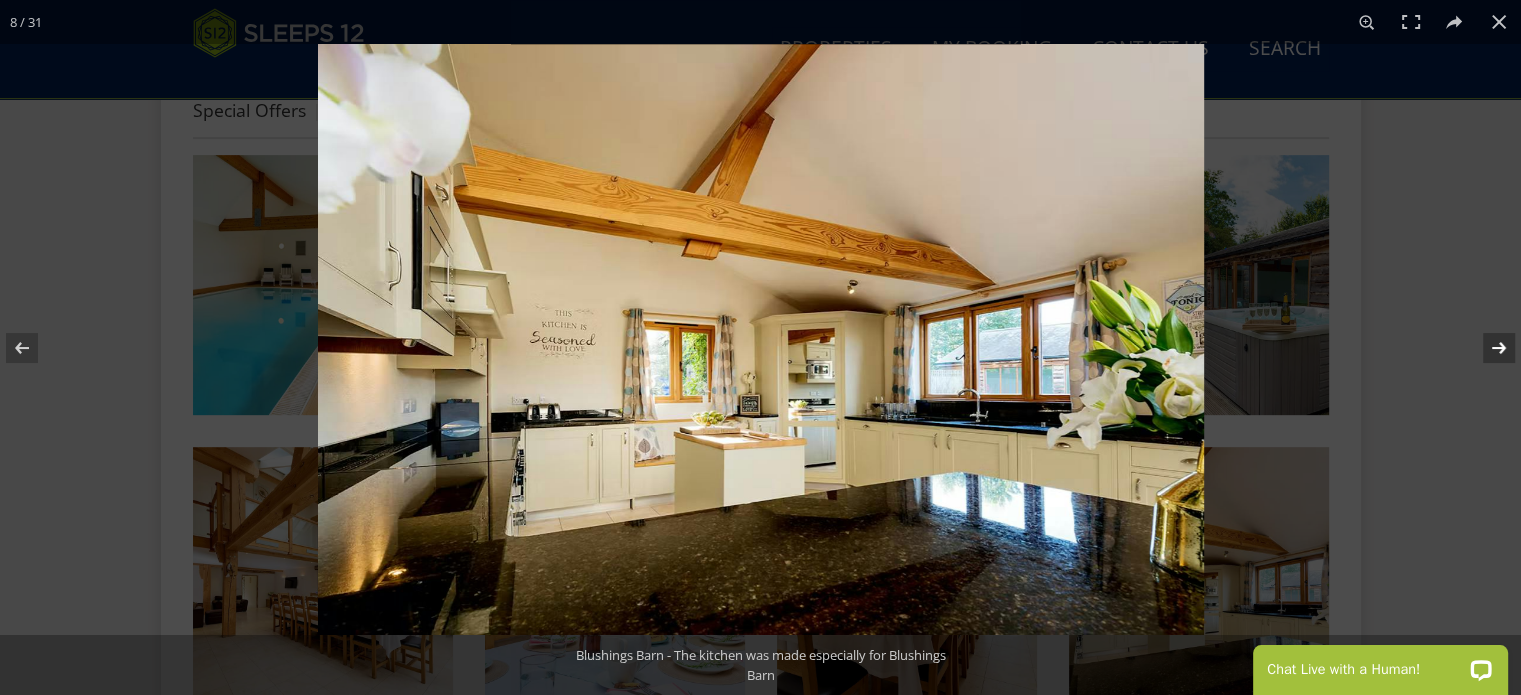 click at bounding box center (1486, 348) 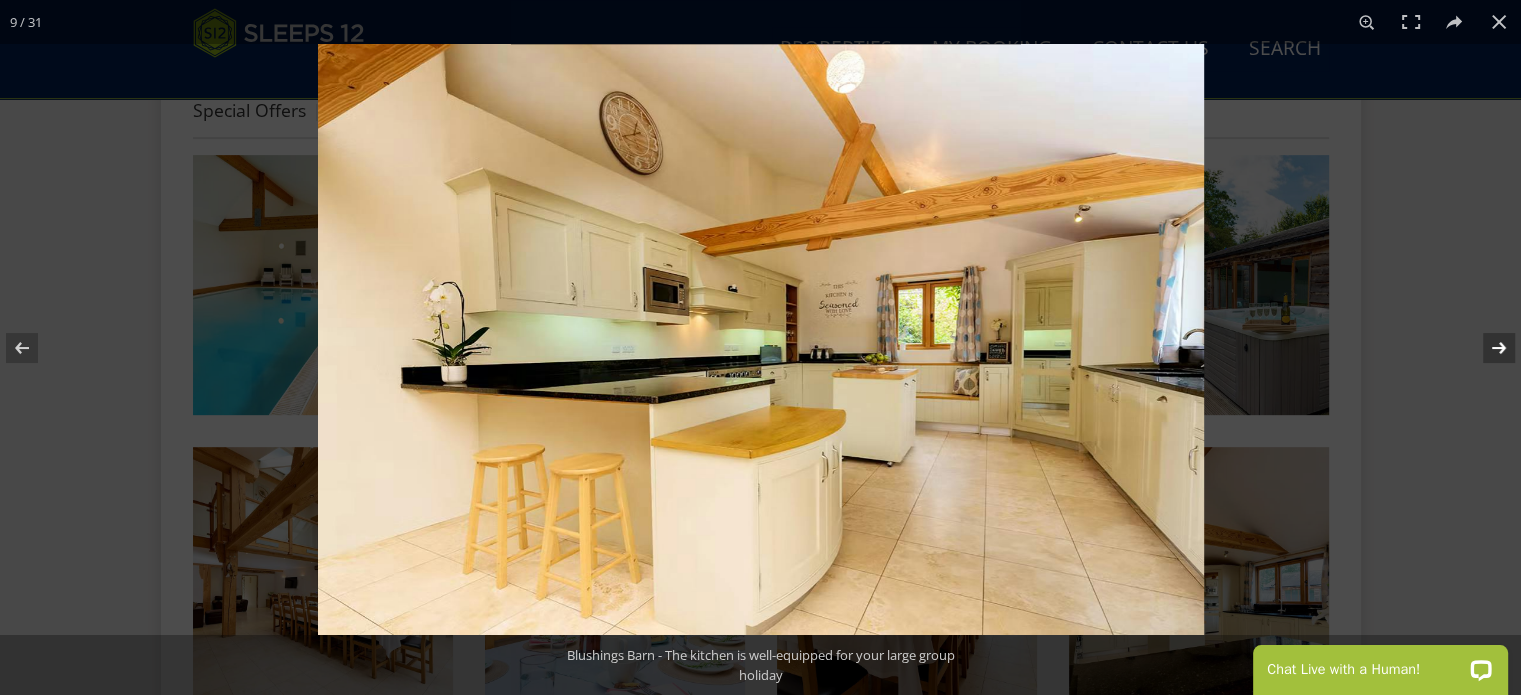 click at bounding box center (1486, 348) 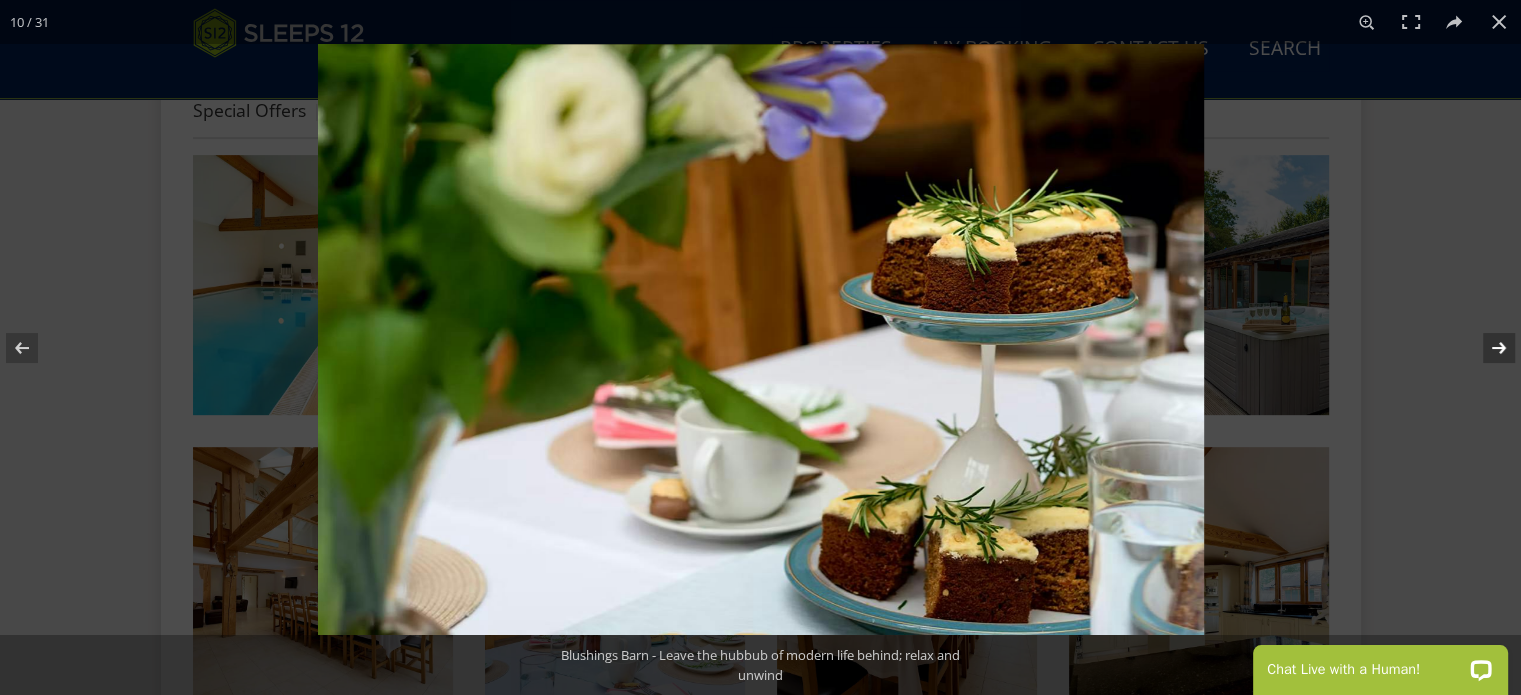 click at bounding box center (1486, 348) 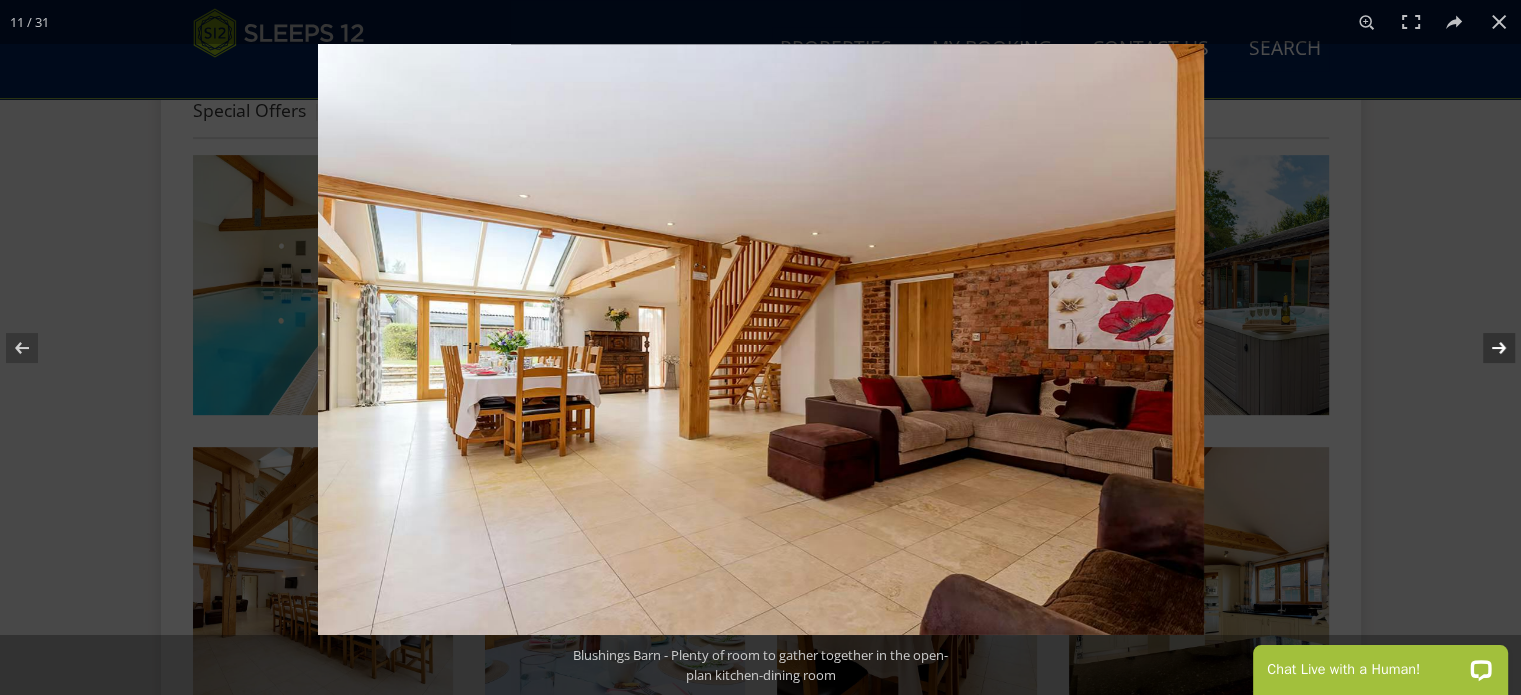 click at bounding box center (1486, 348) 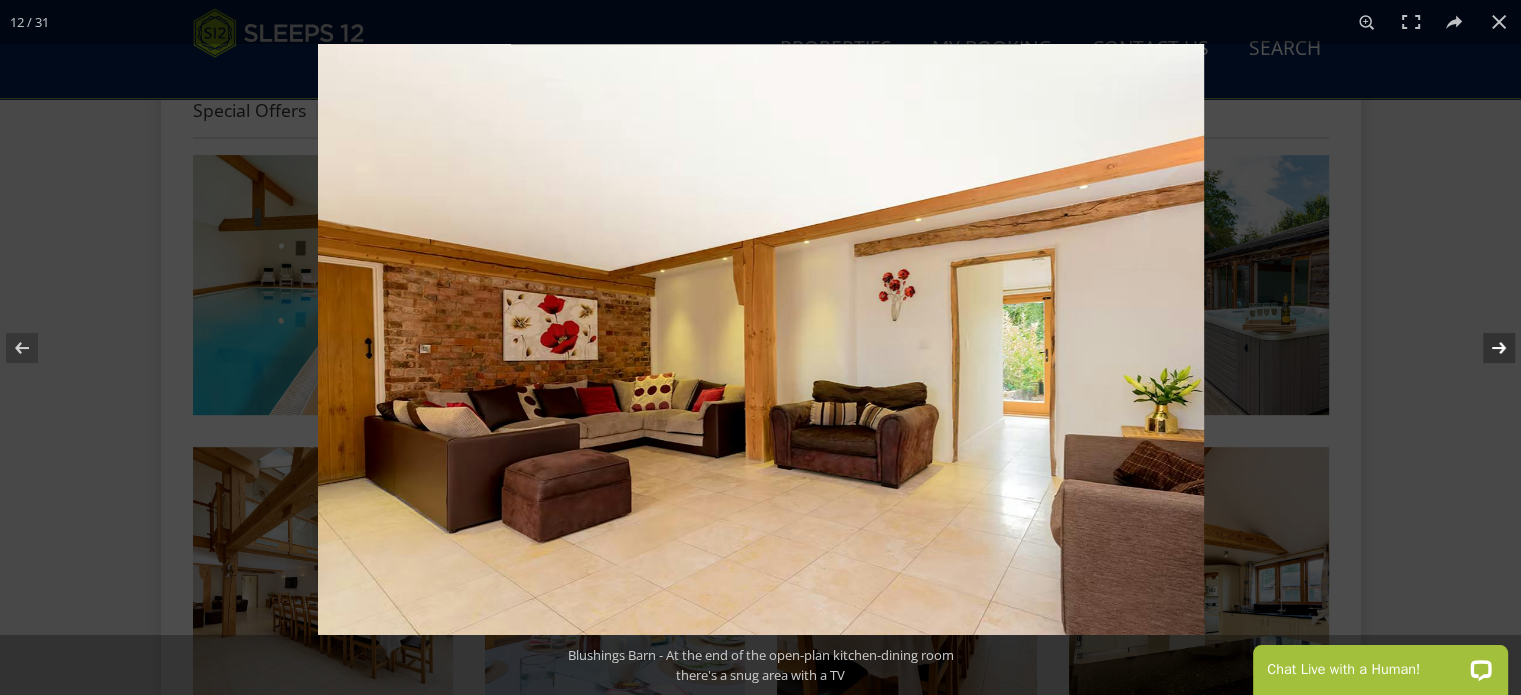 click at bounding box center (1486, 348) 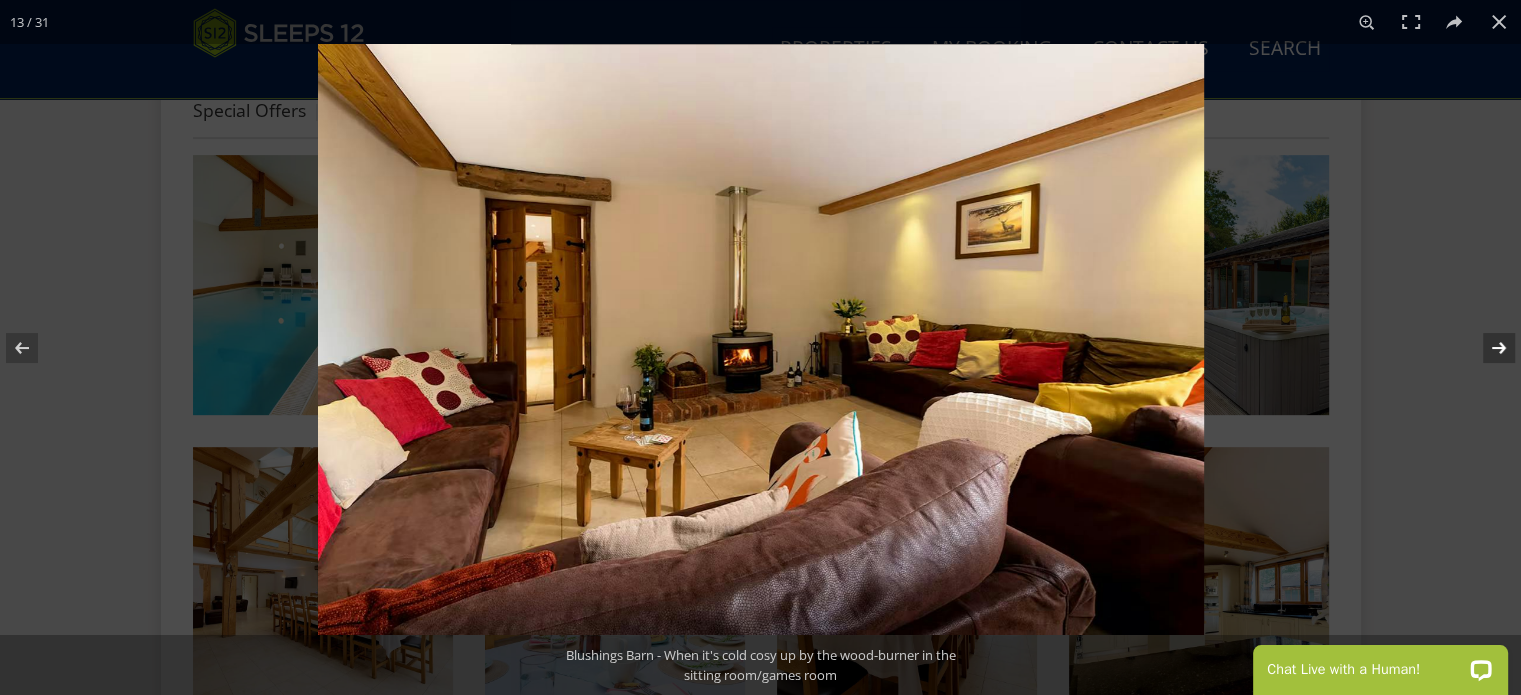 click at bounding box center (1486, 348) 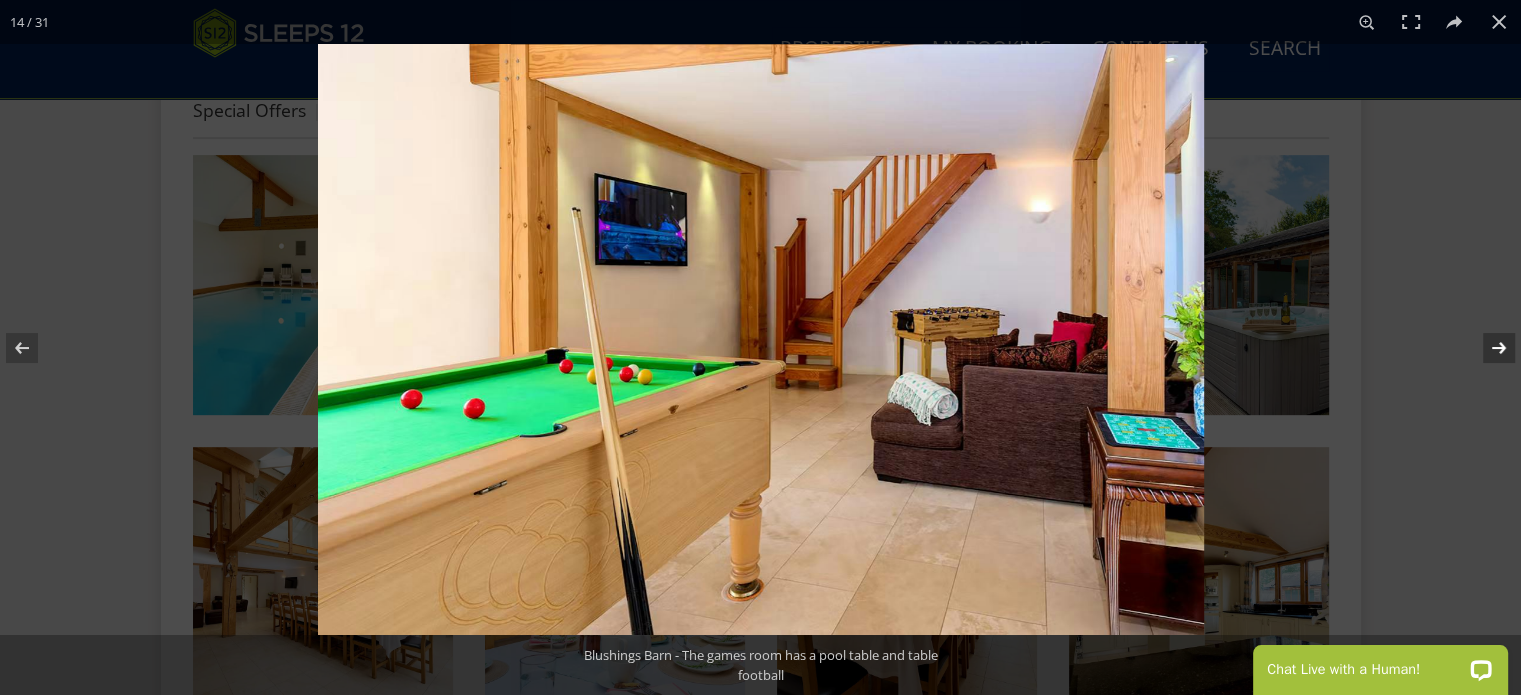 click at bounding box center (1486, 348) 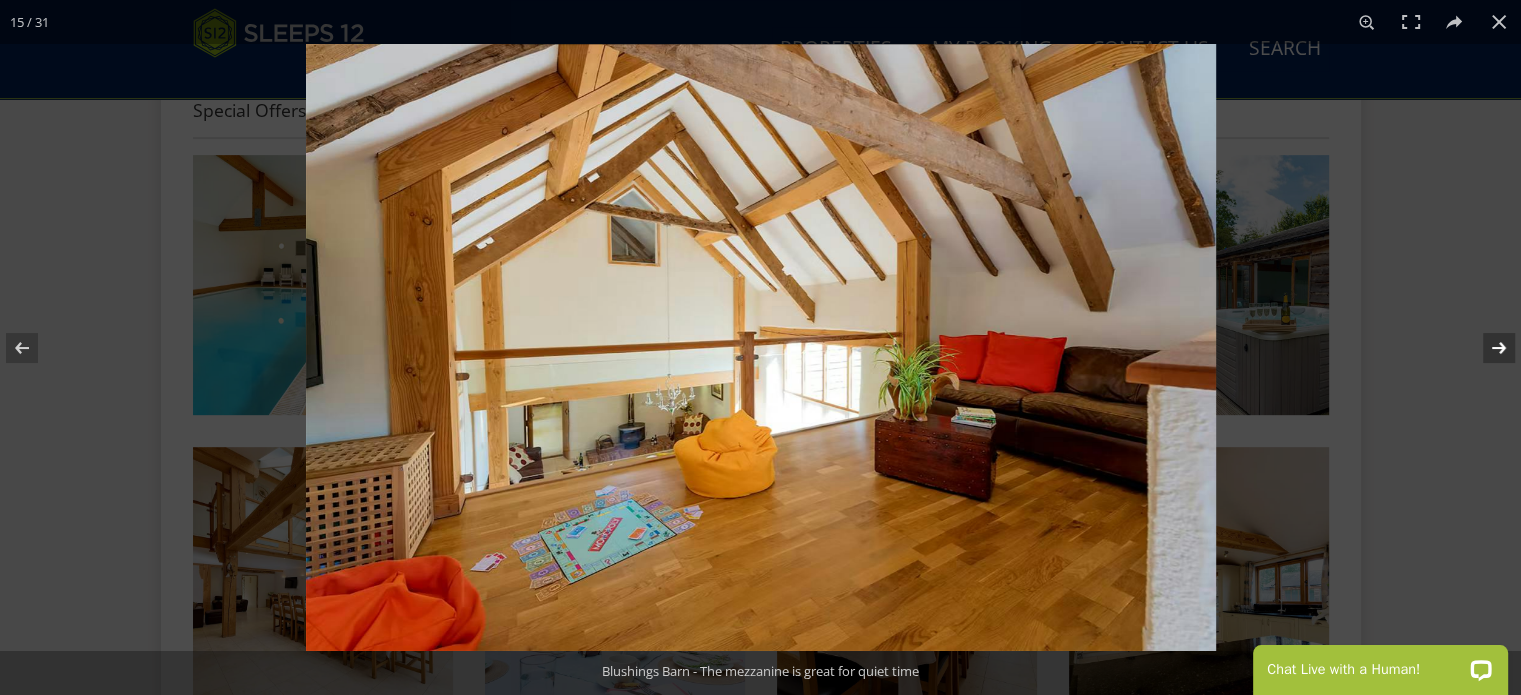 click at bounding box center (1486, 348) 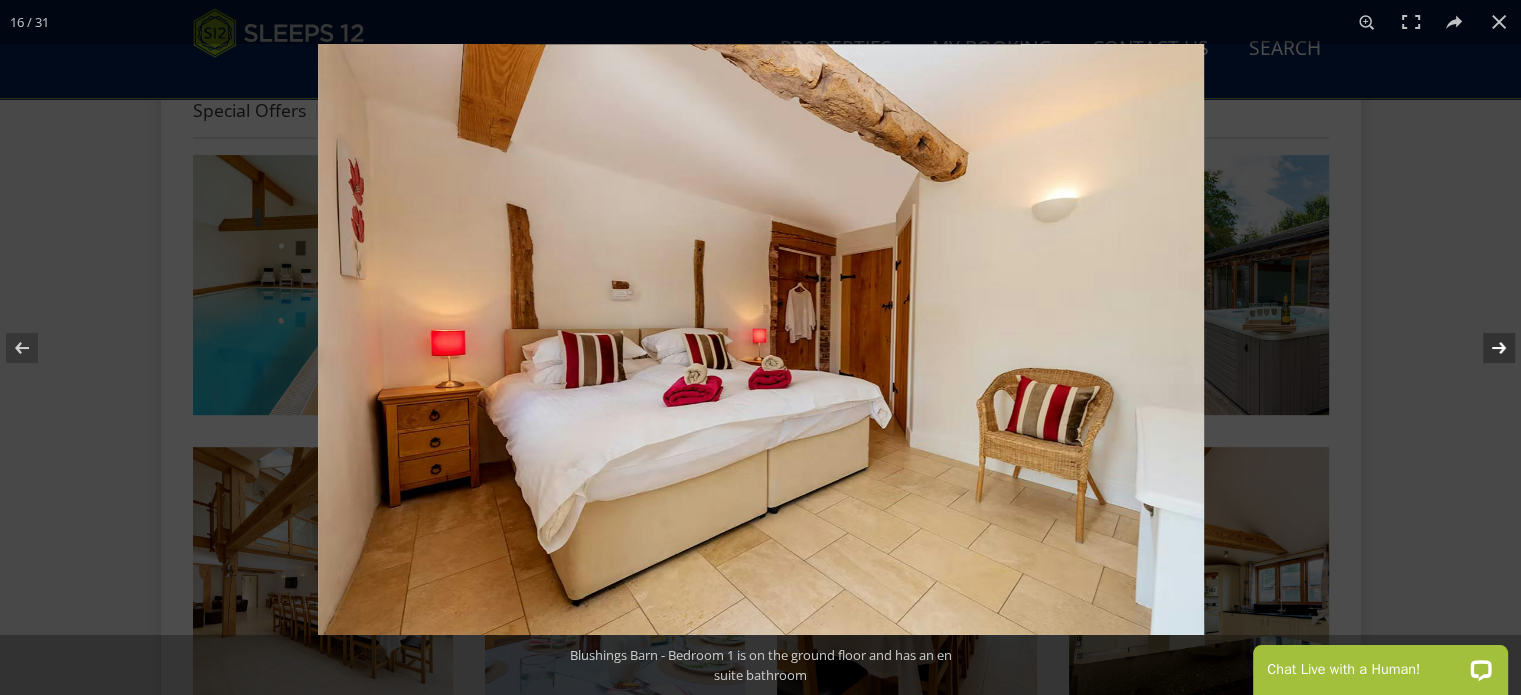 click at bounding box center (1486, 348) 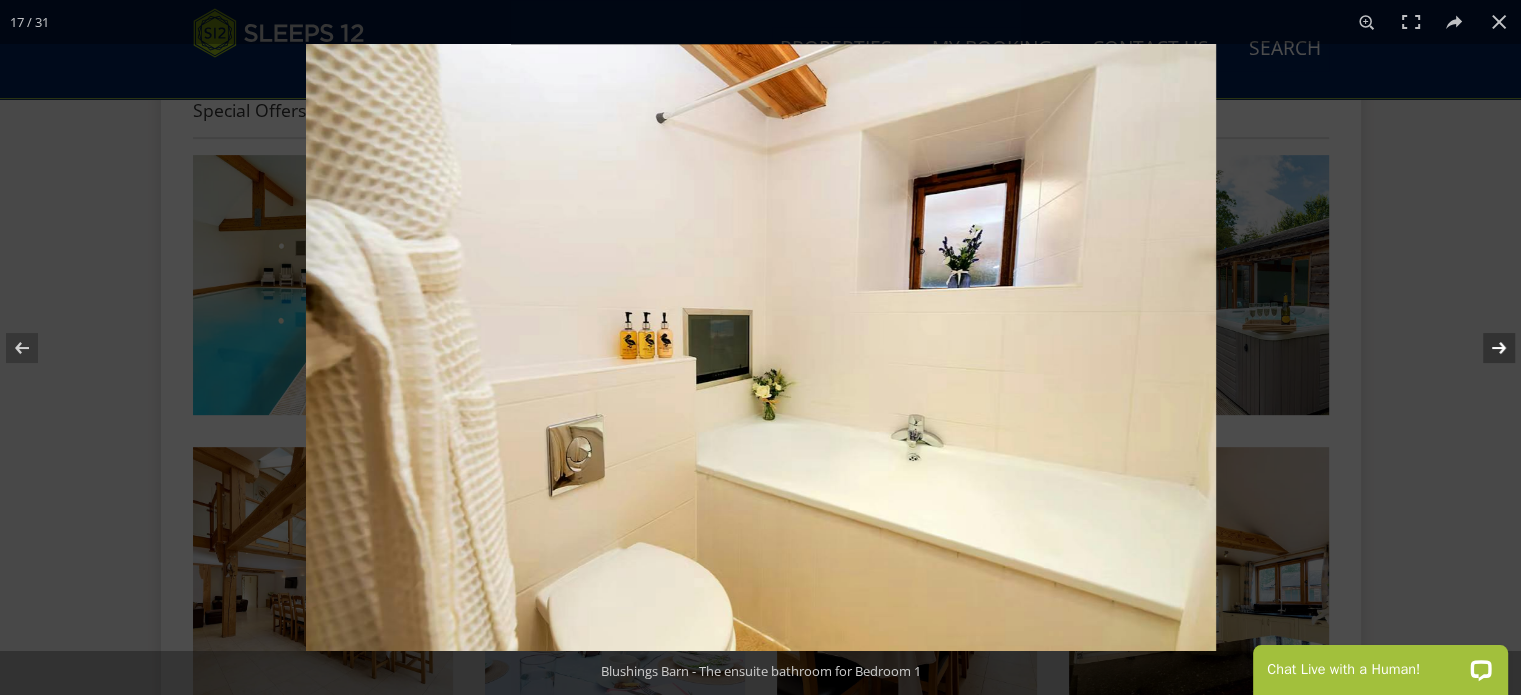 click at bounding box center (1486, 348) 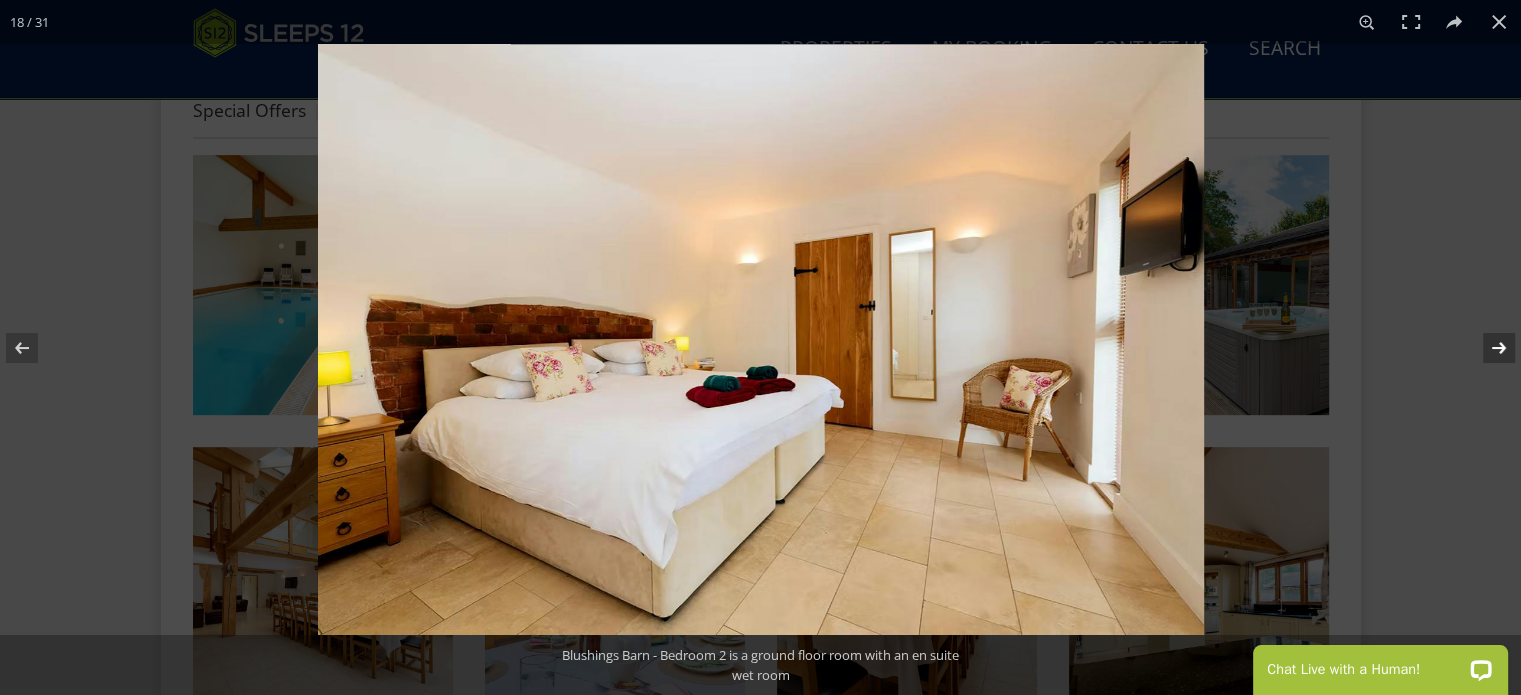 click at bounding box center [1486, 348] 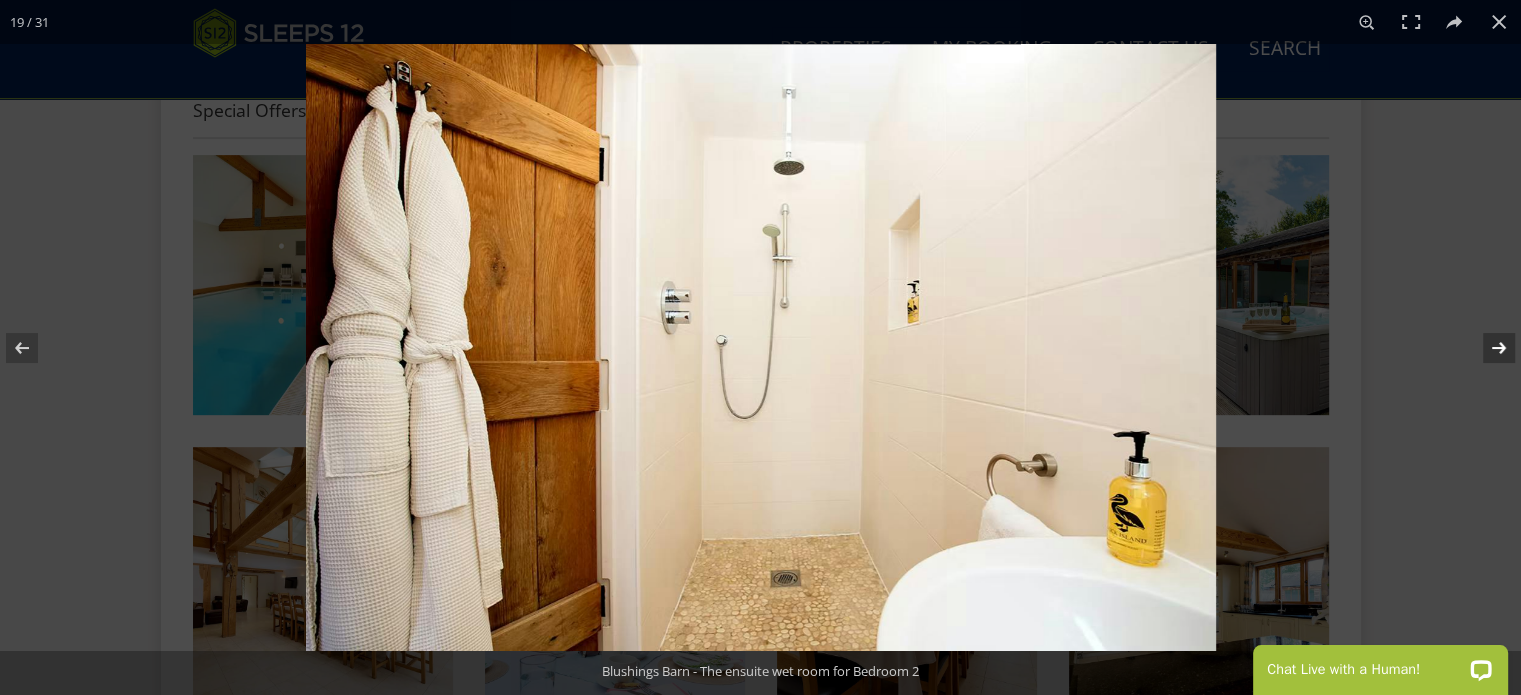click at bounding box center [1486, 348] 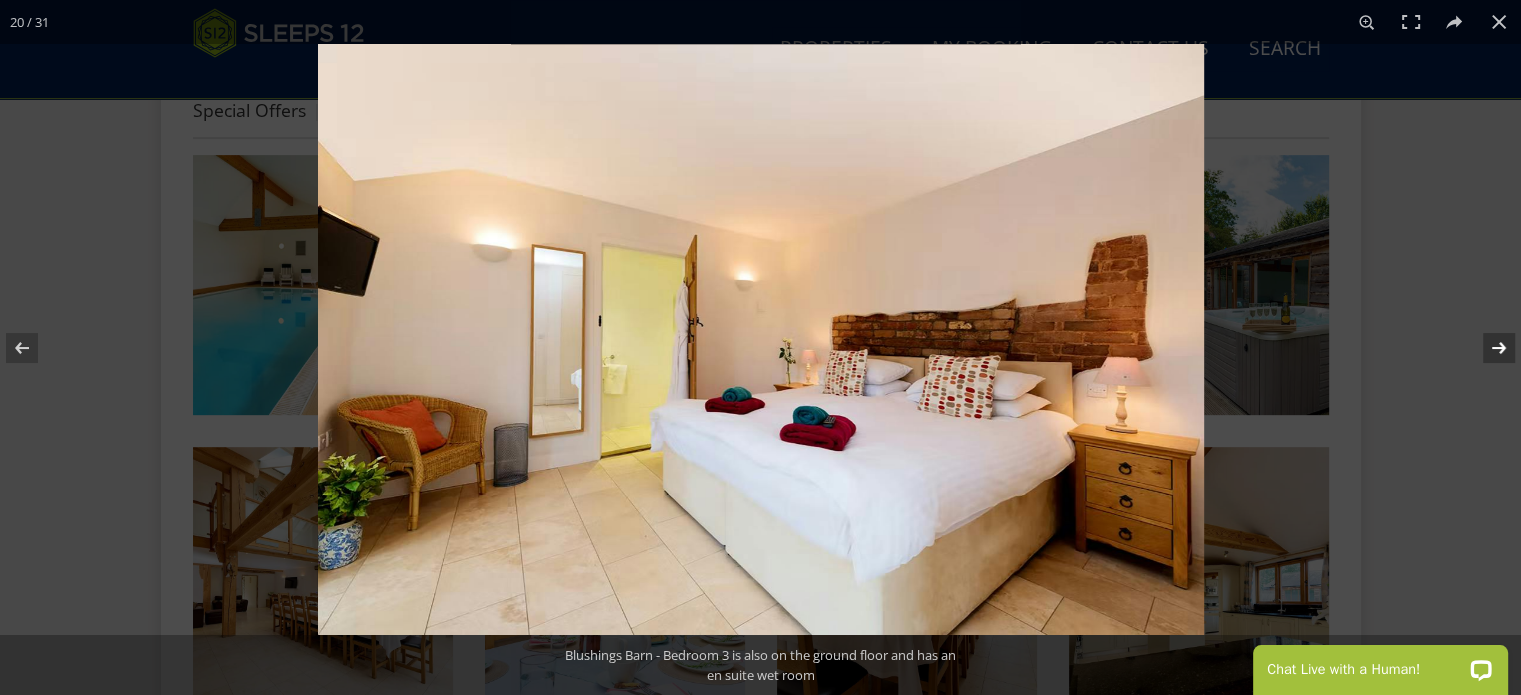 click at bounding box center (1486, 348) 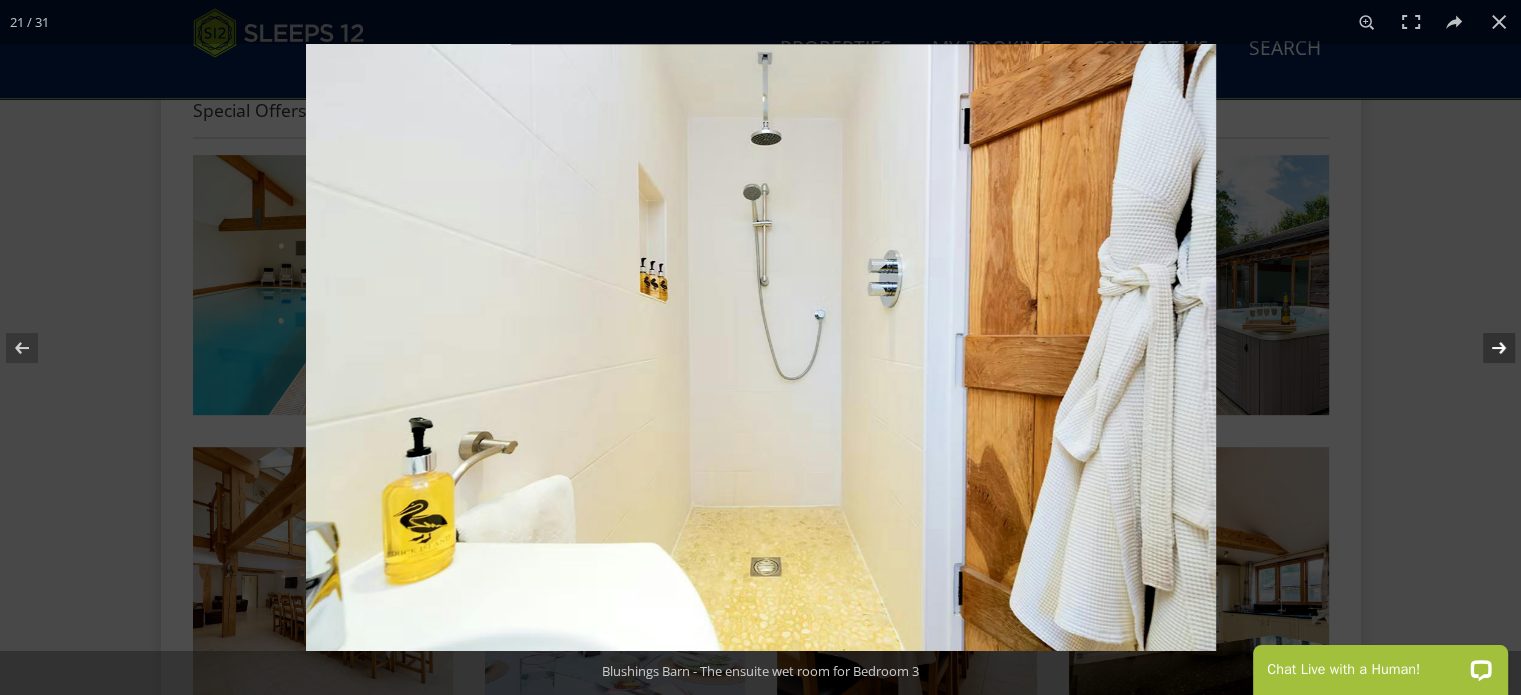 click at bounding box center (1486, 348) 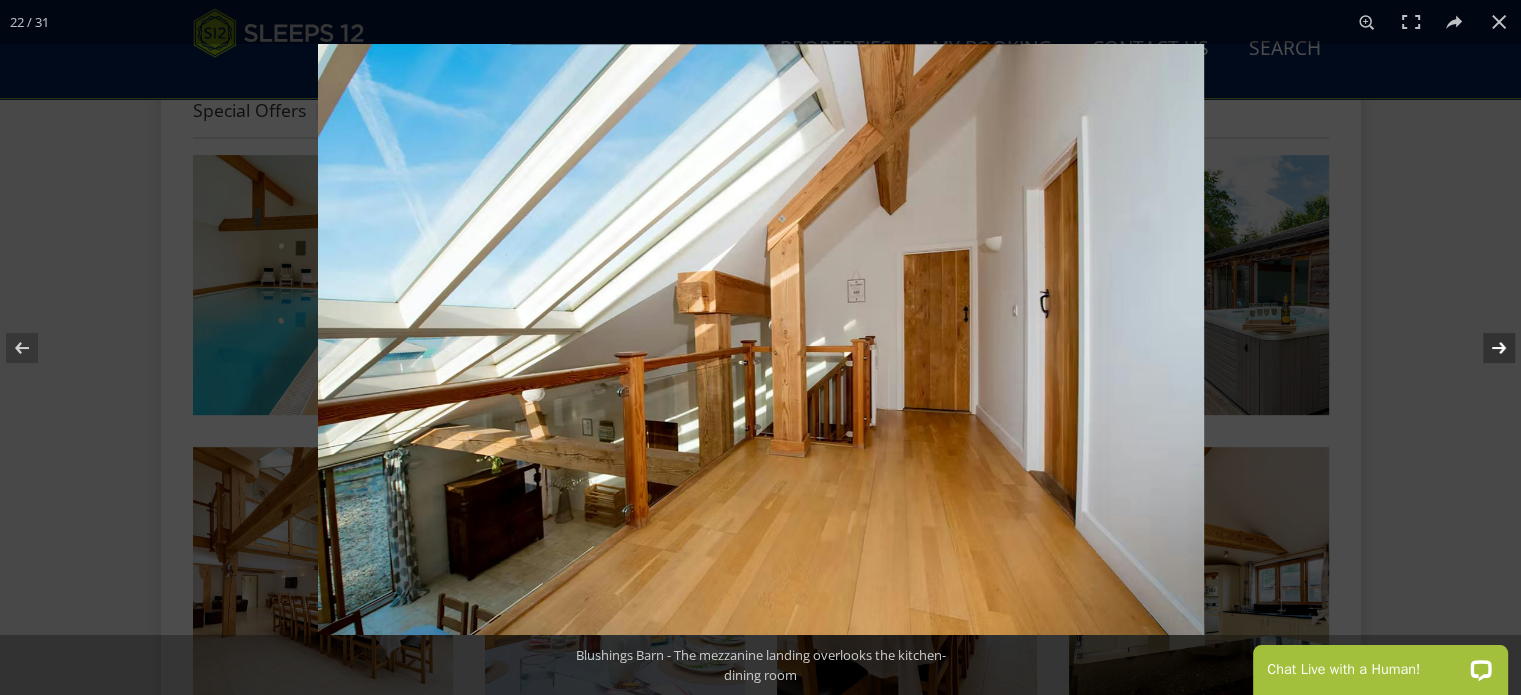 click at bounding box center (1486, 348) 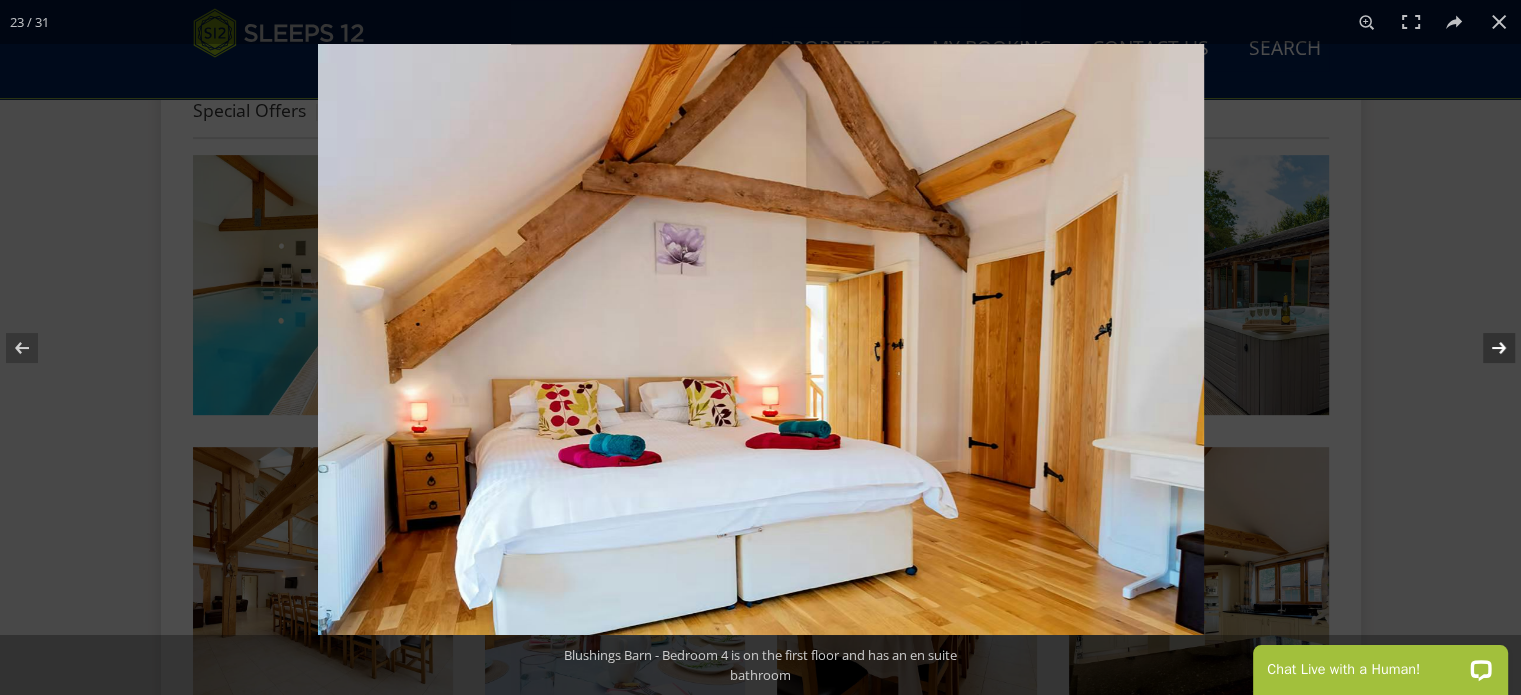 click at bounding box center [1486, 348] 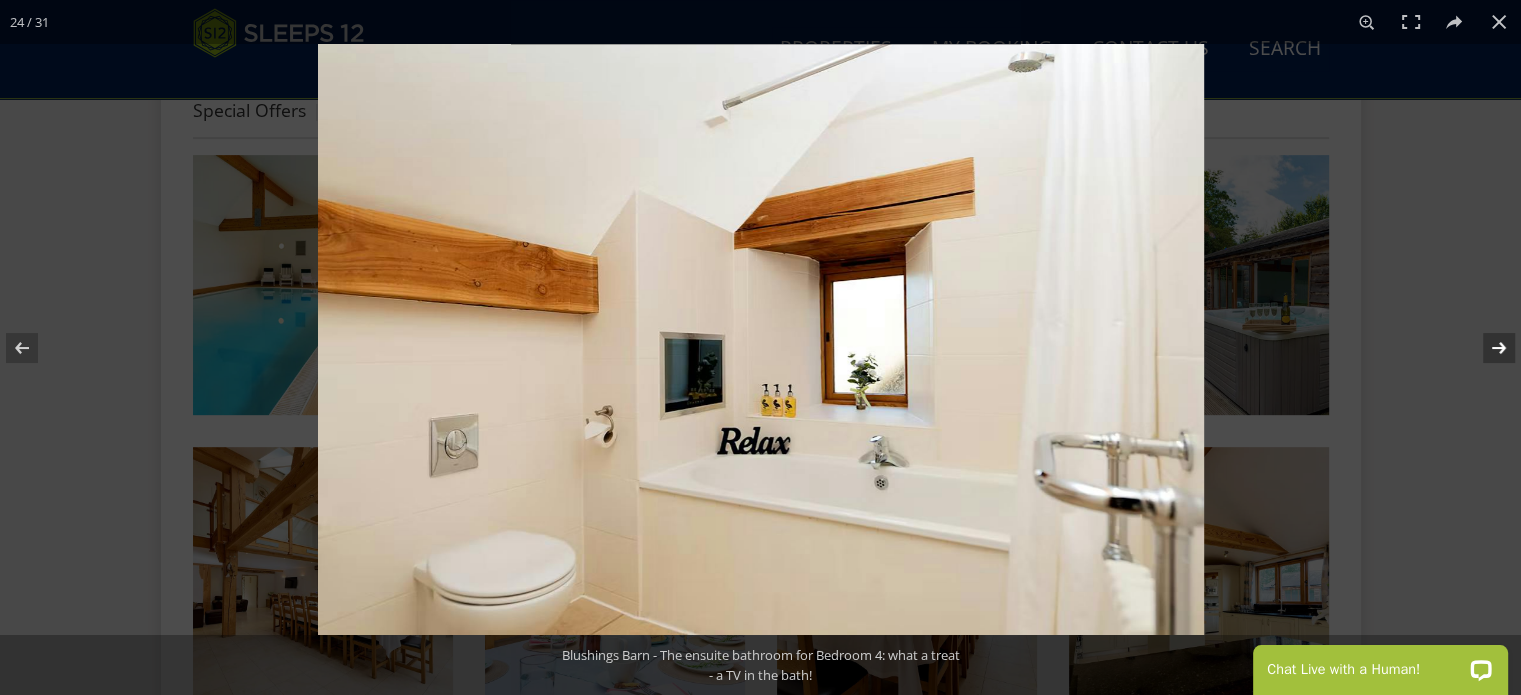 click at bounding box center [1486, 348] 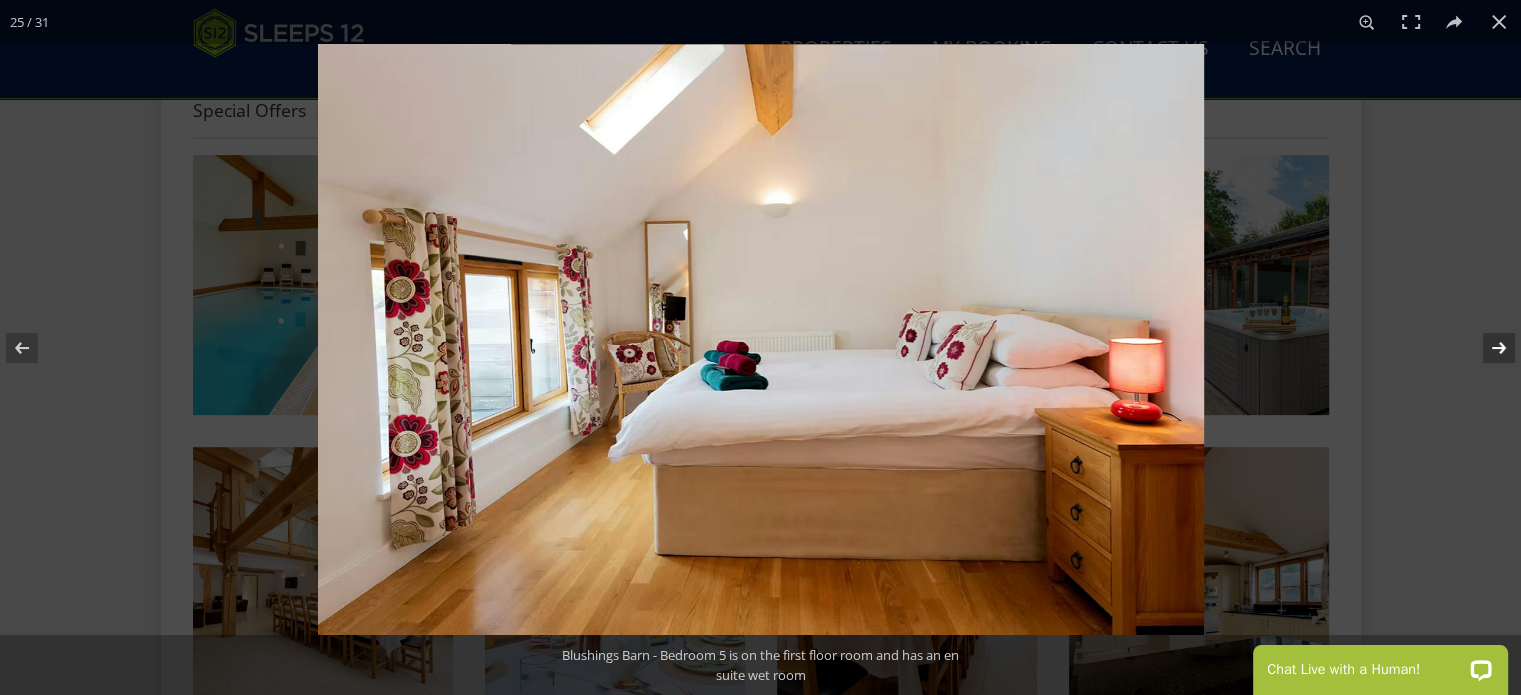 click at bounding box center [1486, 348] 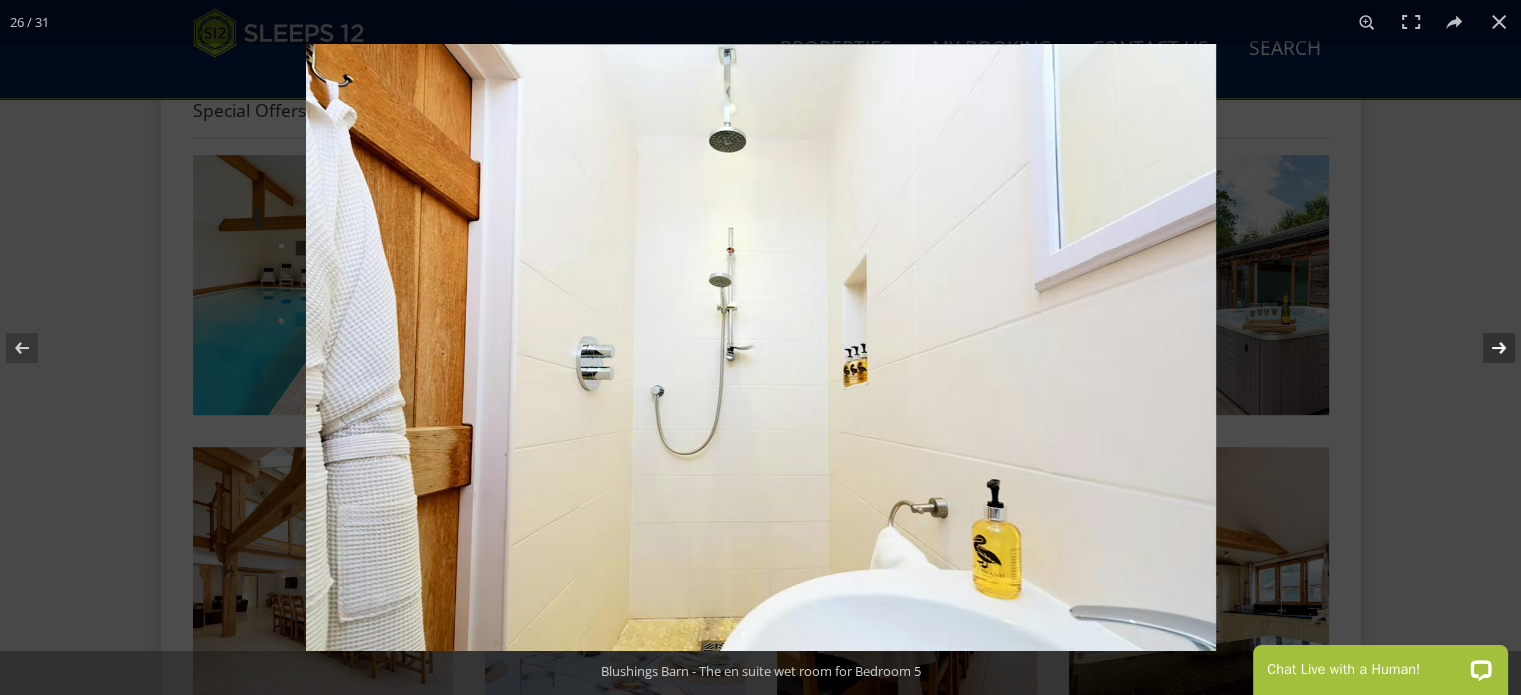 click at bounding box center (1486, 348) 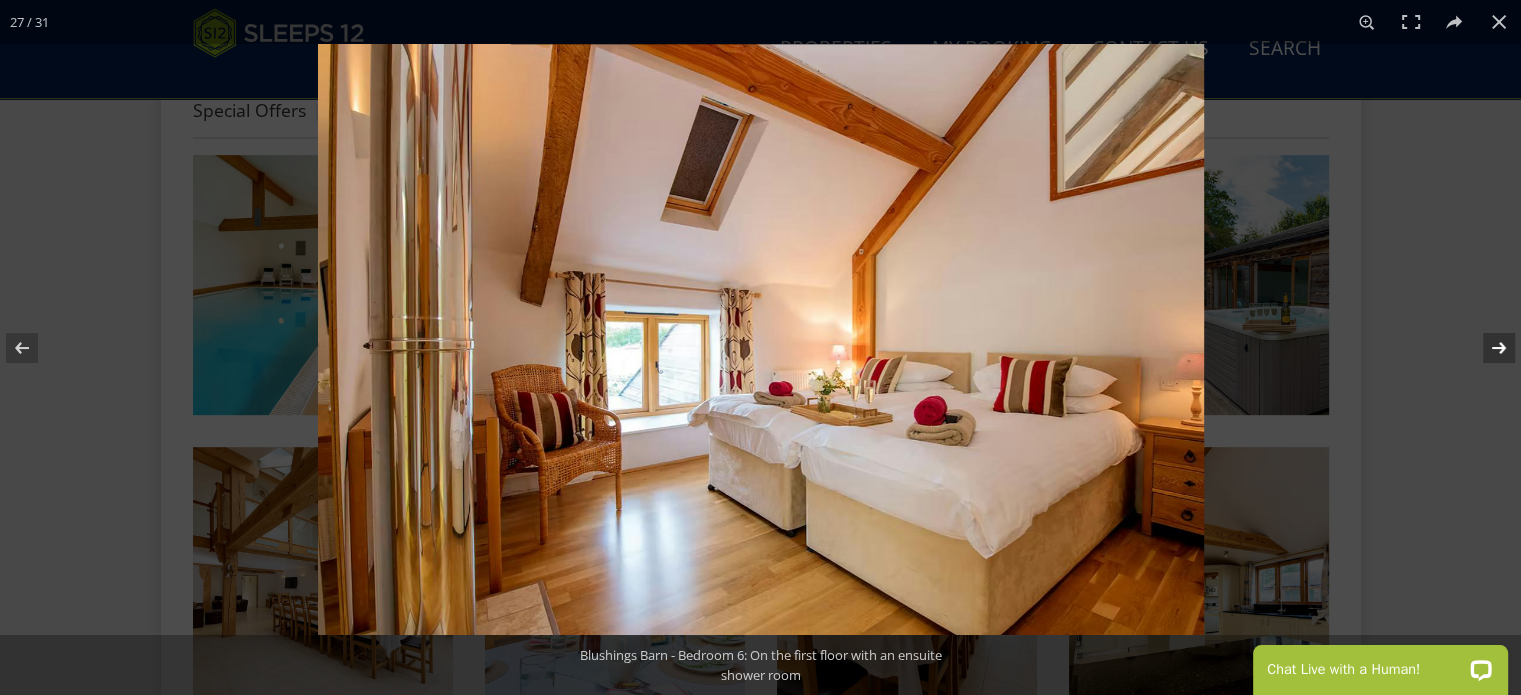 click at bounding box center (1486, 348) 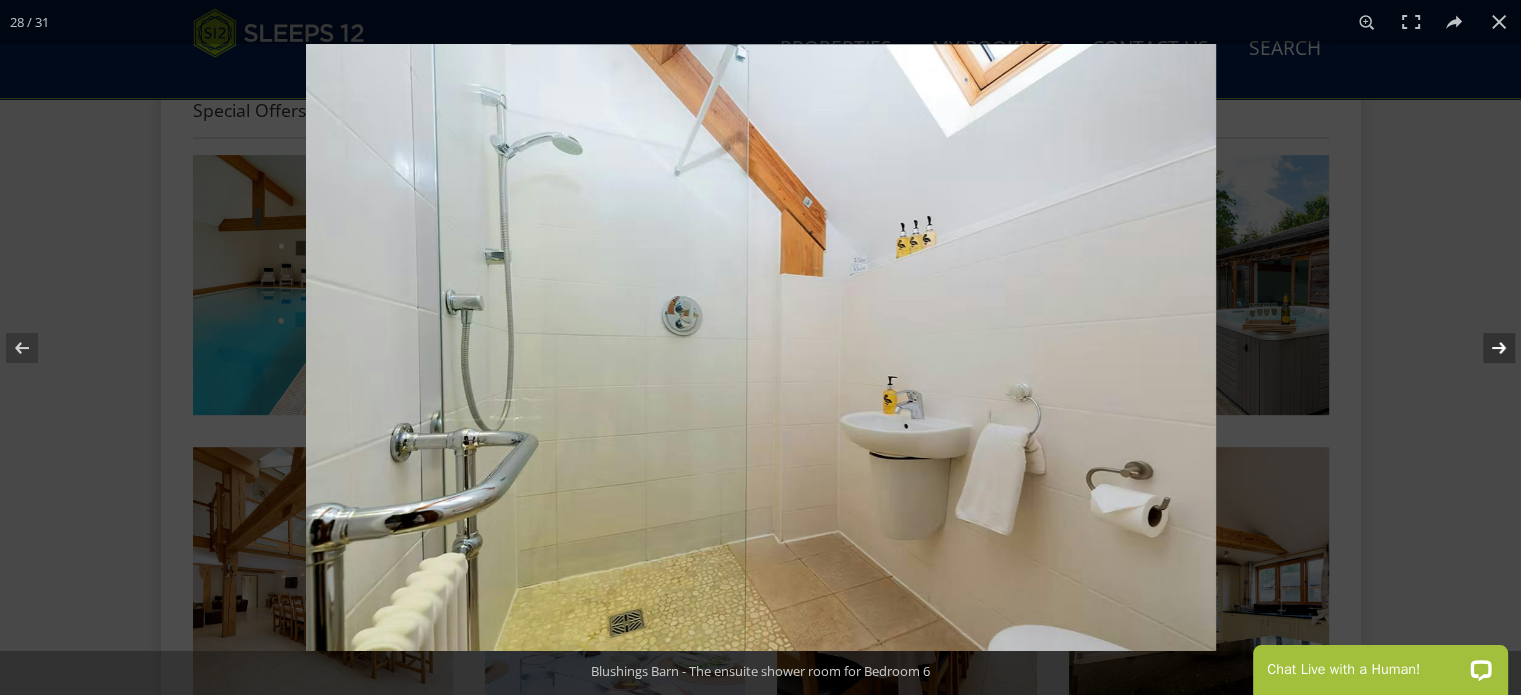 click at bounding box center [1486, 348] 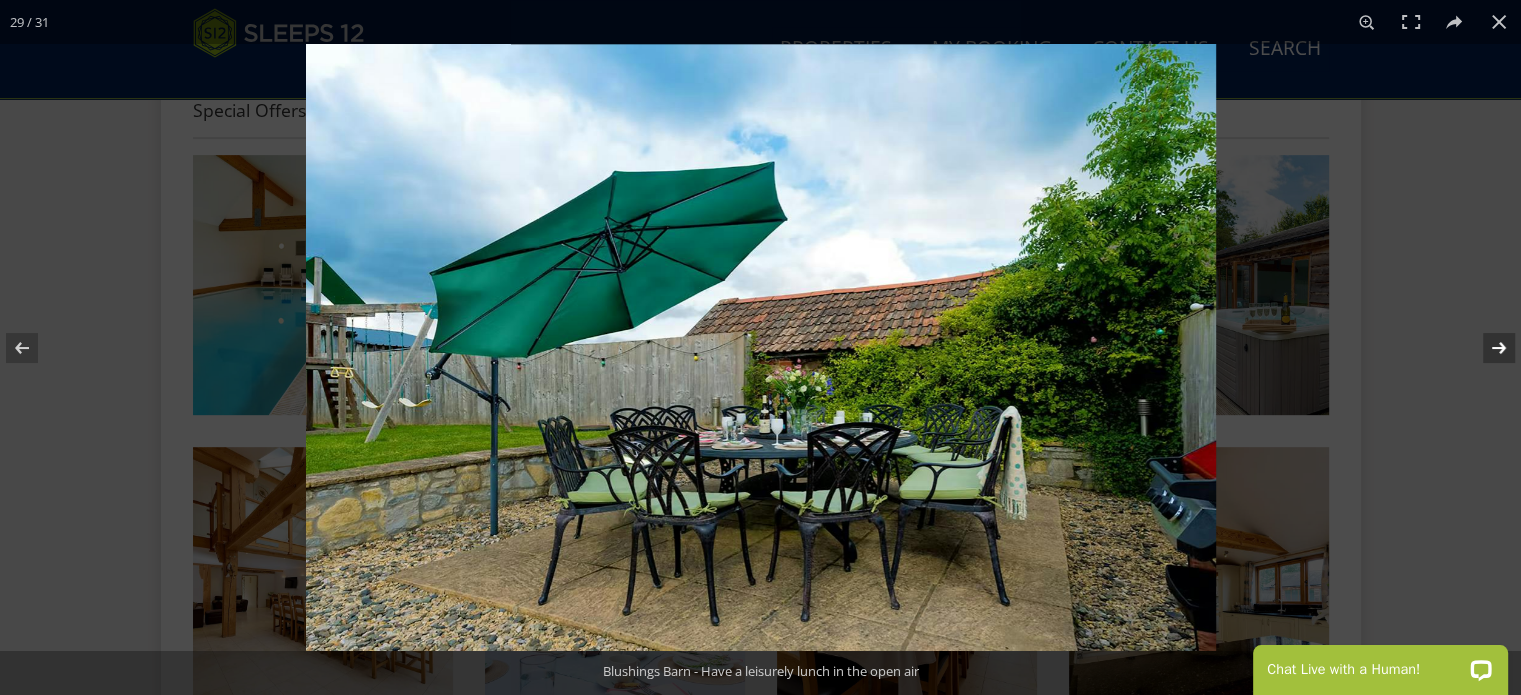 click at bounding box center (1486, 348) 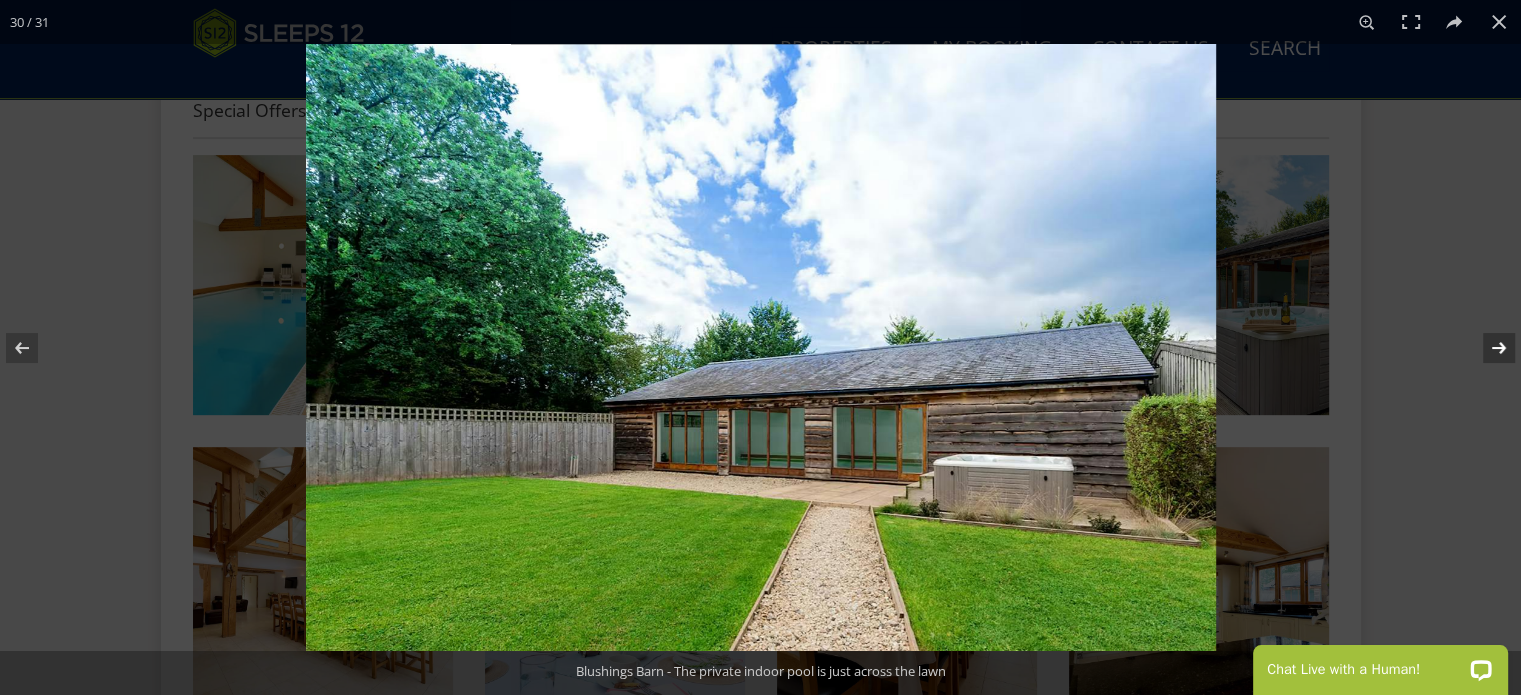 click at bounding box center [1486, 348] 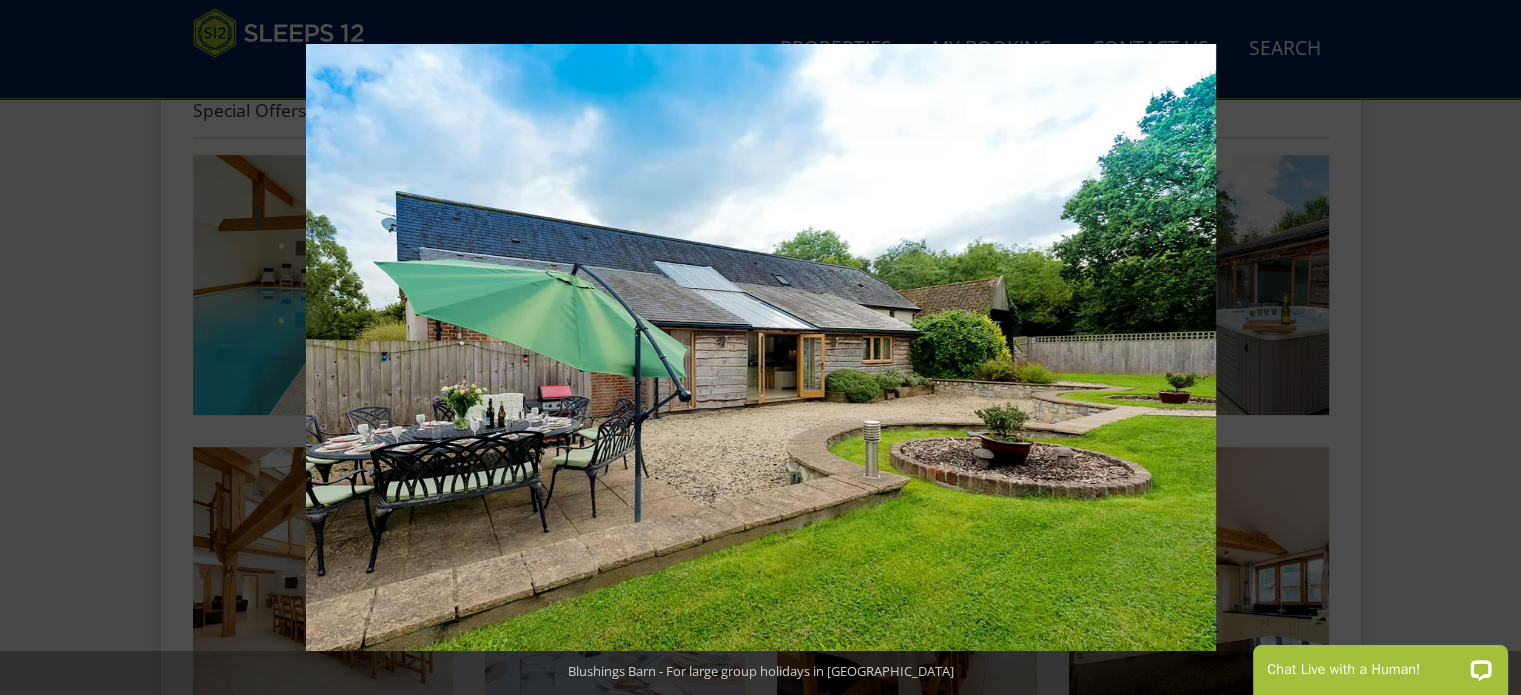 click at bounding box center (1486, 348) 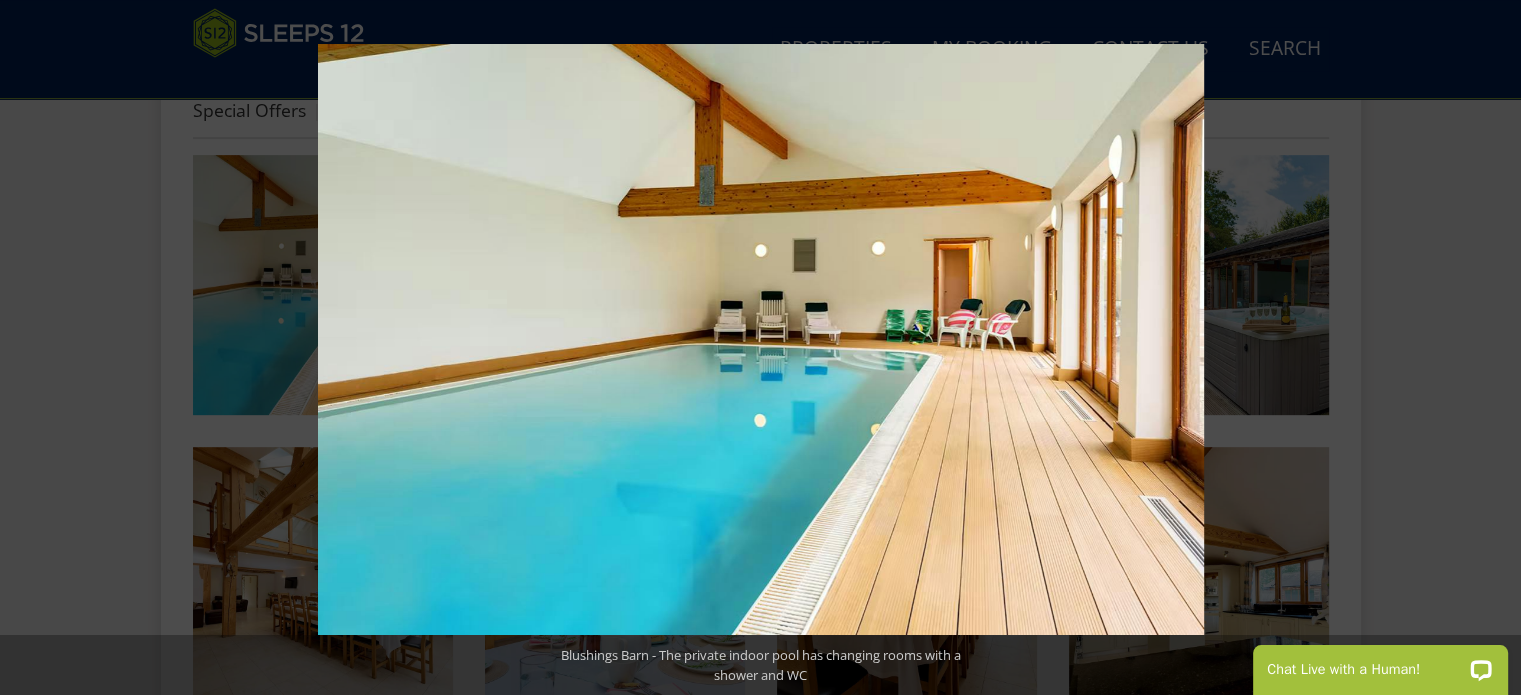 click at bounding box center (1486, 348) 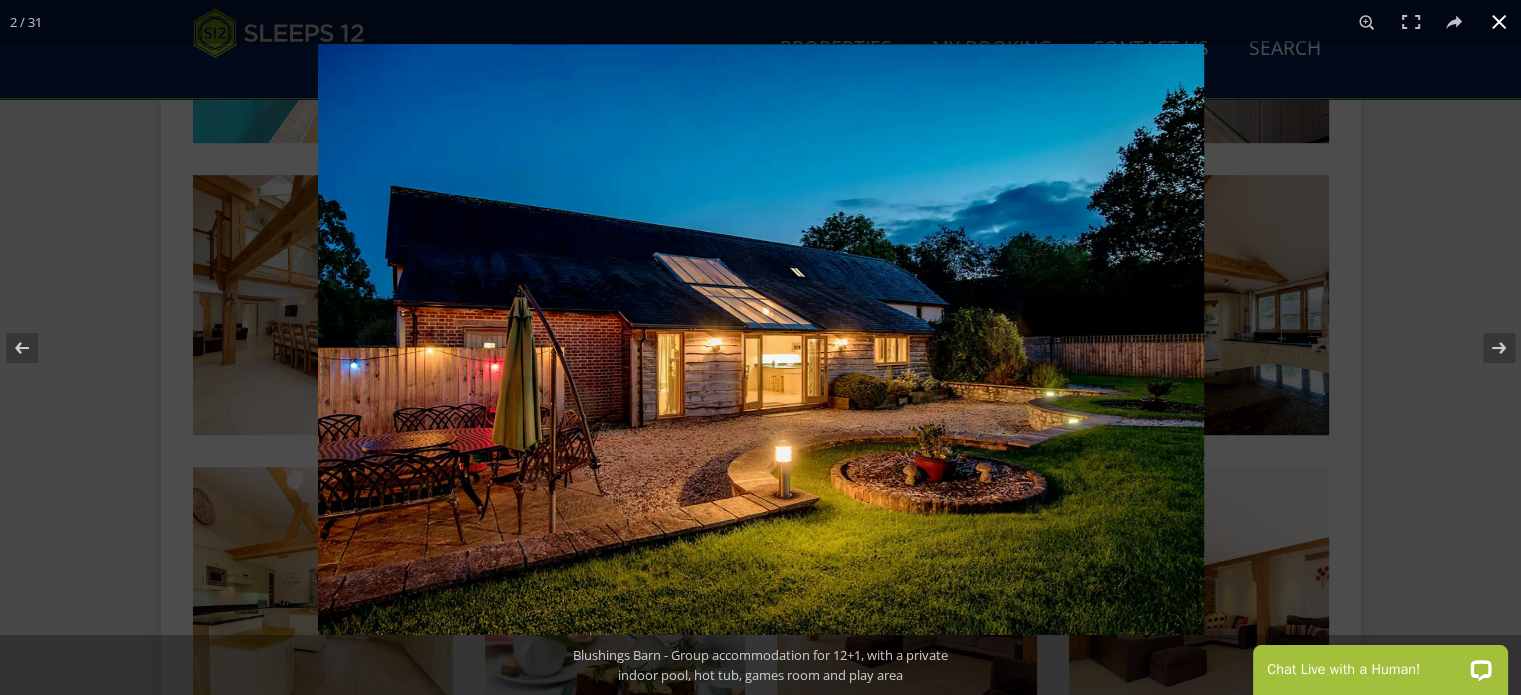 scroll, scrollTop: 1241, scrollLeft: 0, axis: vertical 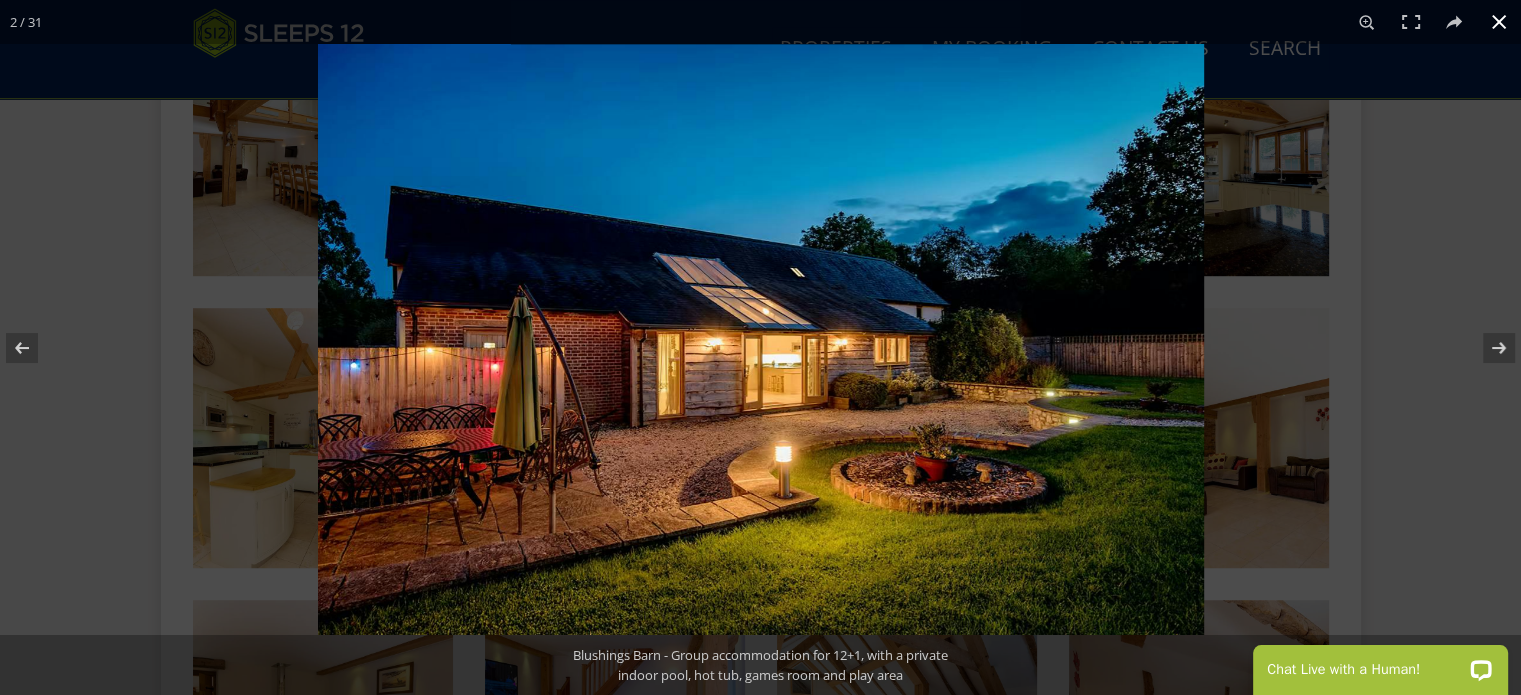 click at bounding box center (1499, 22) 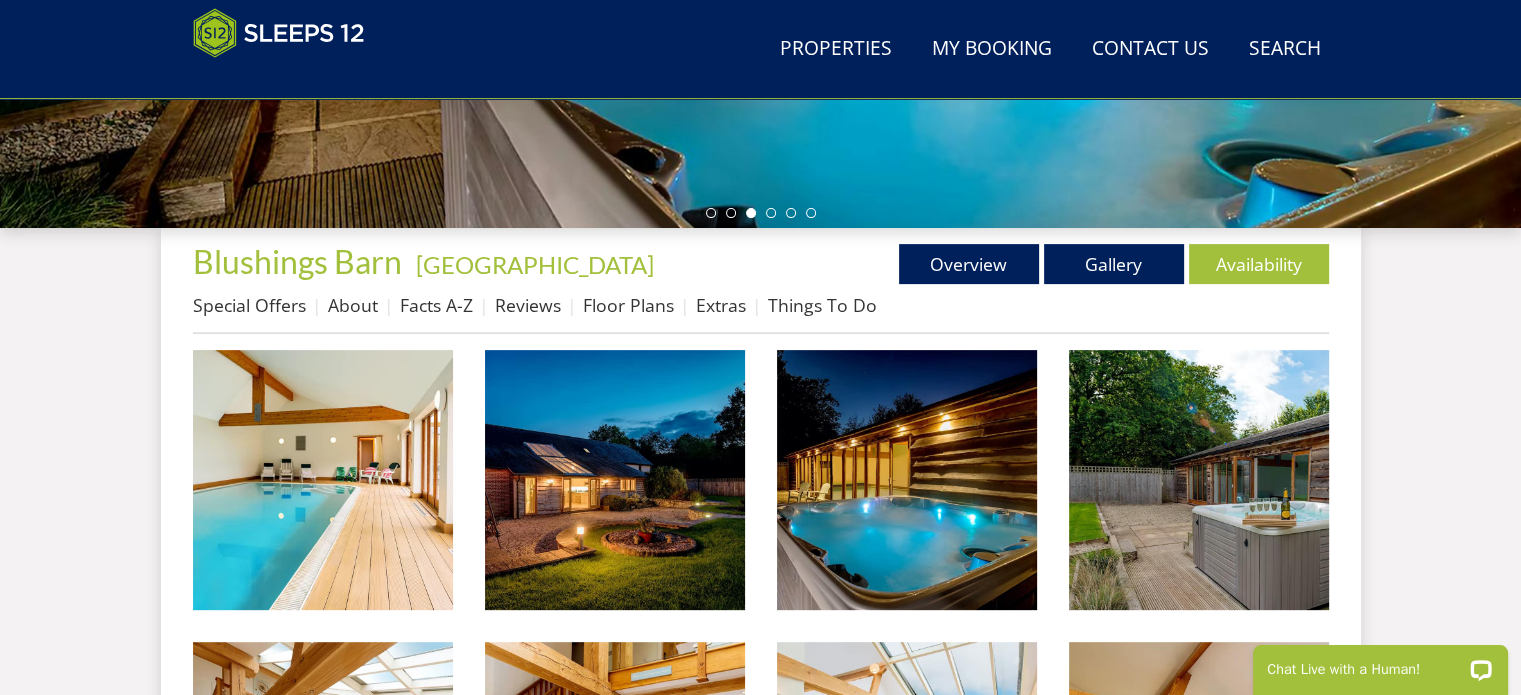 scroll, scrollTop: 610, scrollLeft: 0, axis: vertical 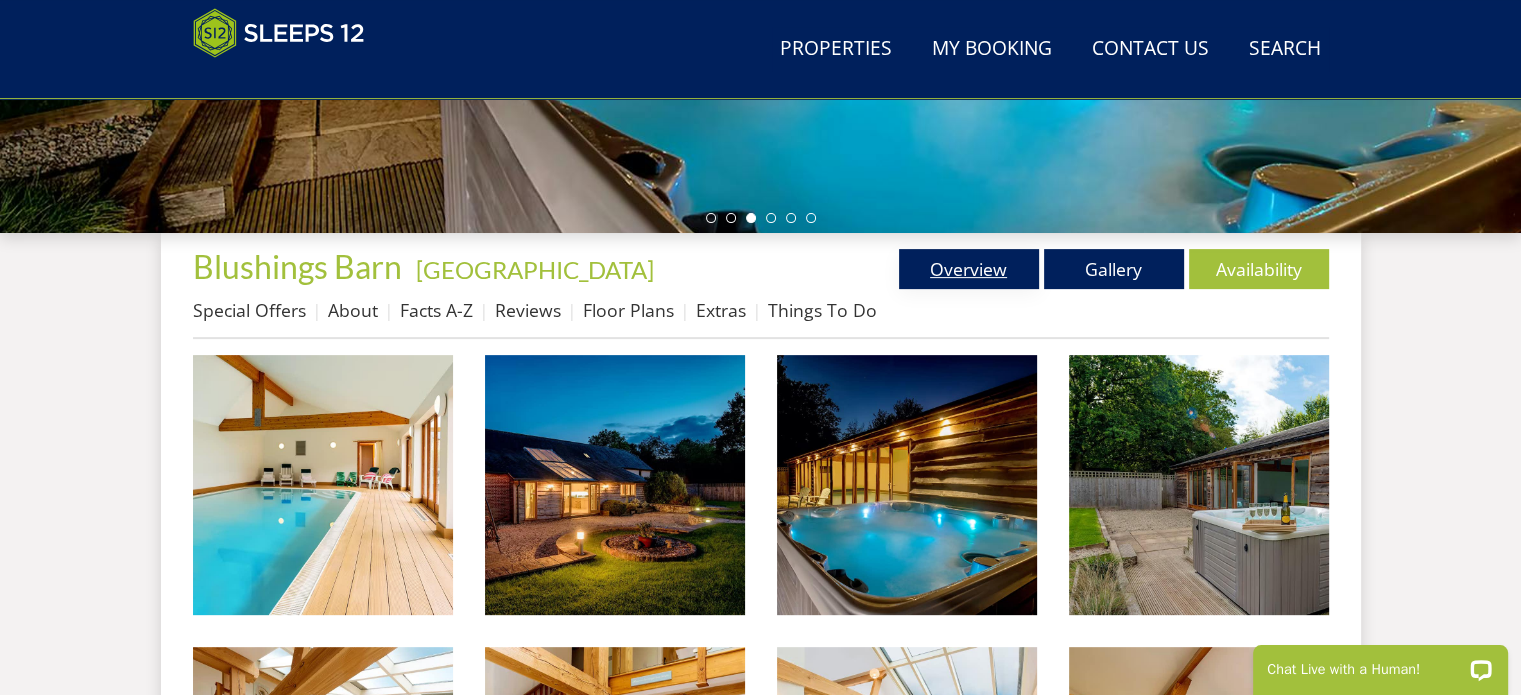 click on "Overview" at bounding box center [969, 269] 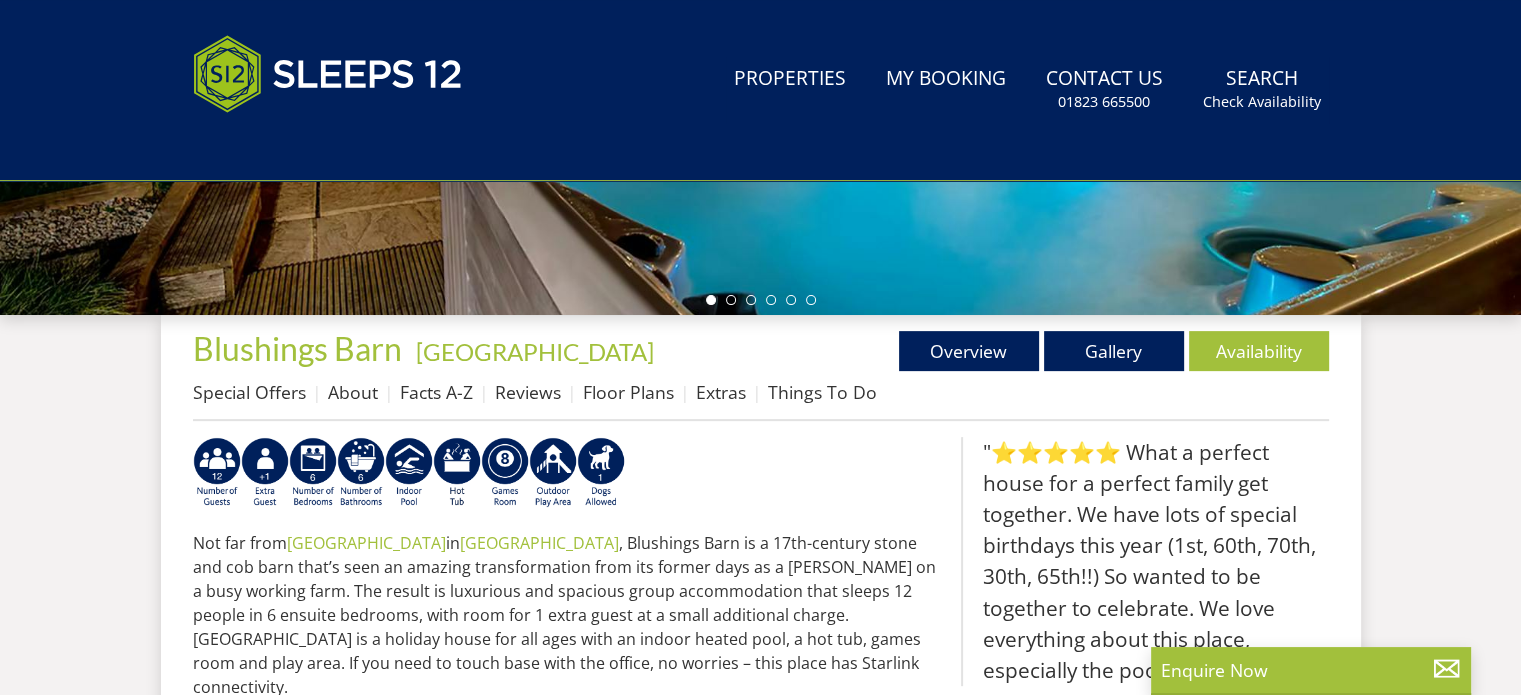 scroll, scrollTop: 0, scrollLeft: 0, axis: both 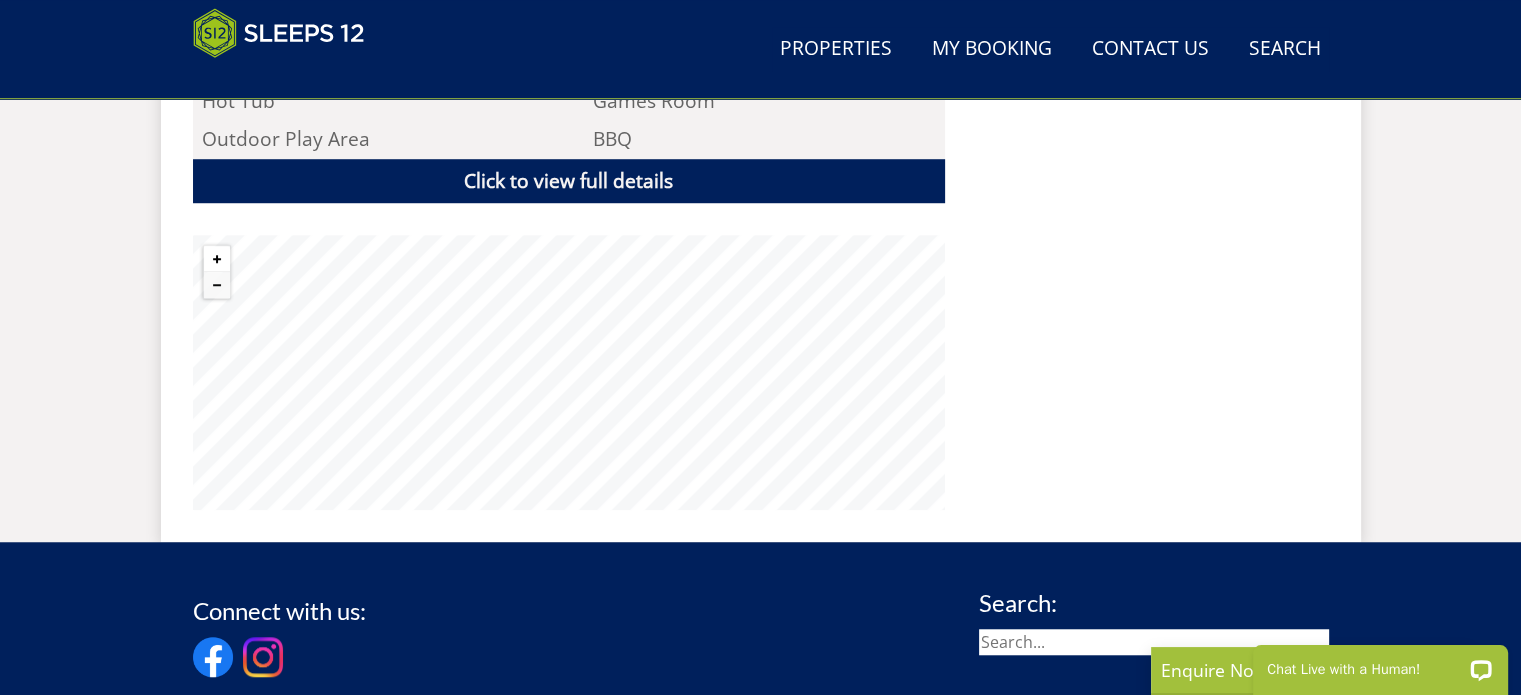 click at bounding box center [217, 259] 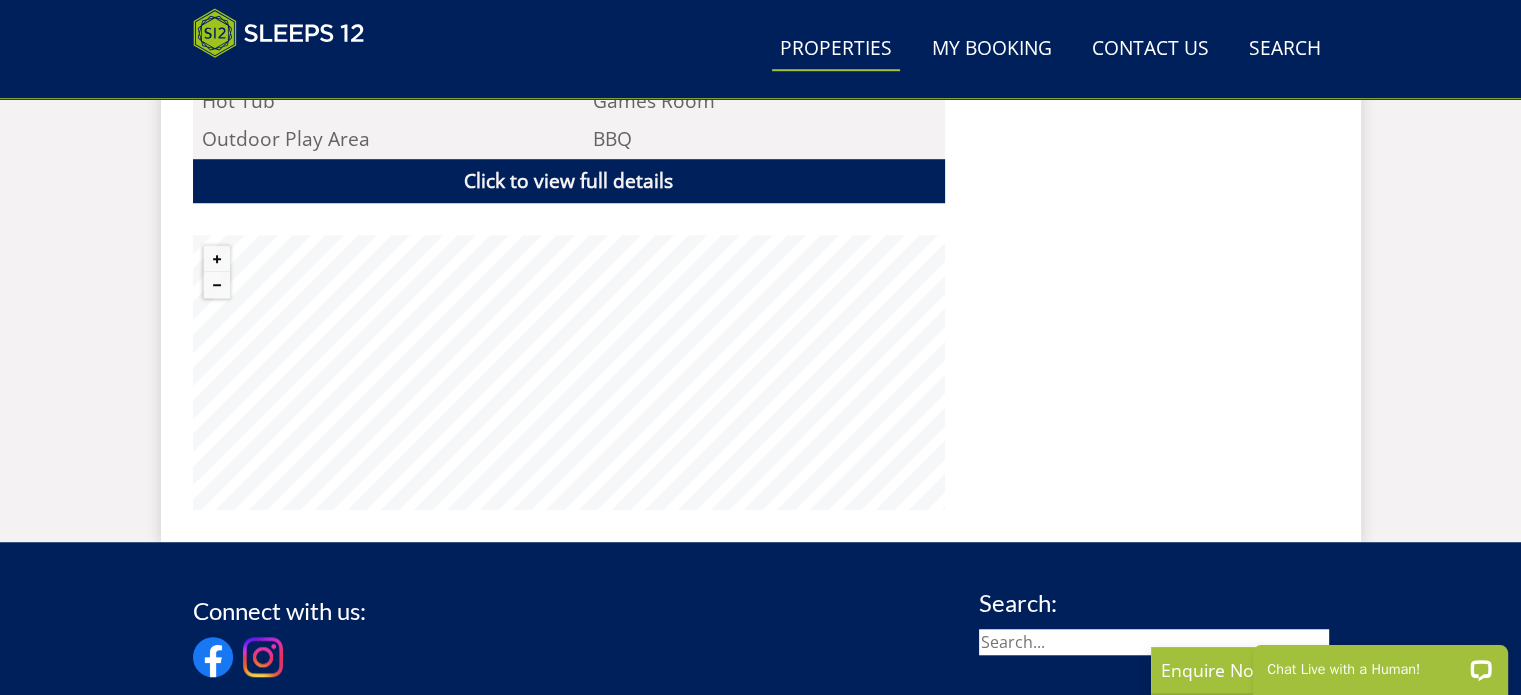 click on "Properties" at bounding box center [836, 49] 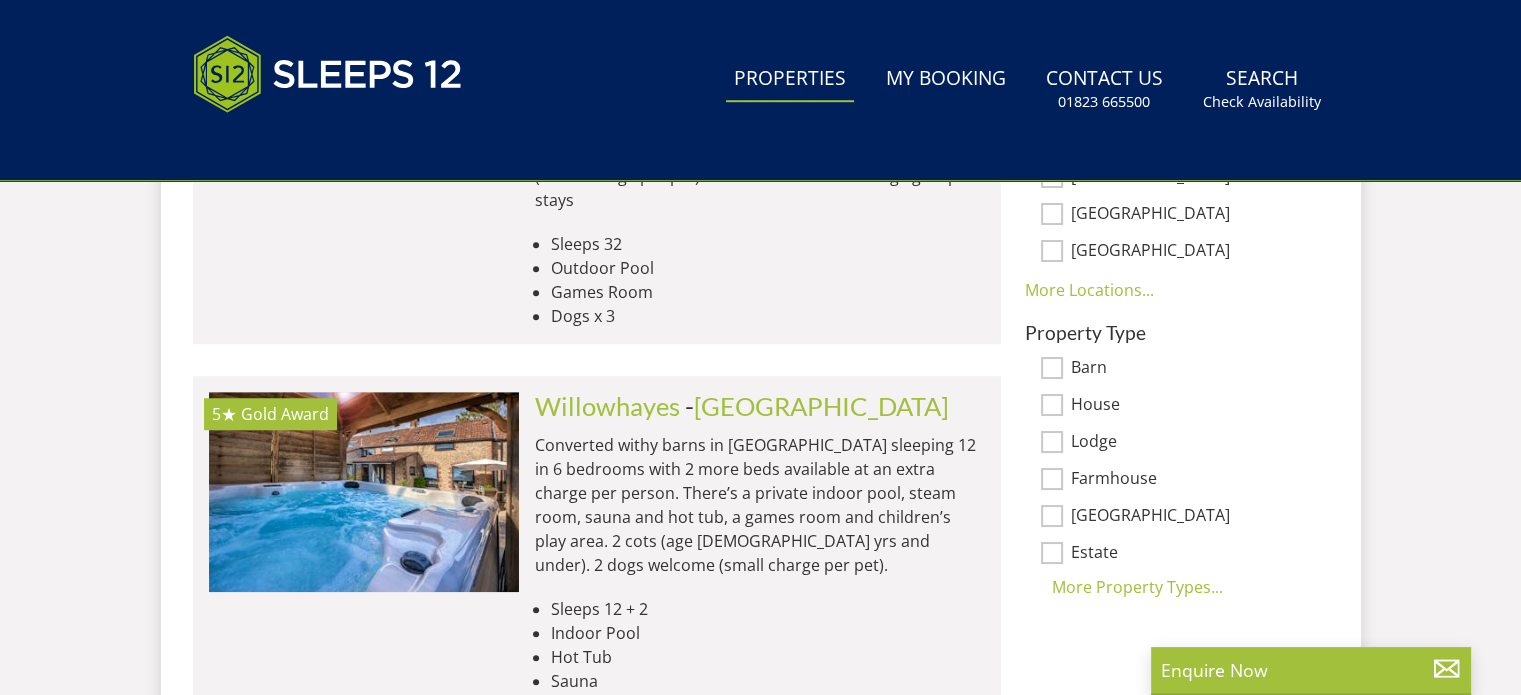 scroll, scrollTop: 0, scrollLeft: 0, axis: both 